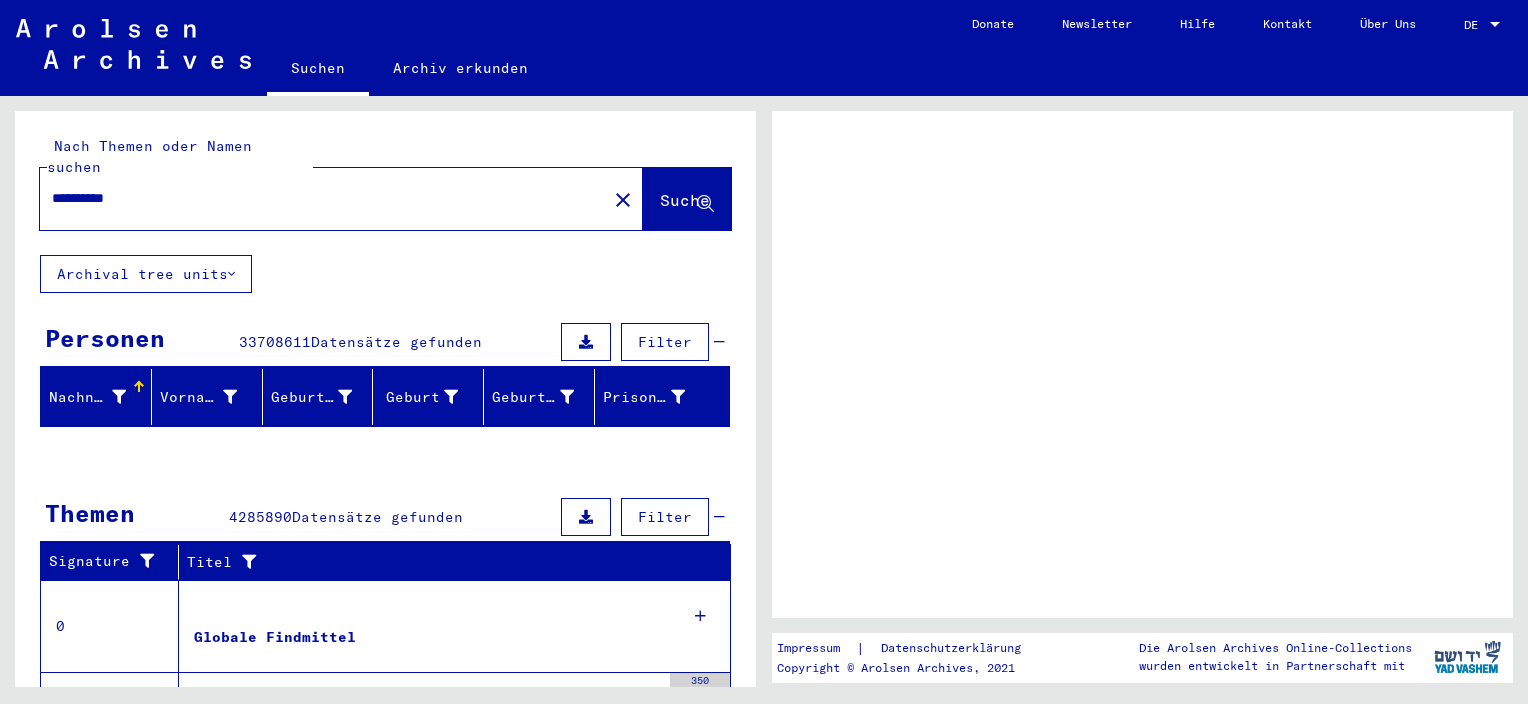 scroll, scrollTop: 0, scrollLeft: 0, axis: both 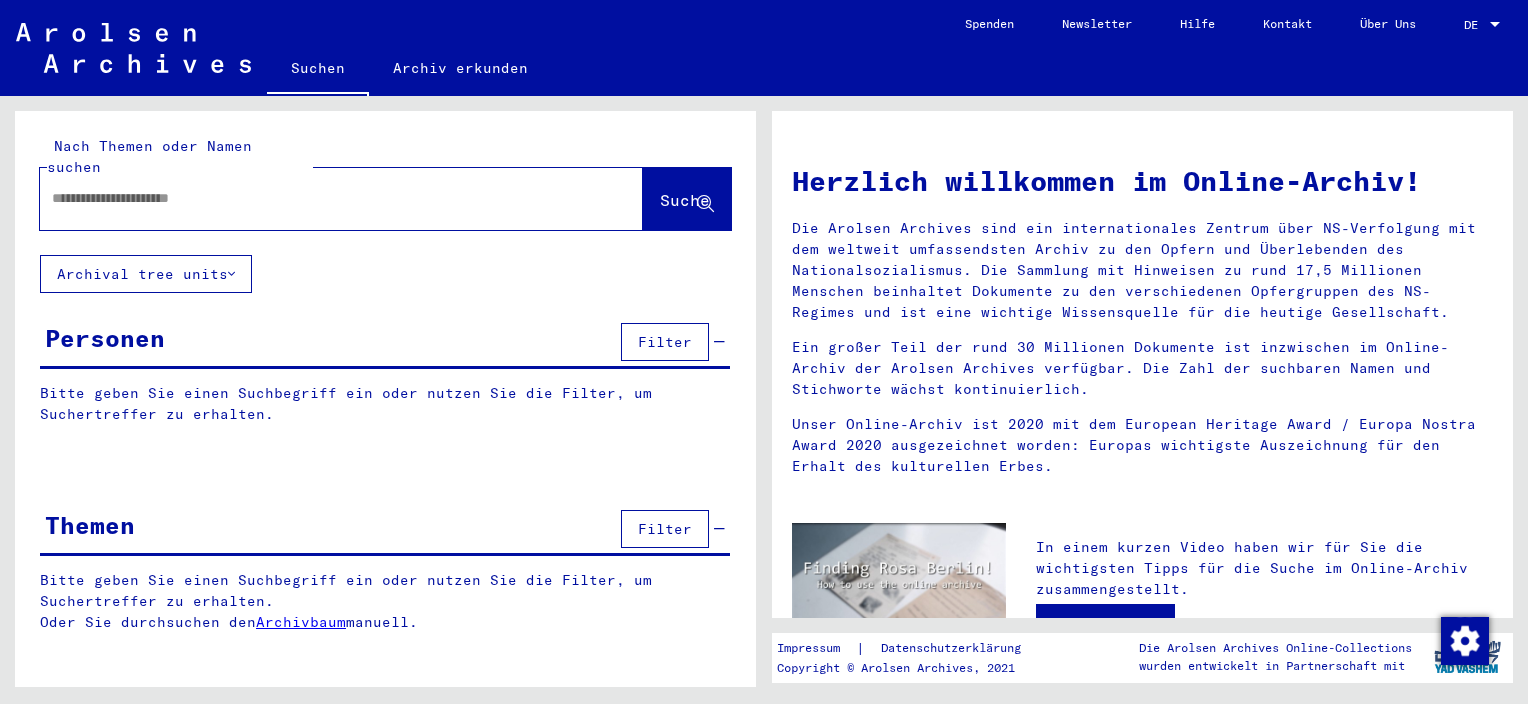 type on "**********" 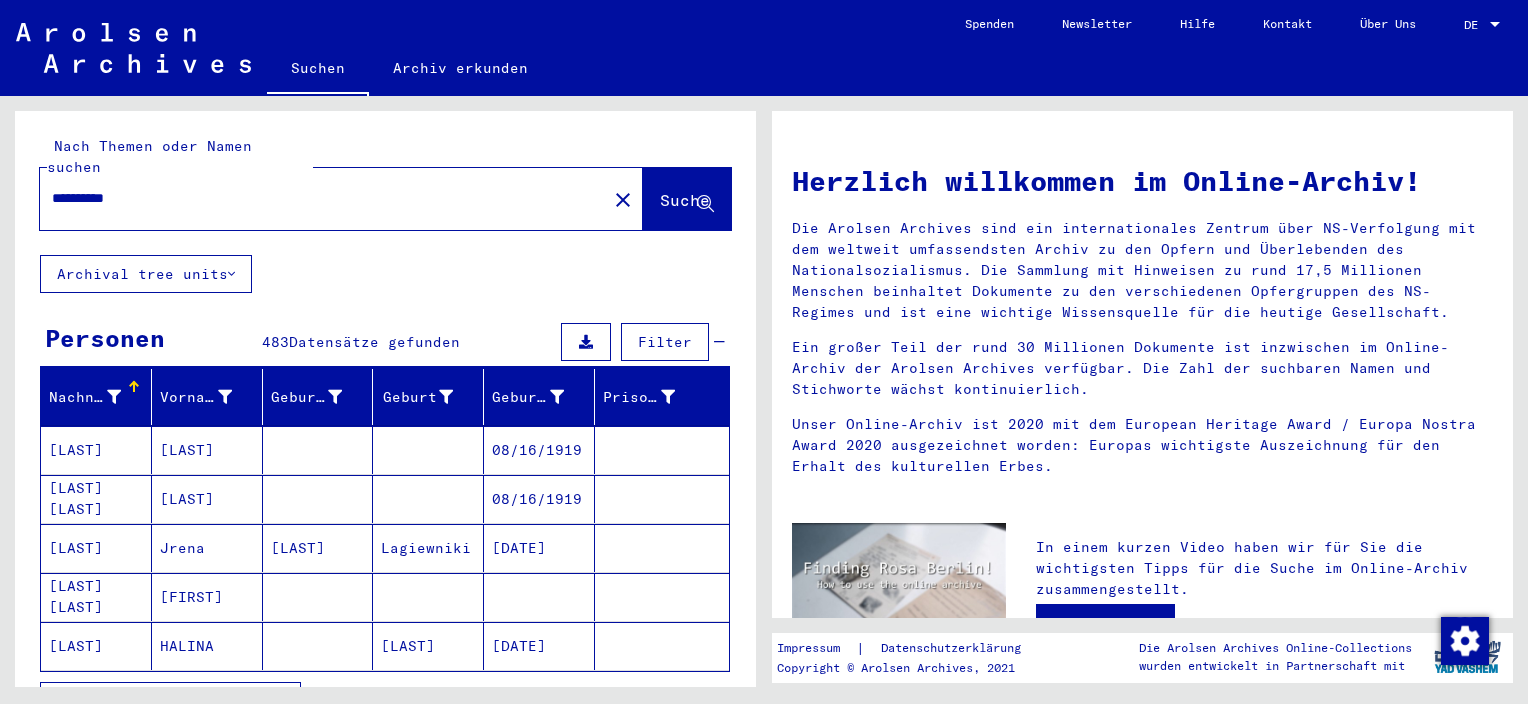 scroll, scrollTop: 100, scrollLeft: 0, axis: vertical 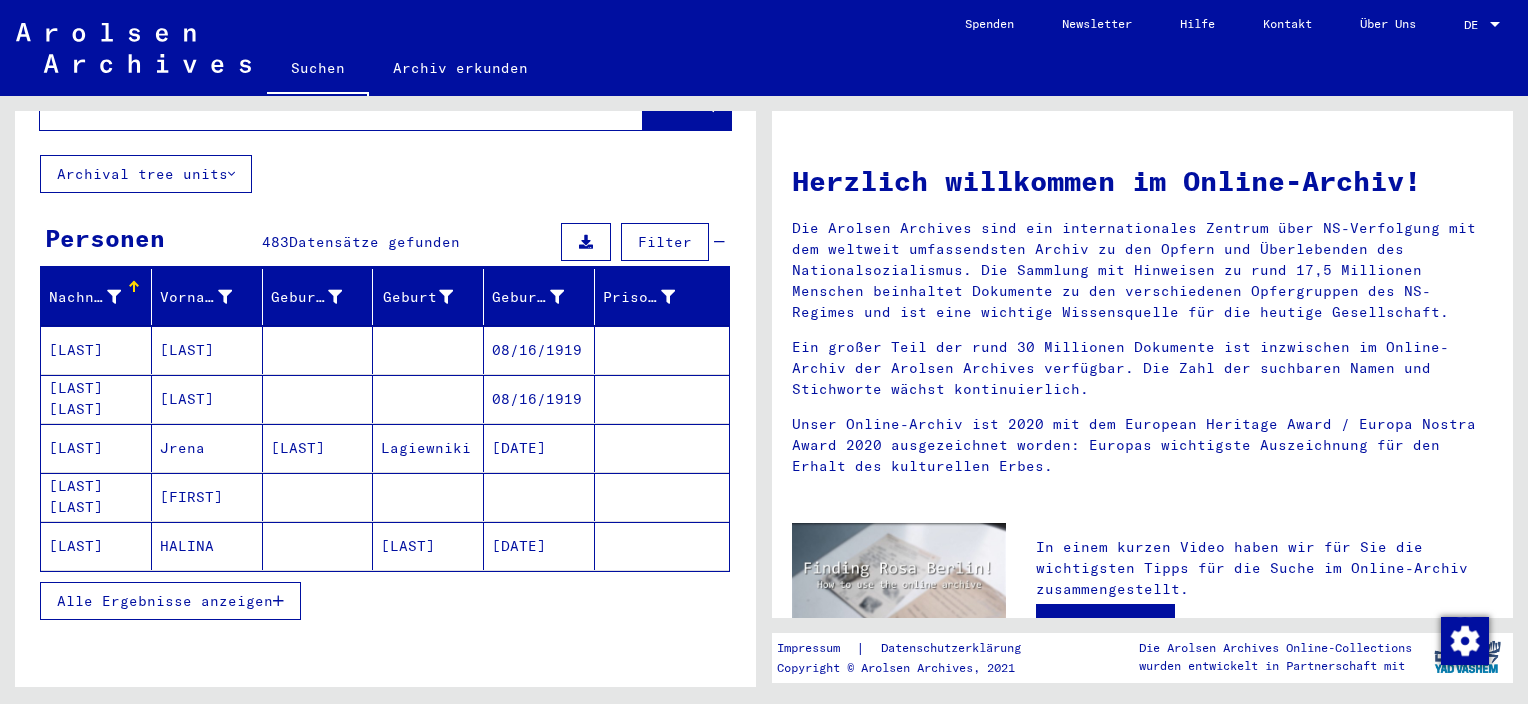 click on "Alle Ergebnisse anzeigen" at bounding box center (165, 601) 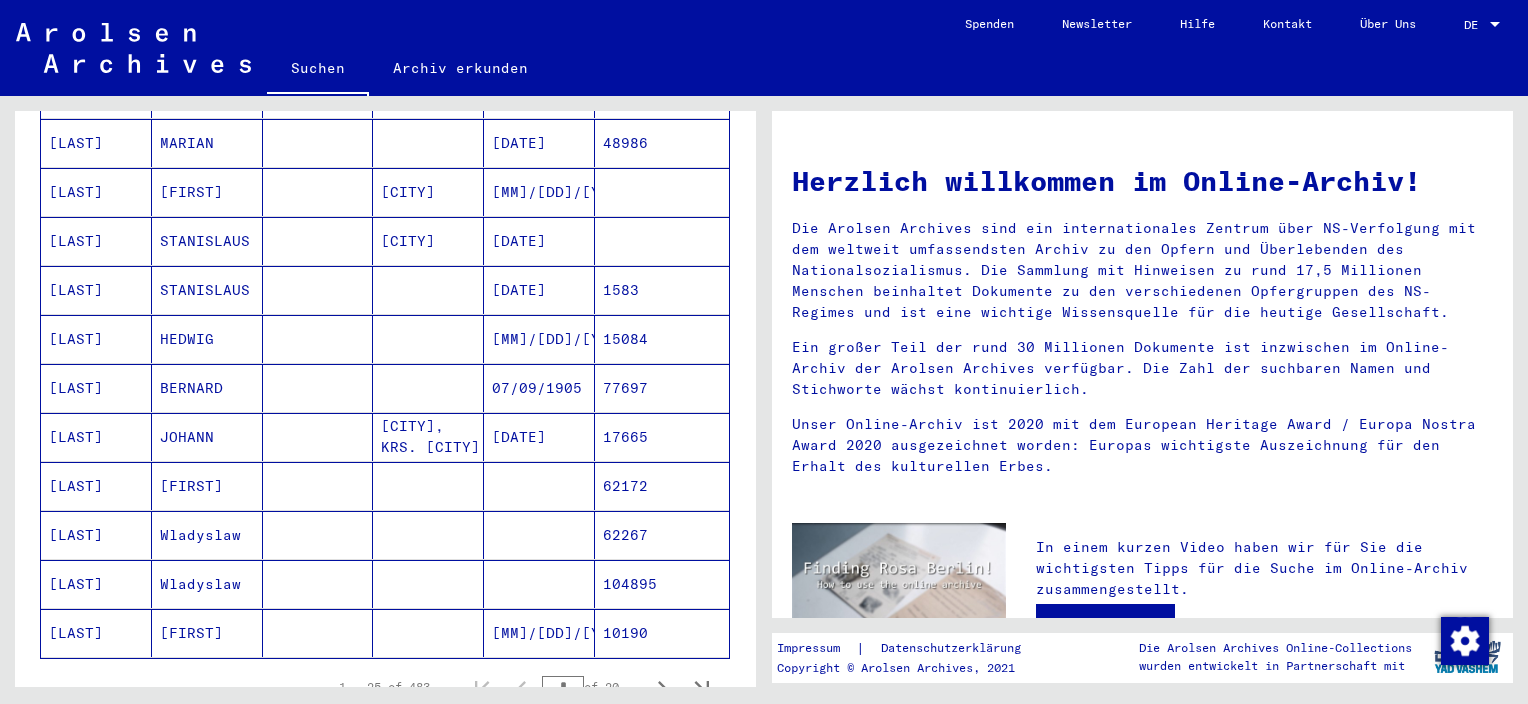 scroll, scrollTop: 1000, scrollLeft: 0, axis: vertical 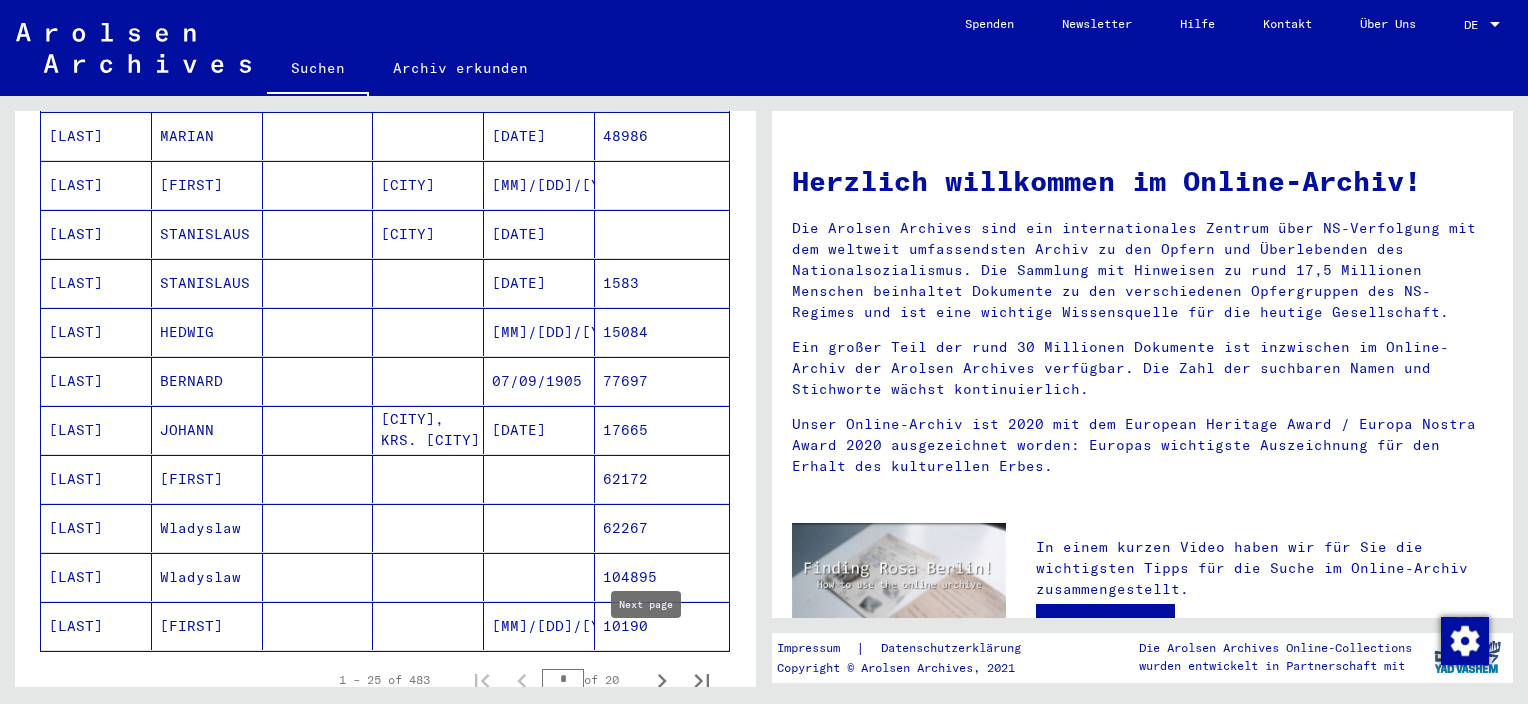 click 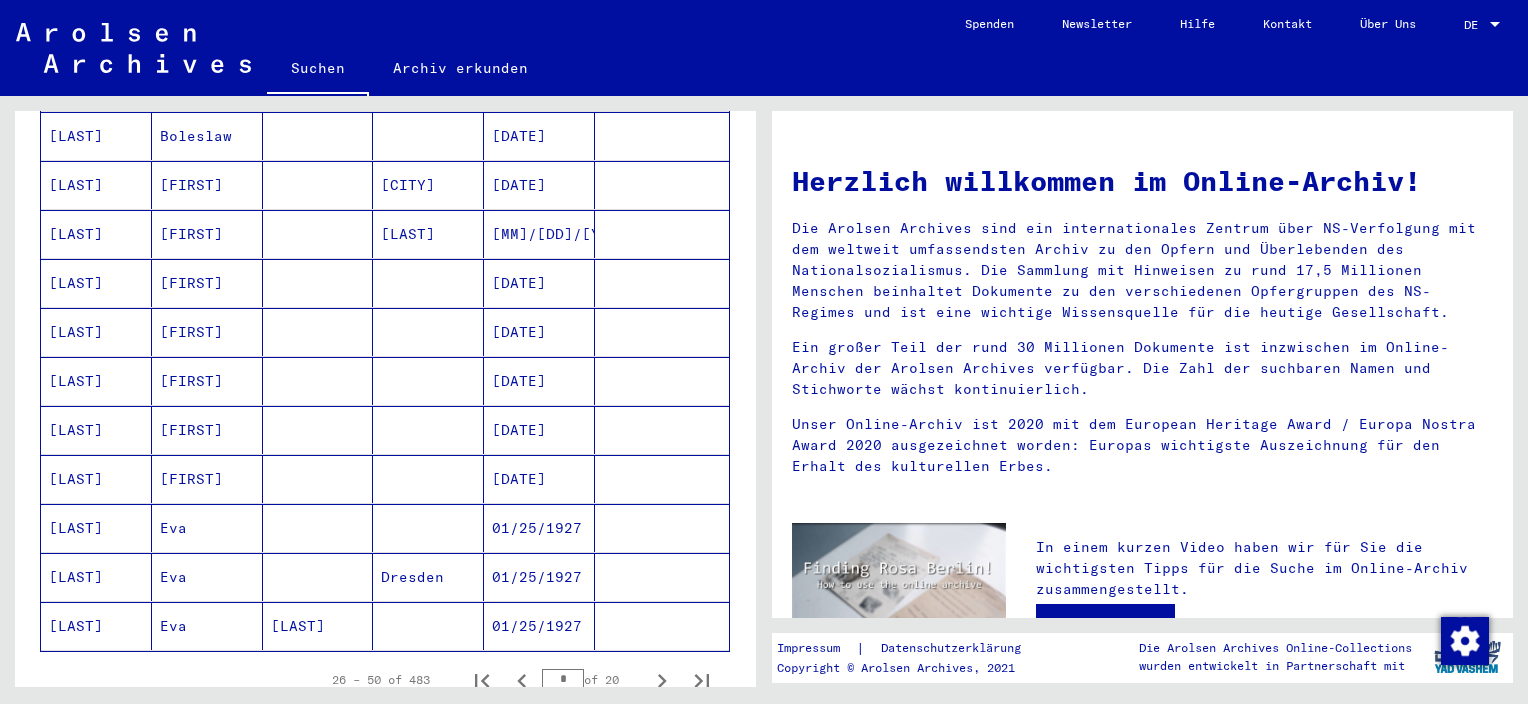 scroll, scrollTop: 1100, scrollLeft: 0, axis: vertical 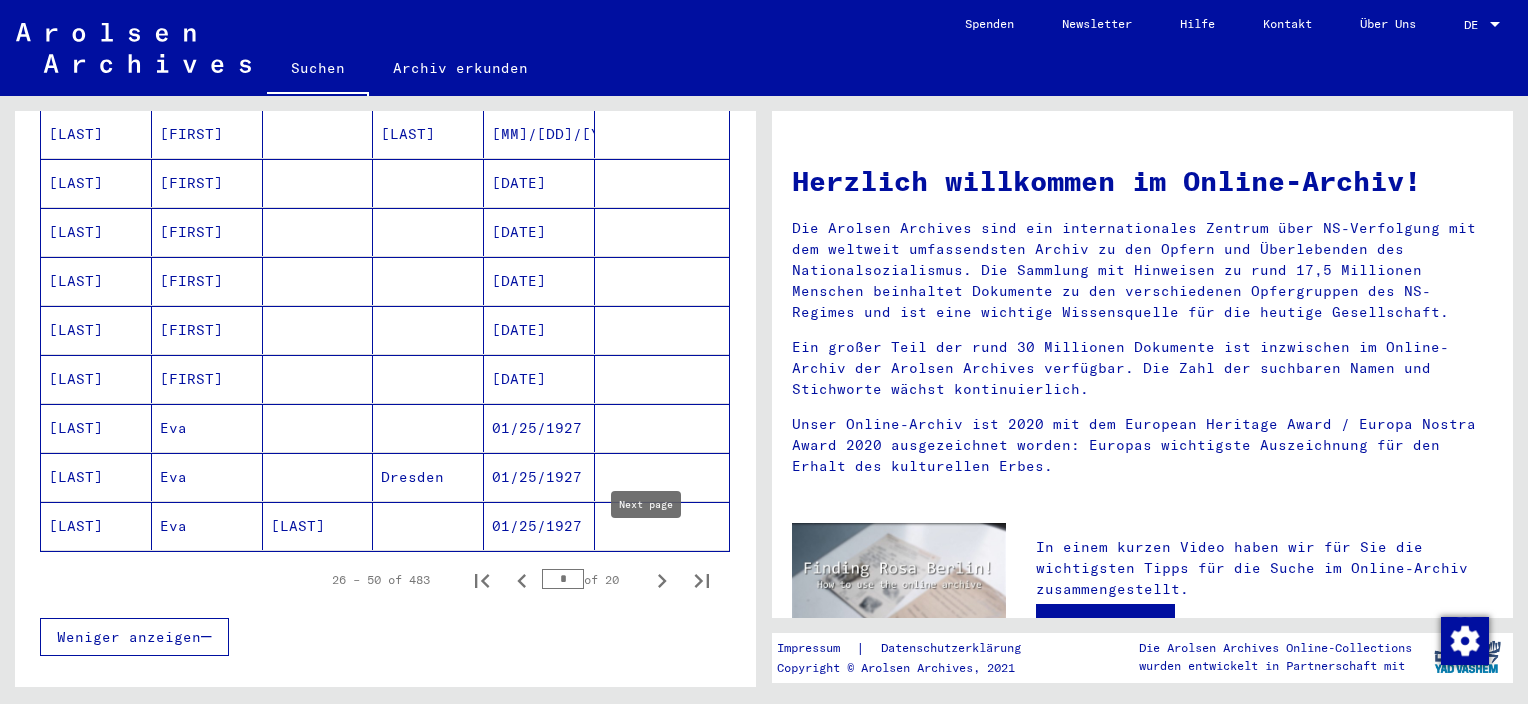 click 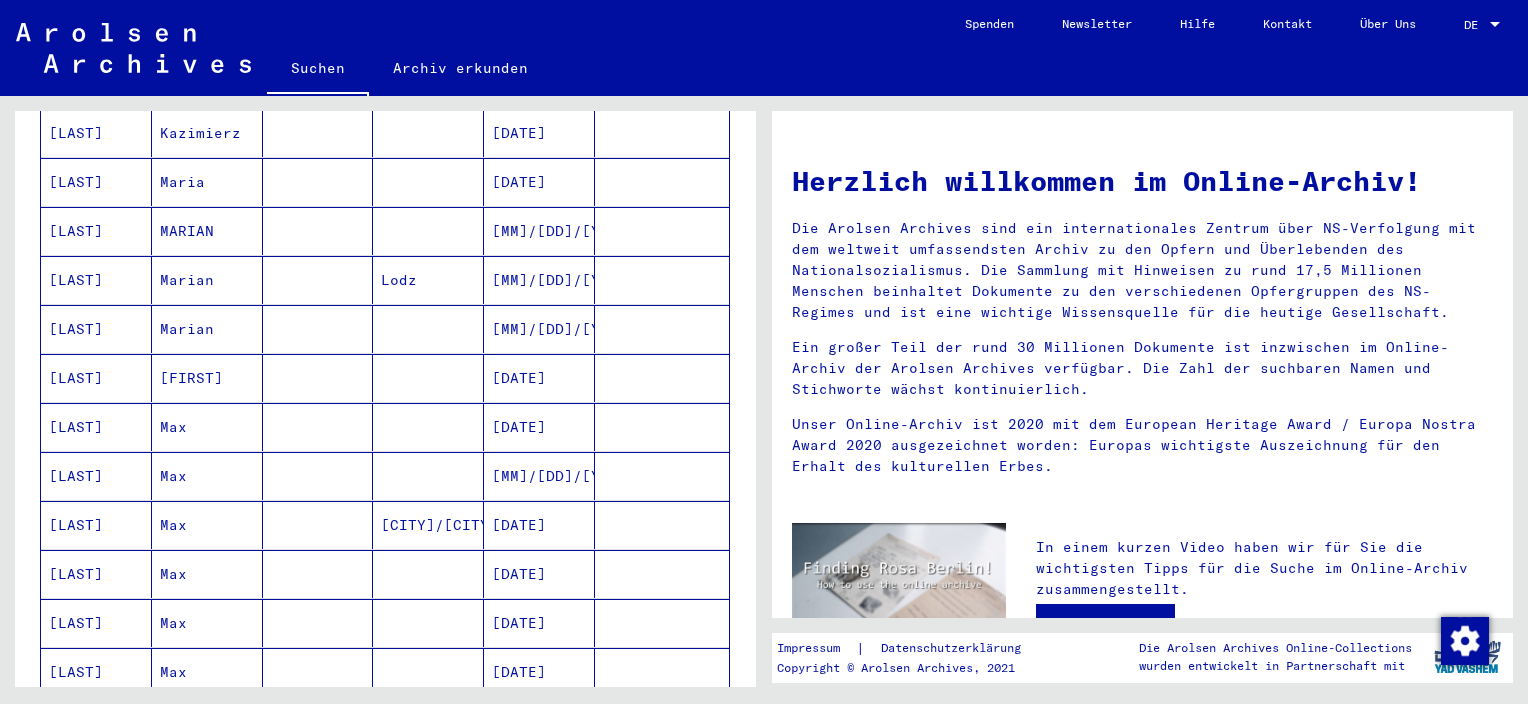 scroll, scrollTop: 1000, scrollLeft: 0, axis: vertical 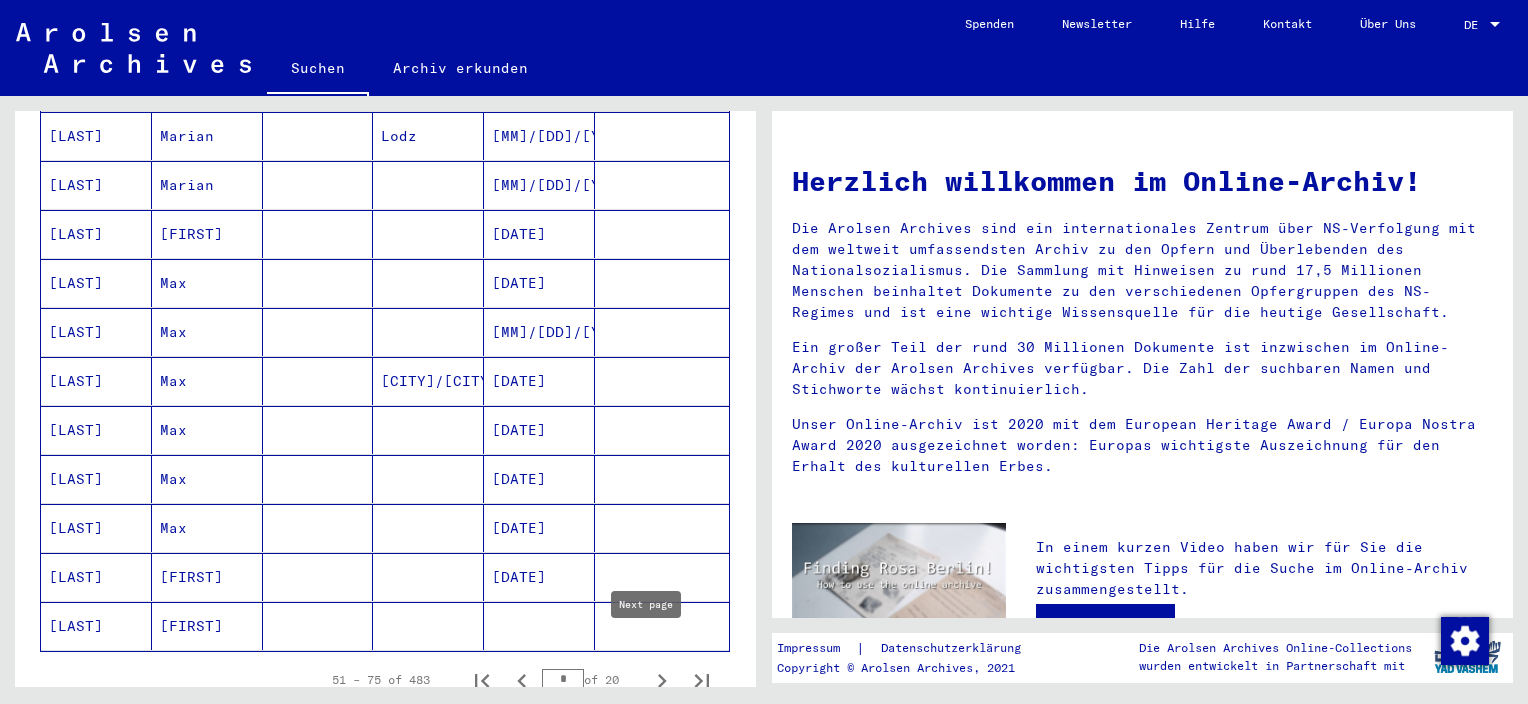 click 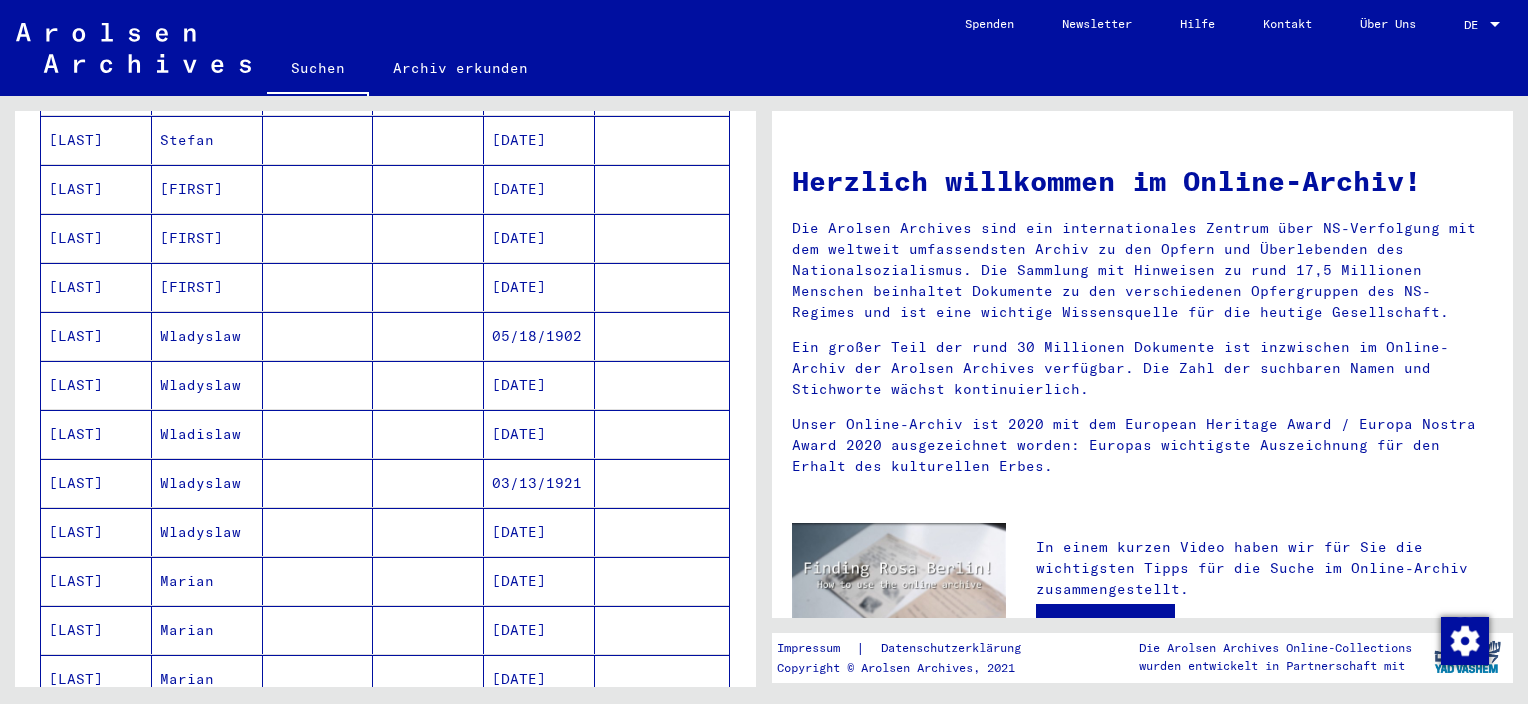 scroll, scrollTop: 1200, scrollLeft: 0, axis: vertical 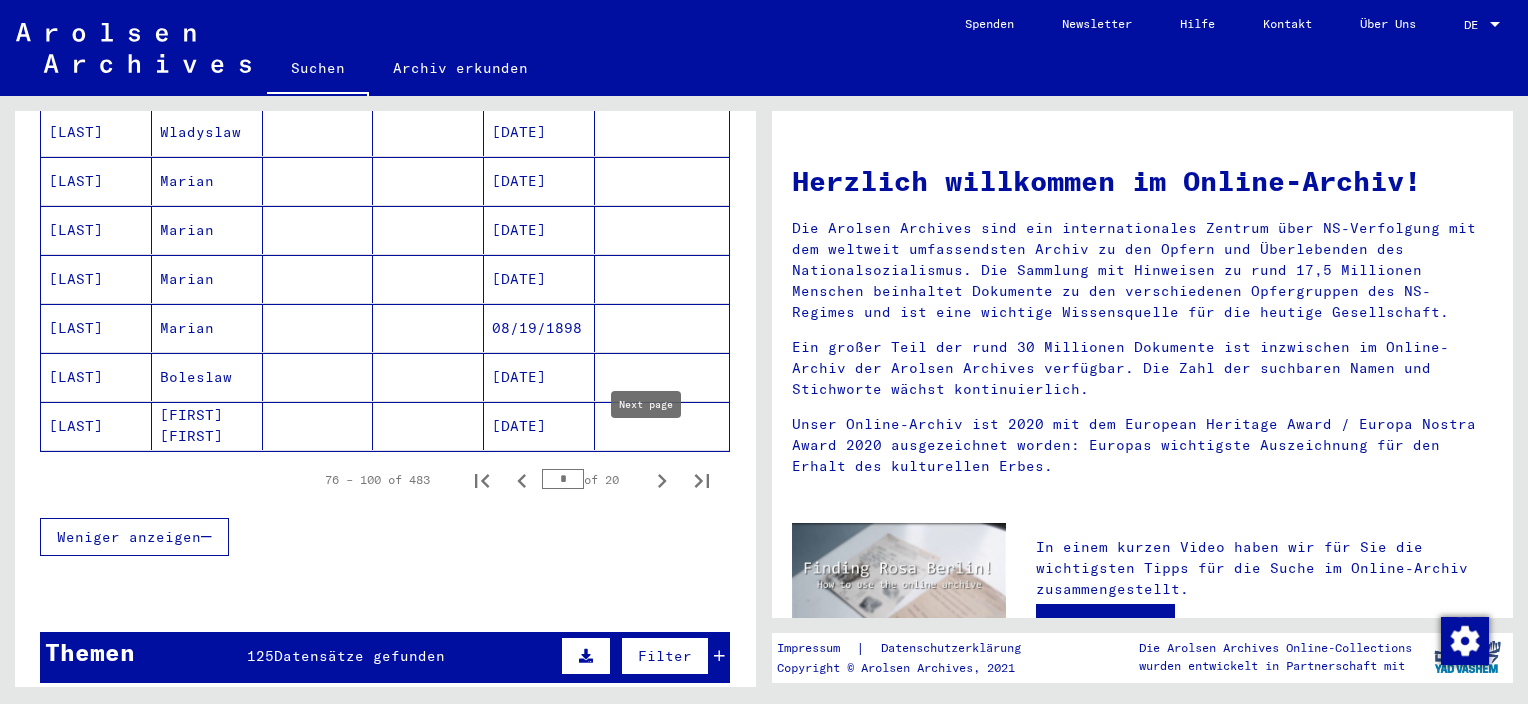 click 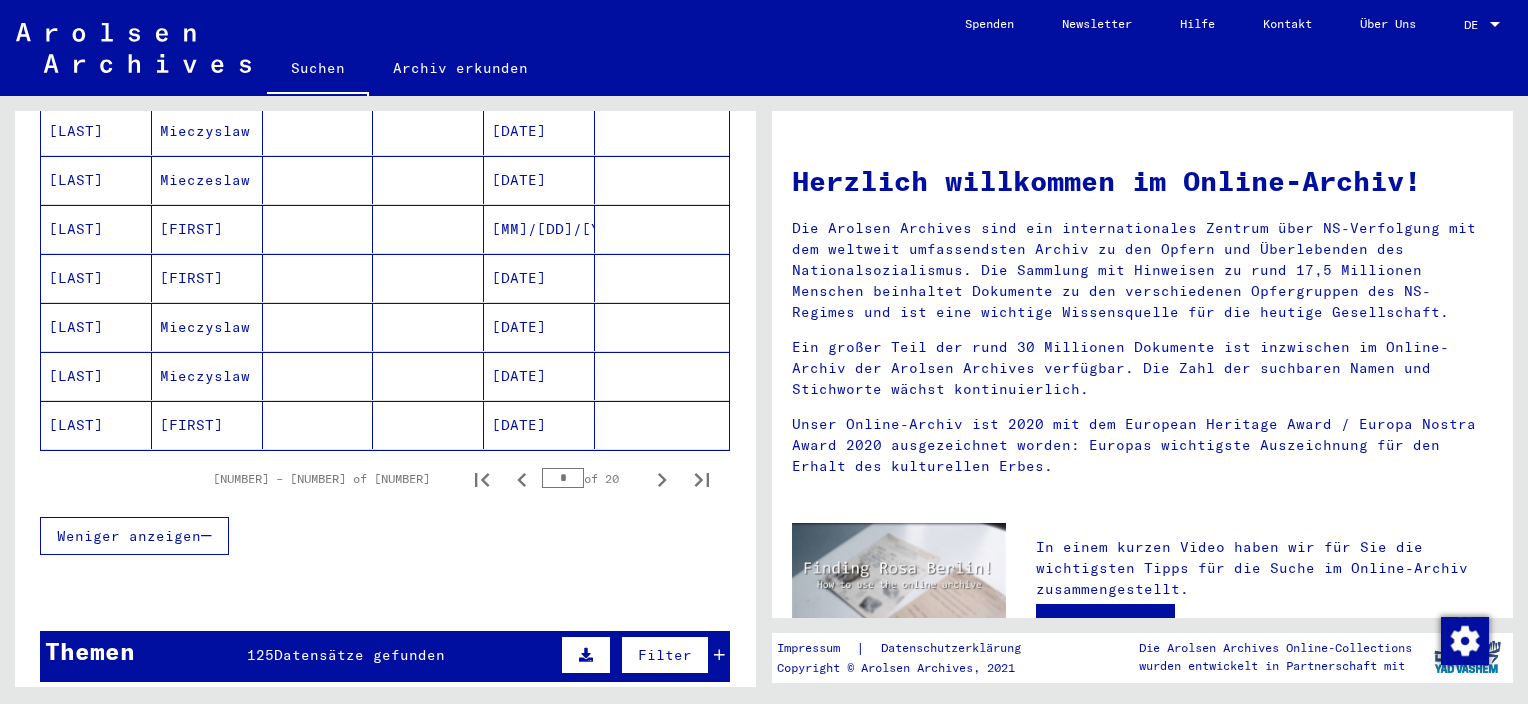 scroll, scrollTop: 1200, scrollLeft: 0, axis: vertical 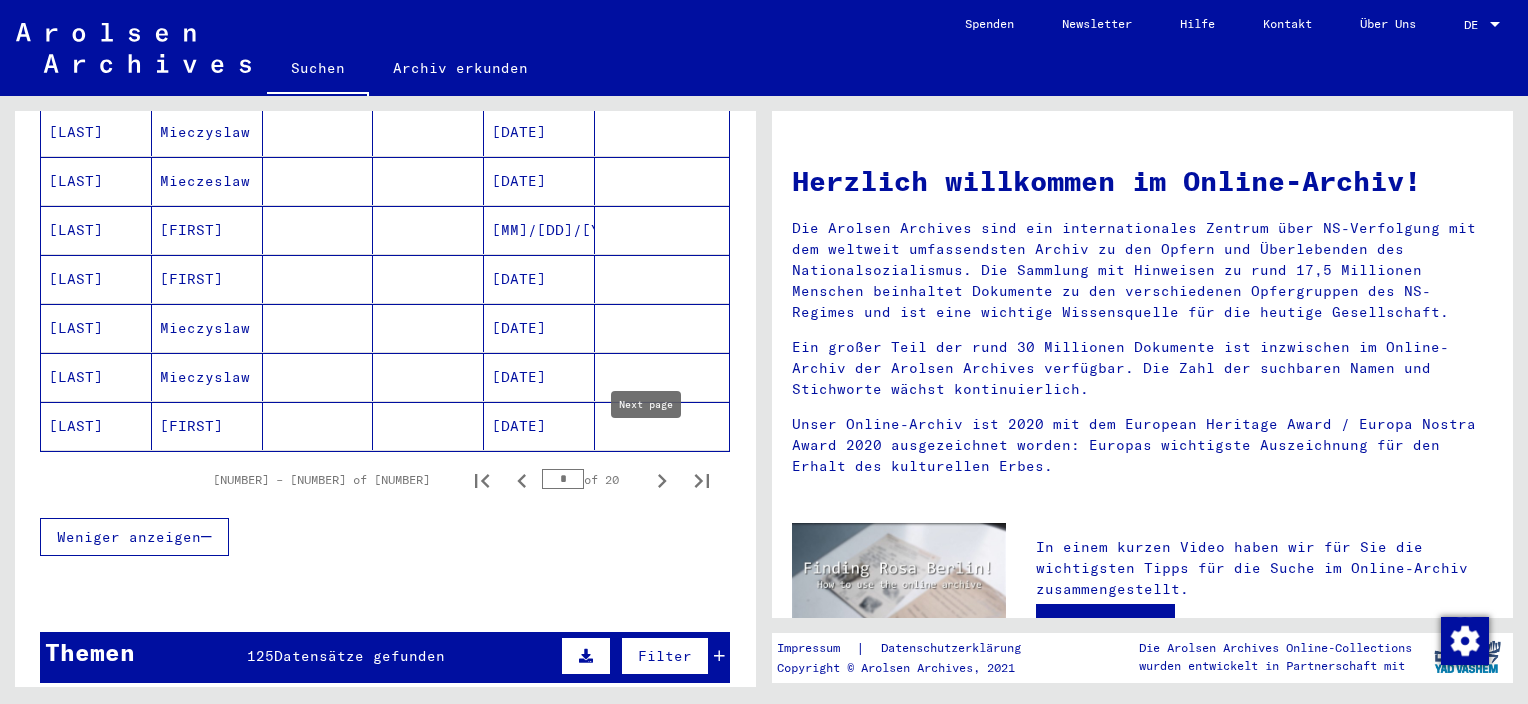click 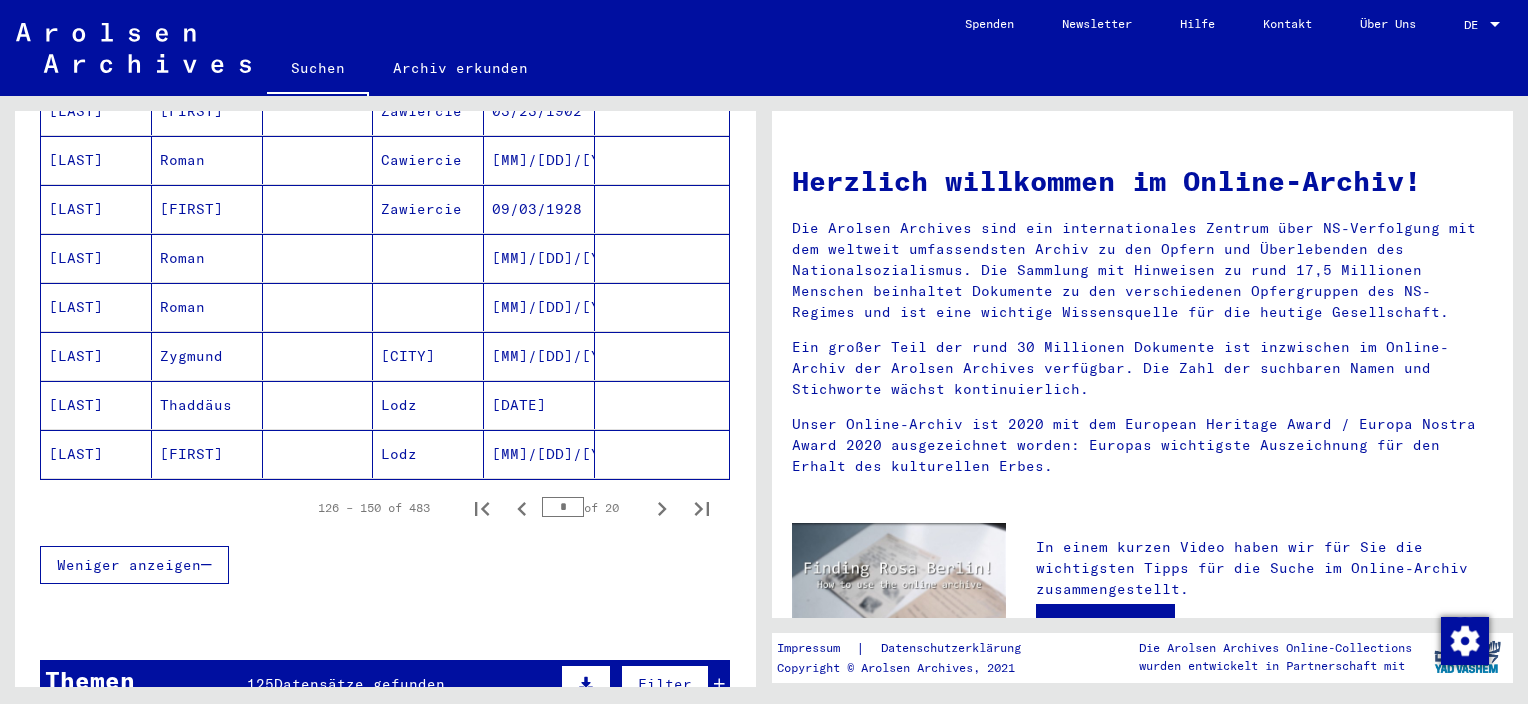 scroll, scrollTop: 1200, scrollLeft: 0, axis: vertical 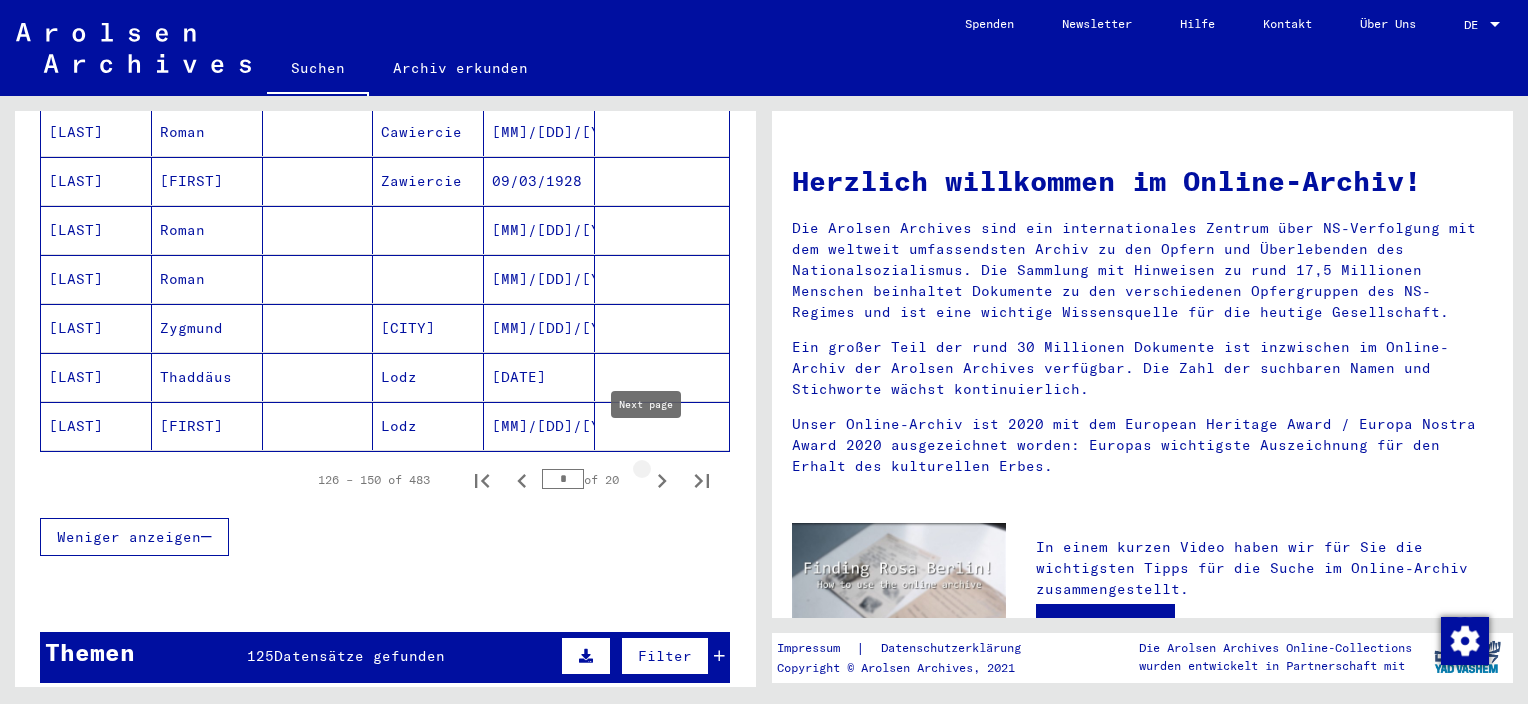 click 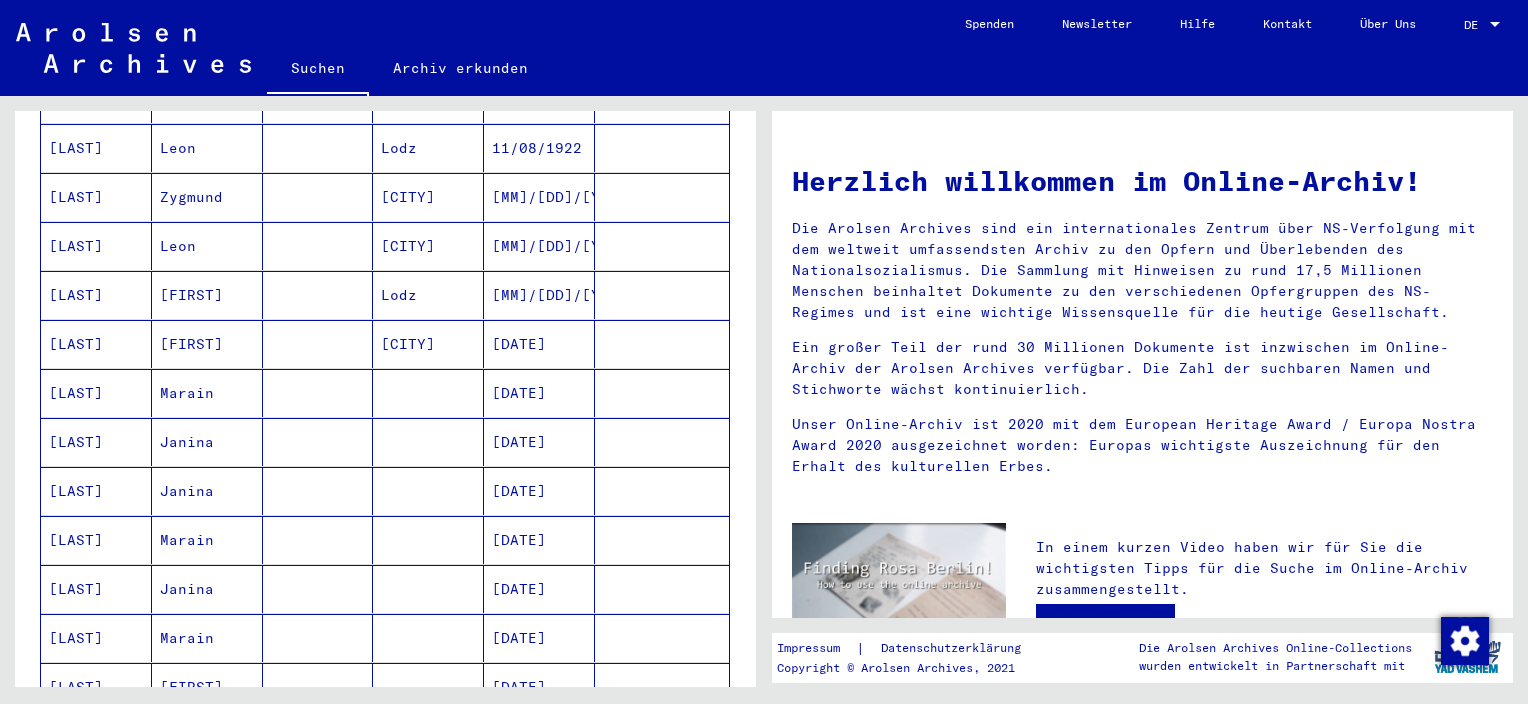 scroll, scrollTop: 400, scrollLeft: 0, axis: vertical 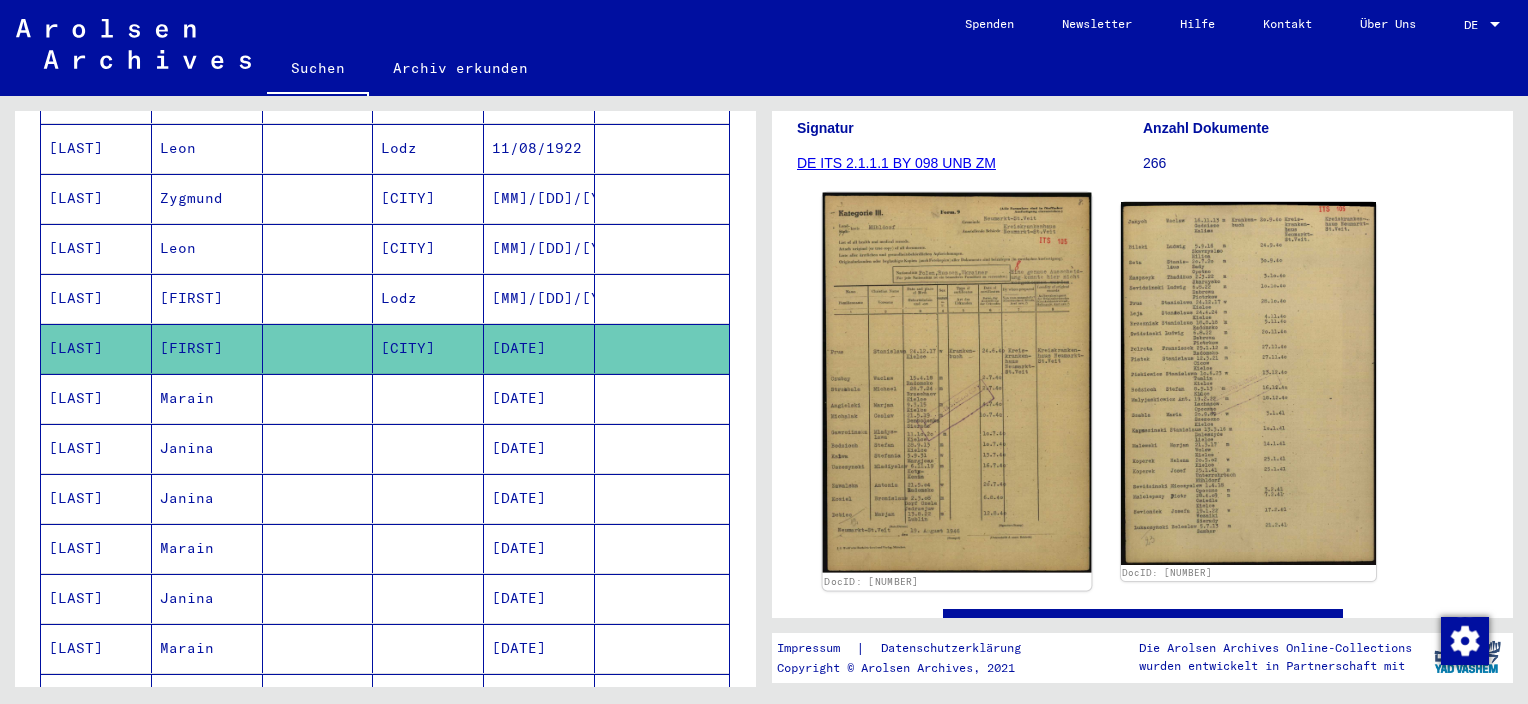 click 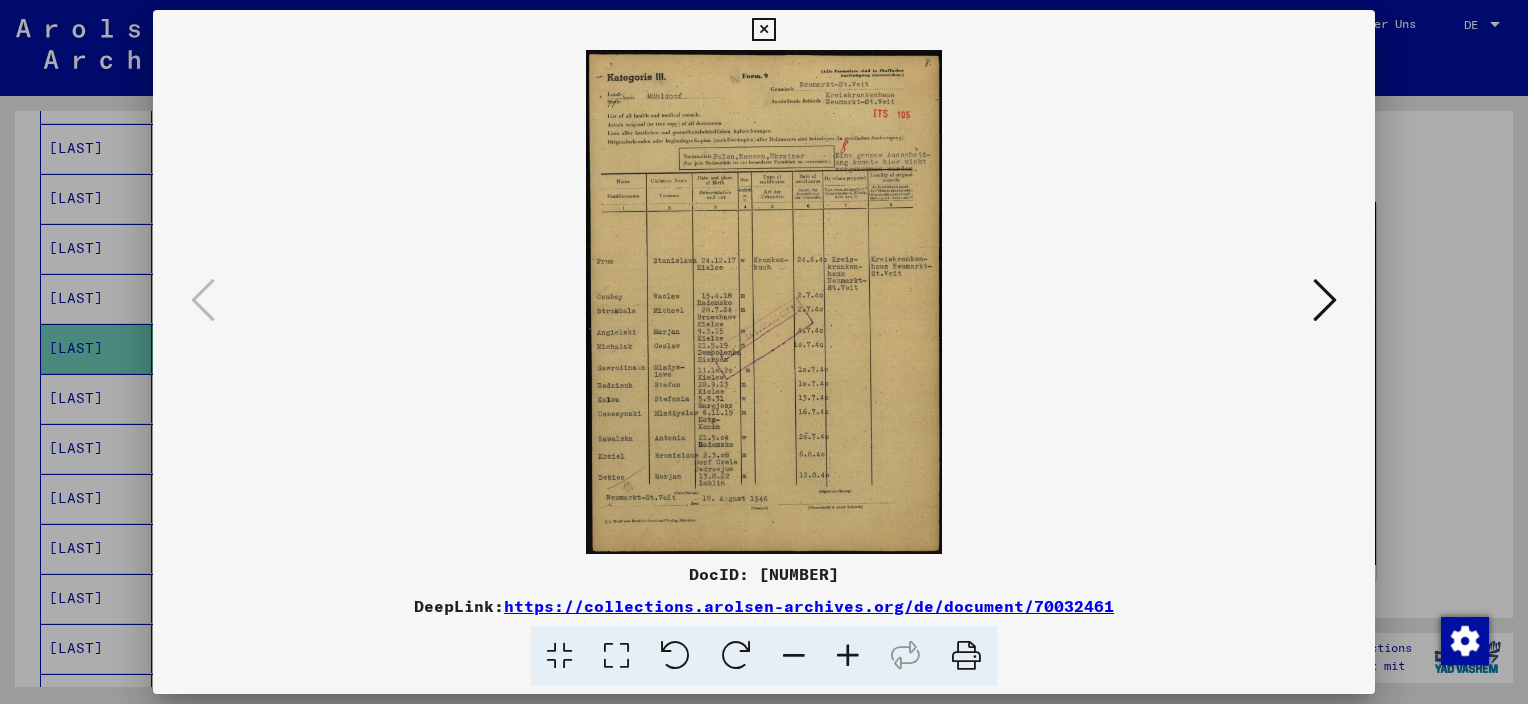 click at bounding box center [848, 656] 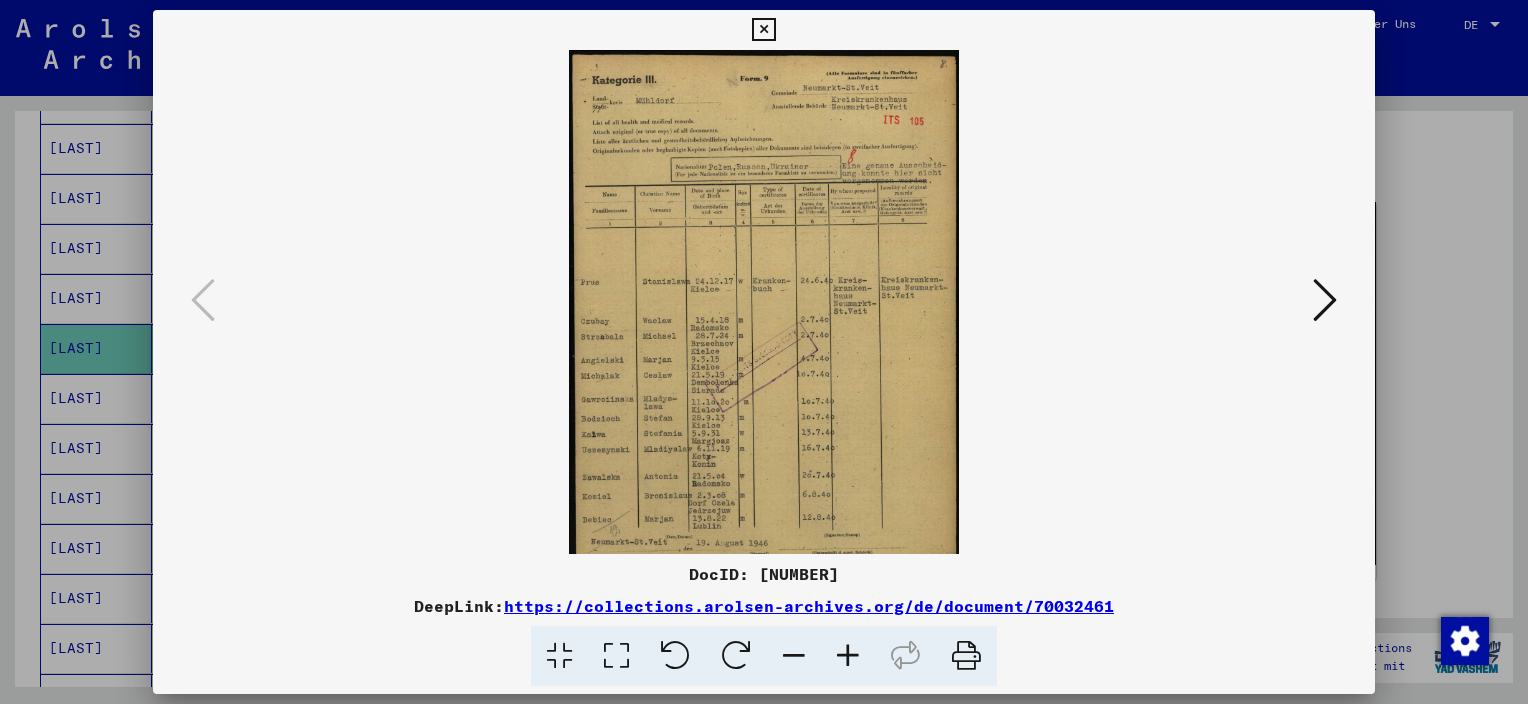 click at bounding box center [848, 656] 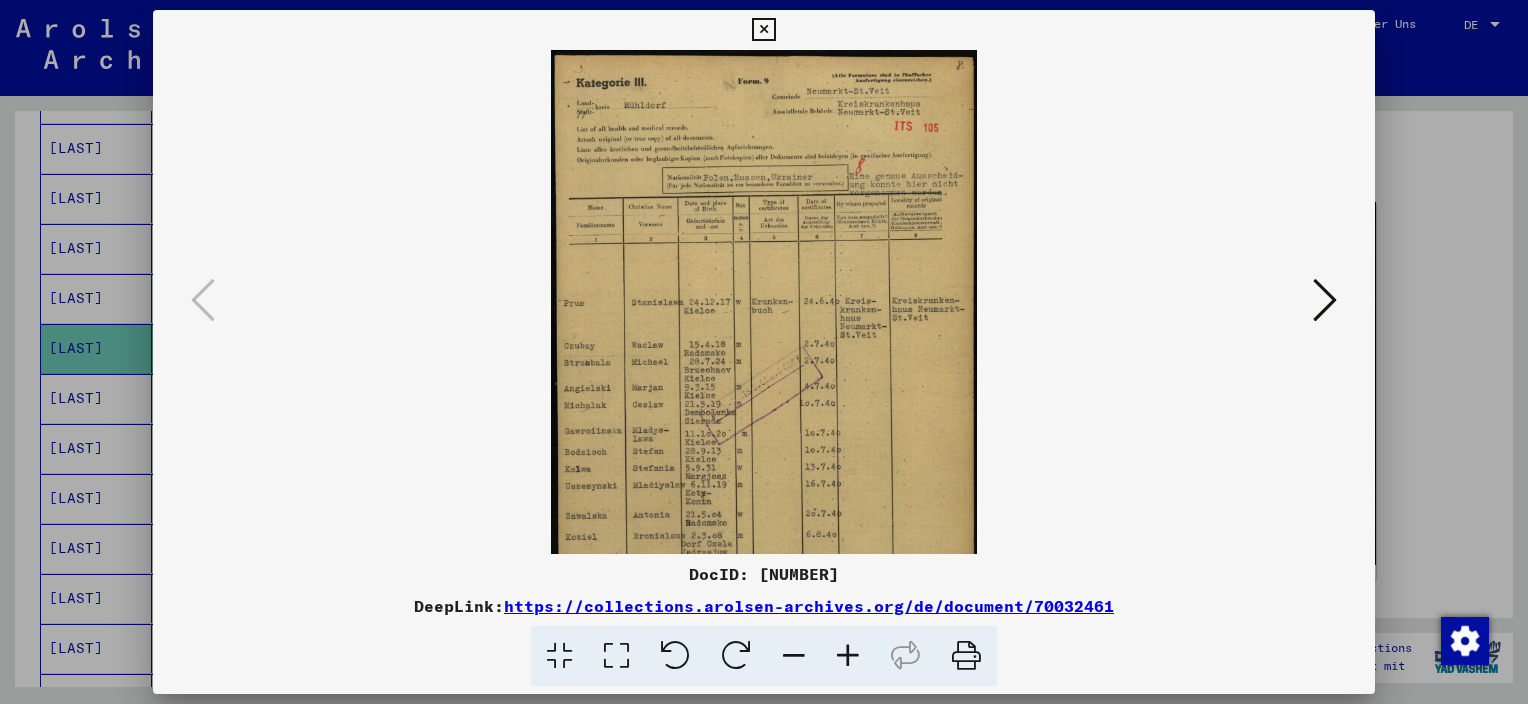 click at bounding box center (848, 656) 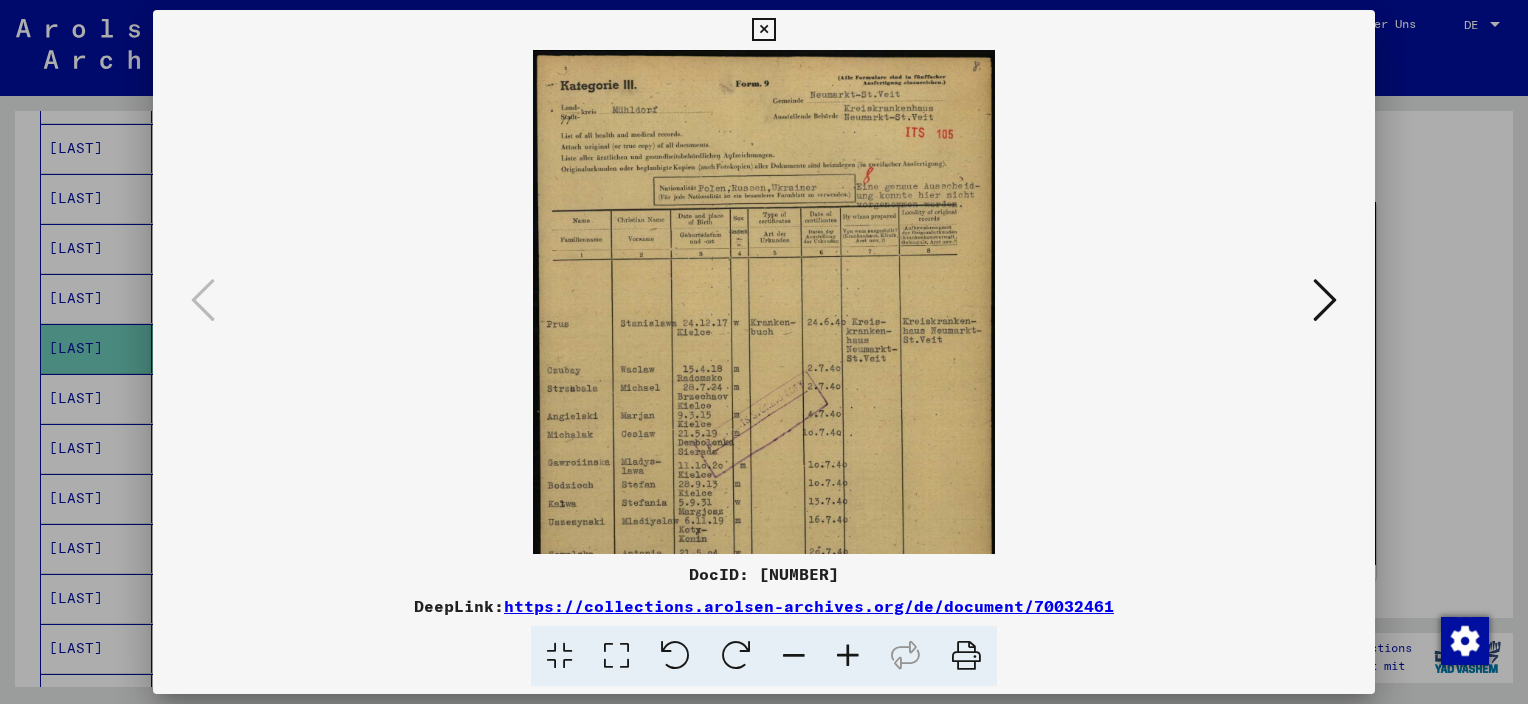 click at bounding box center (848, 656) 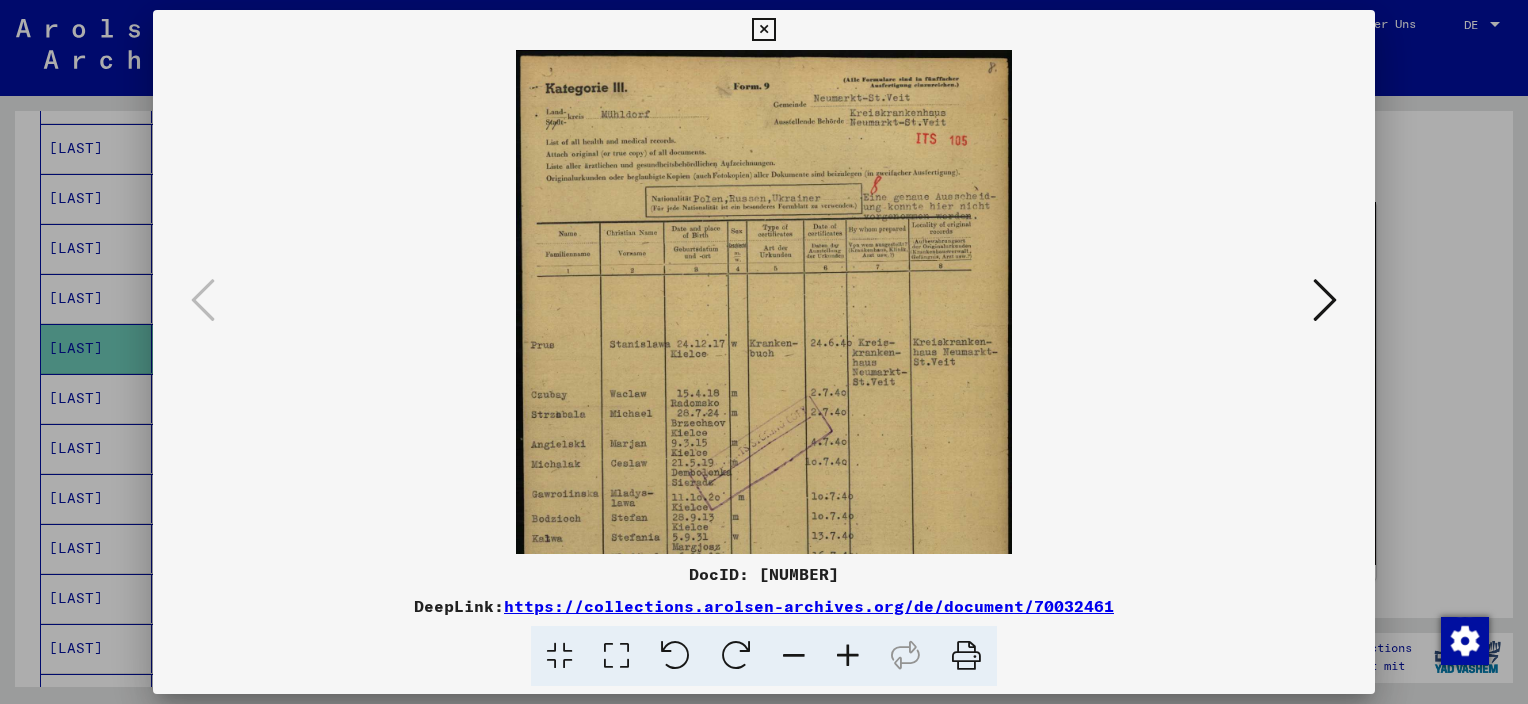 click at bounding box center (848, 656) 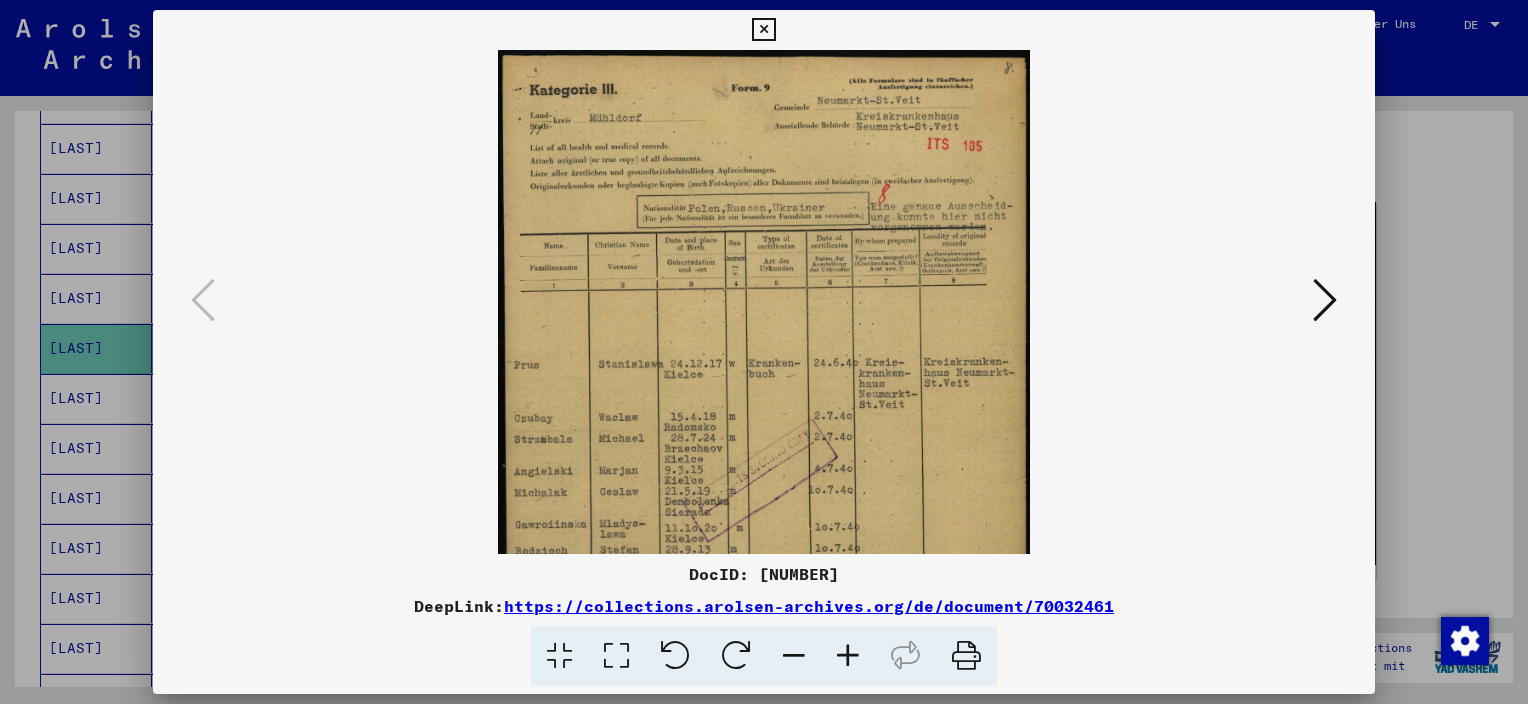scroll, scrollTop: 0, scrollLeft: 0, axis: both 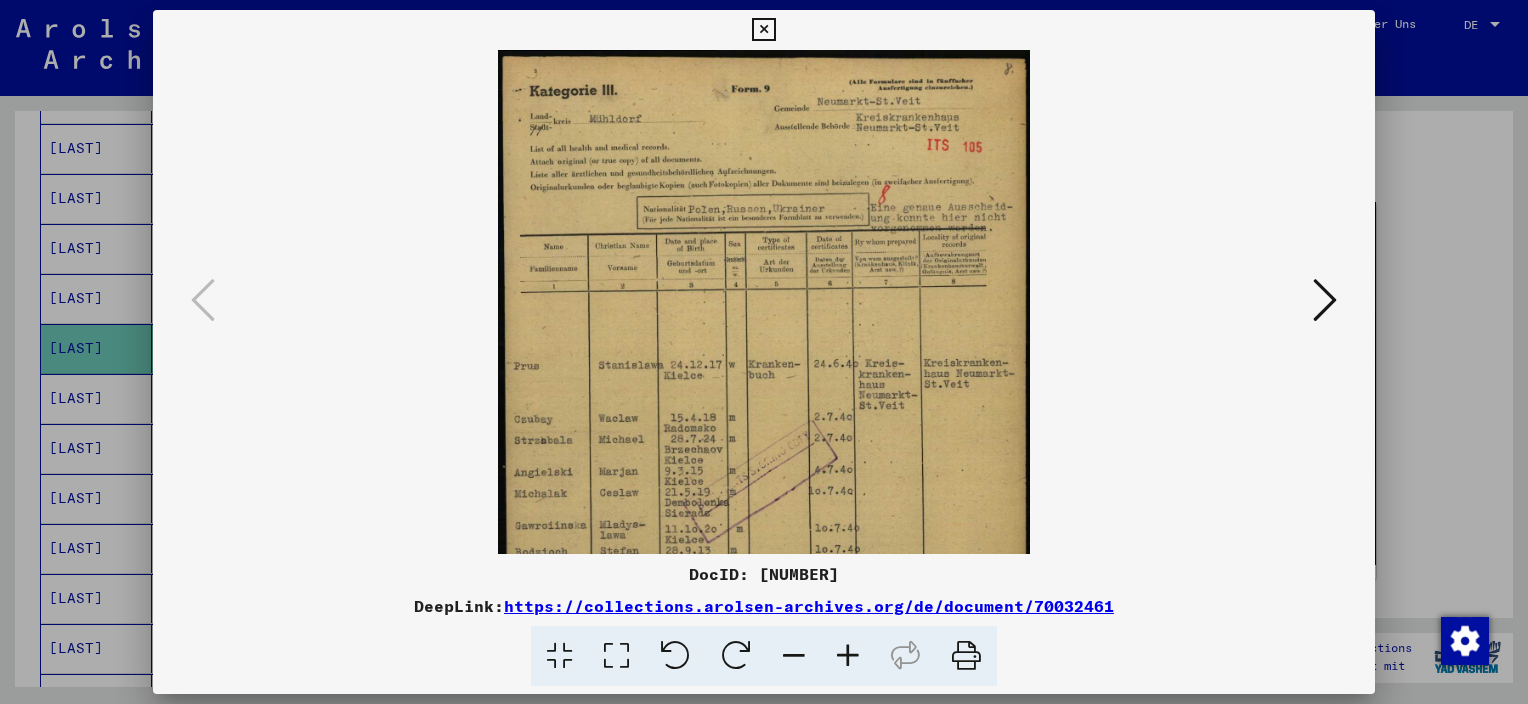 drag, startPoint x: 769, startPoint y: 400, endPoint x: 803, endPoint y: 475, distance: 82.346825 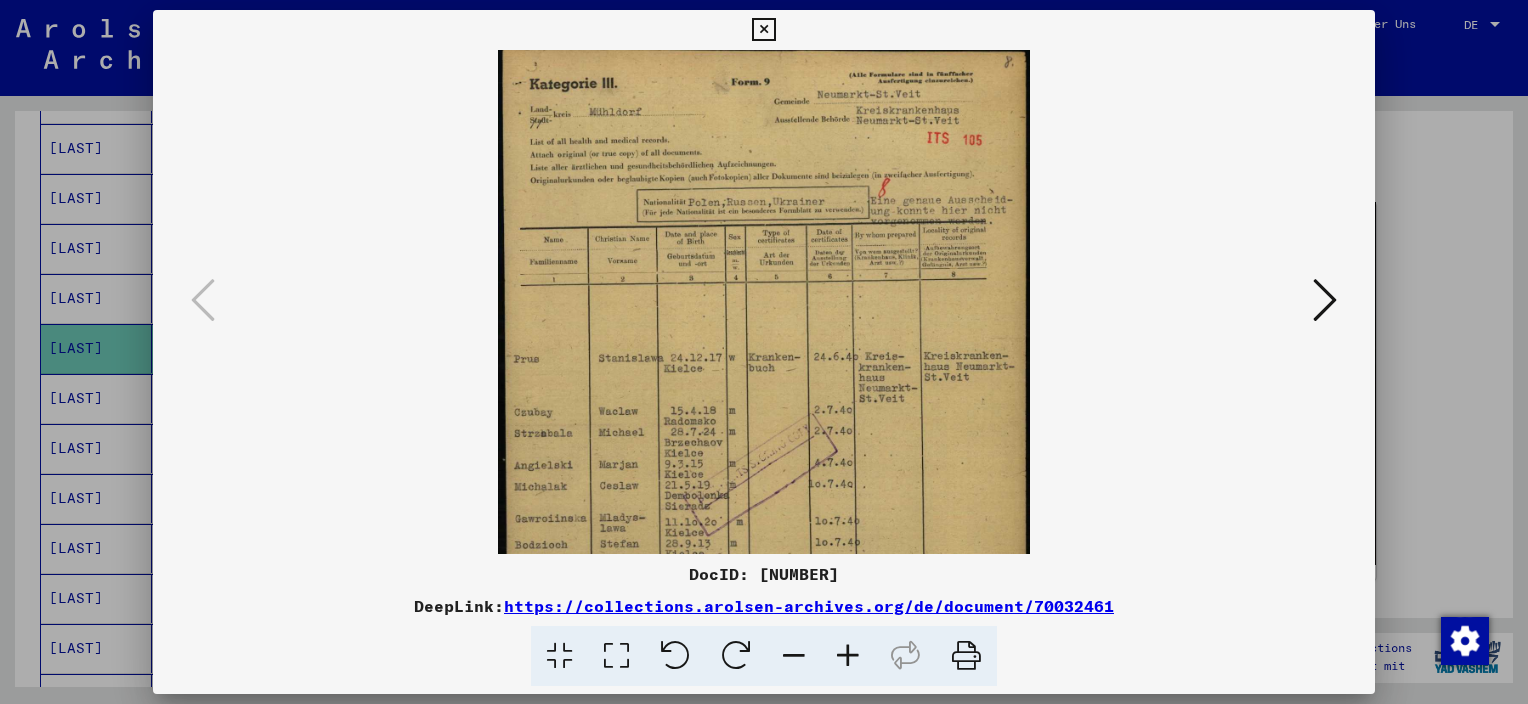 click at bounding box center (1325, 300) 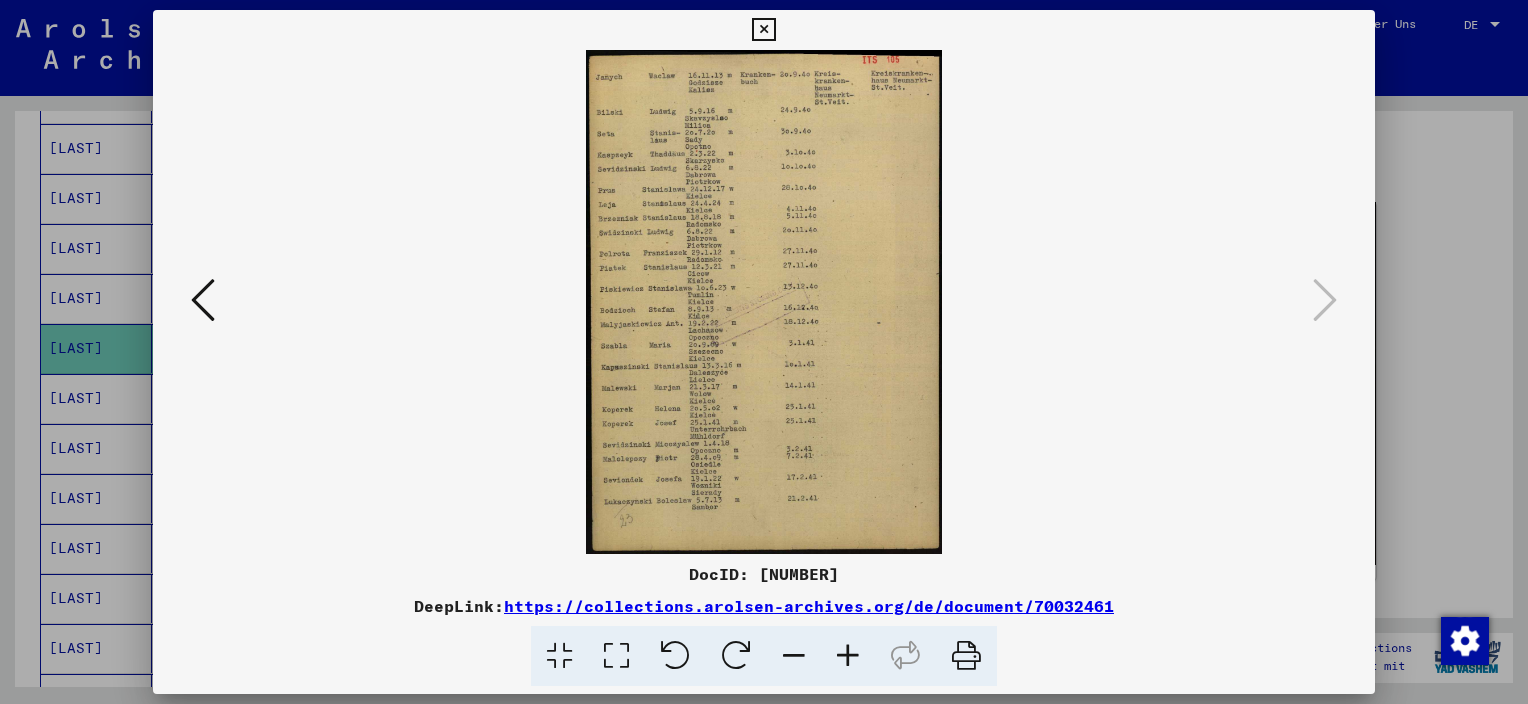 click at bounding box center (848, 656) 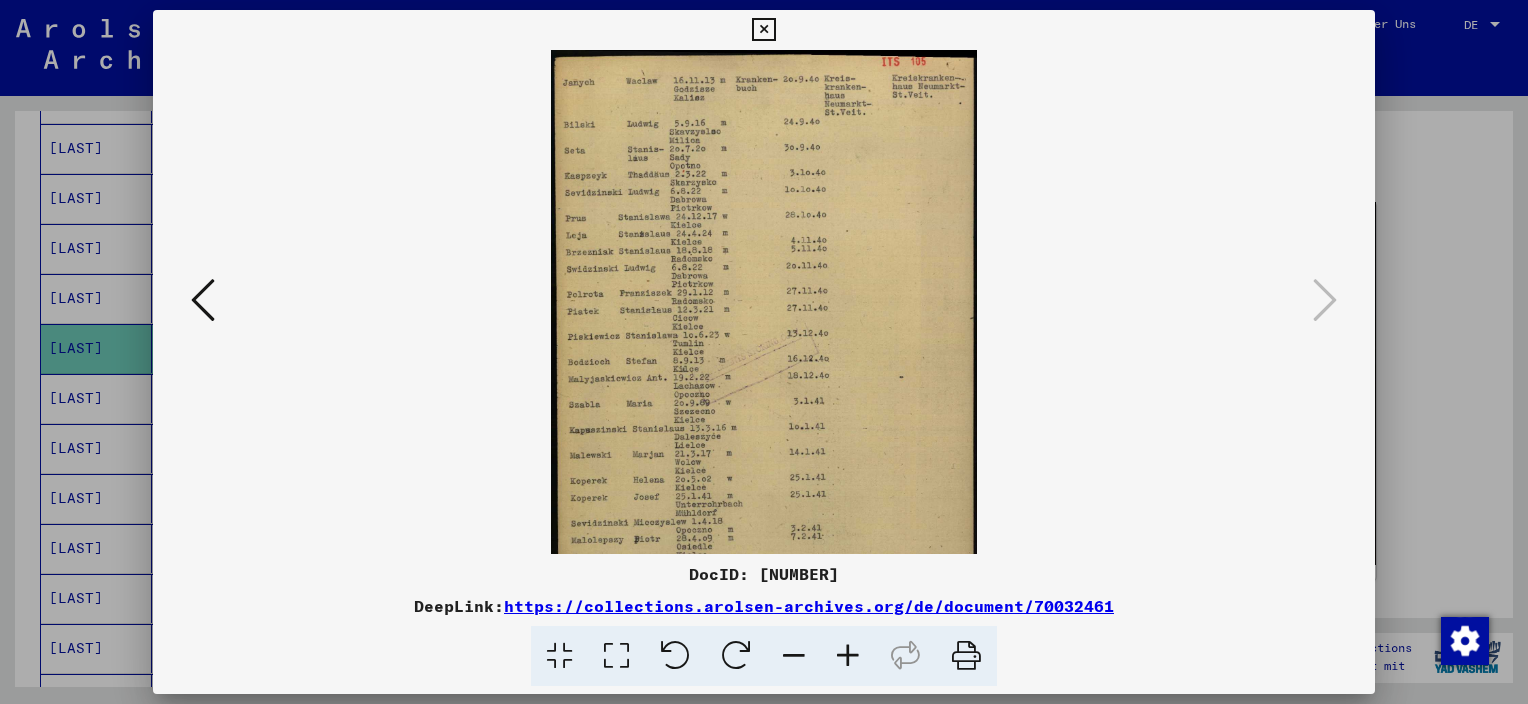 click at bounding box center [848, 656] 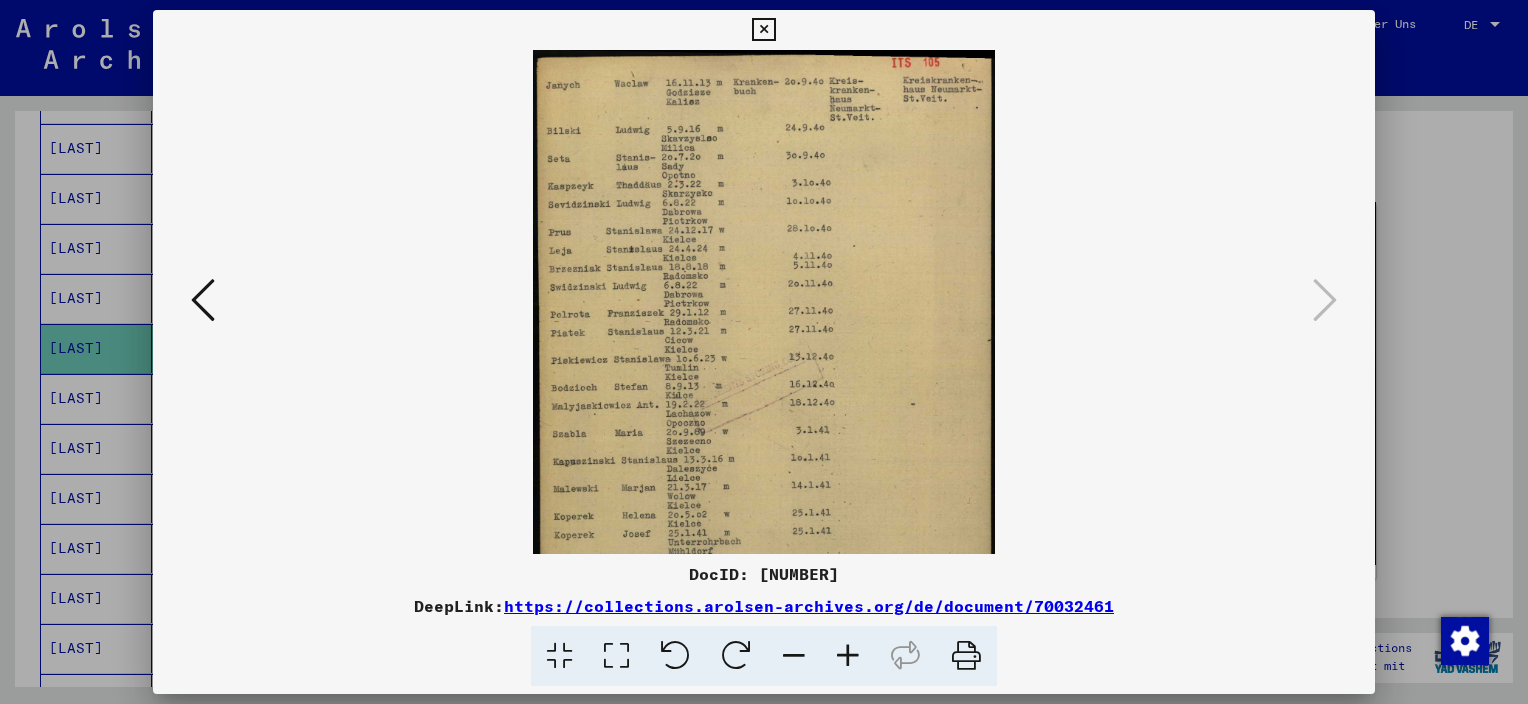 click at bounding box center (848, 656) 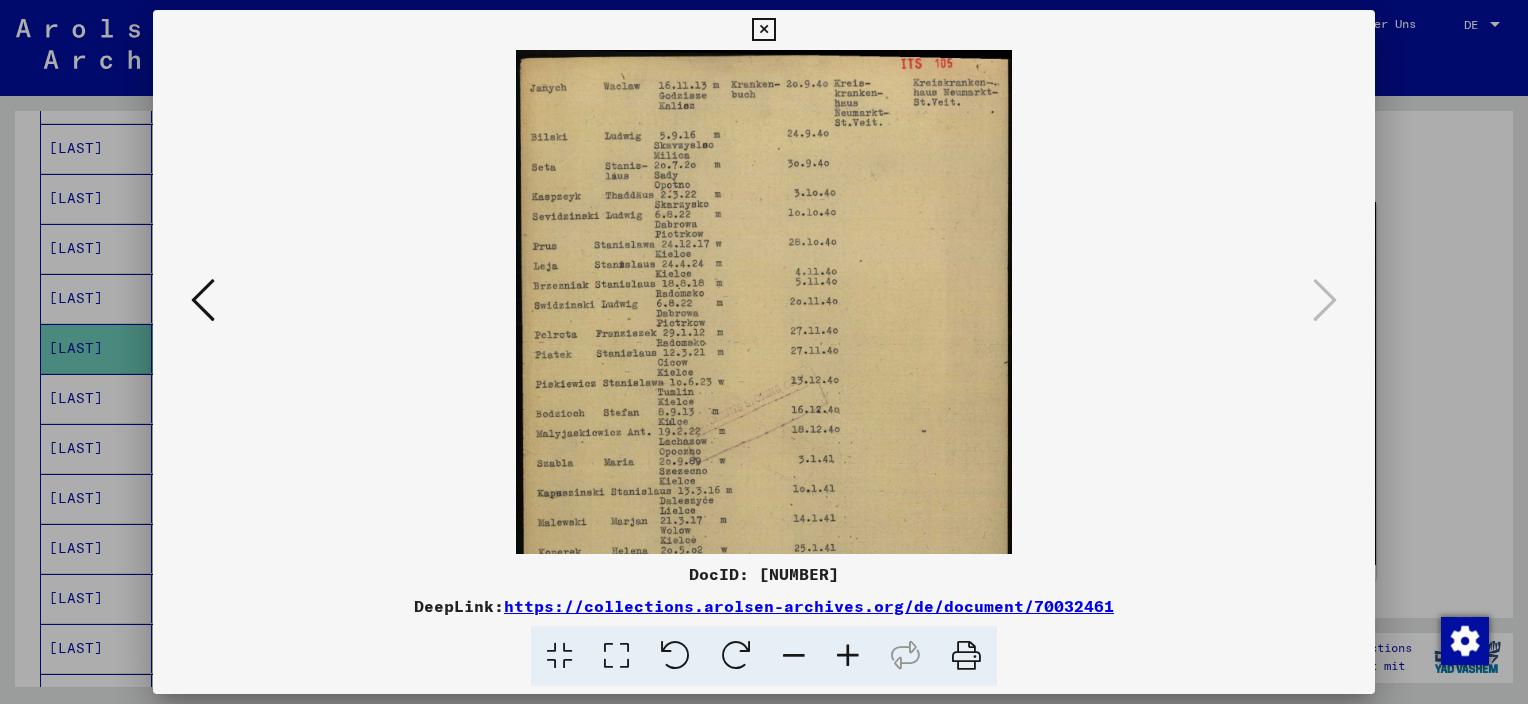 click at bounding box center [848, 656] 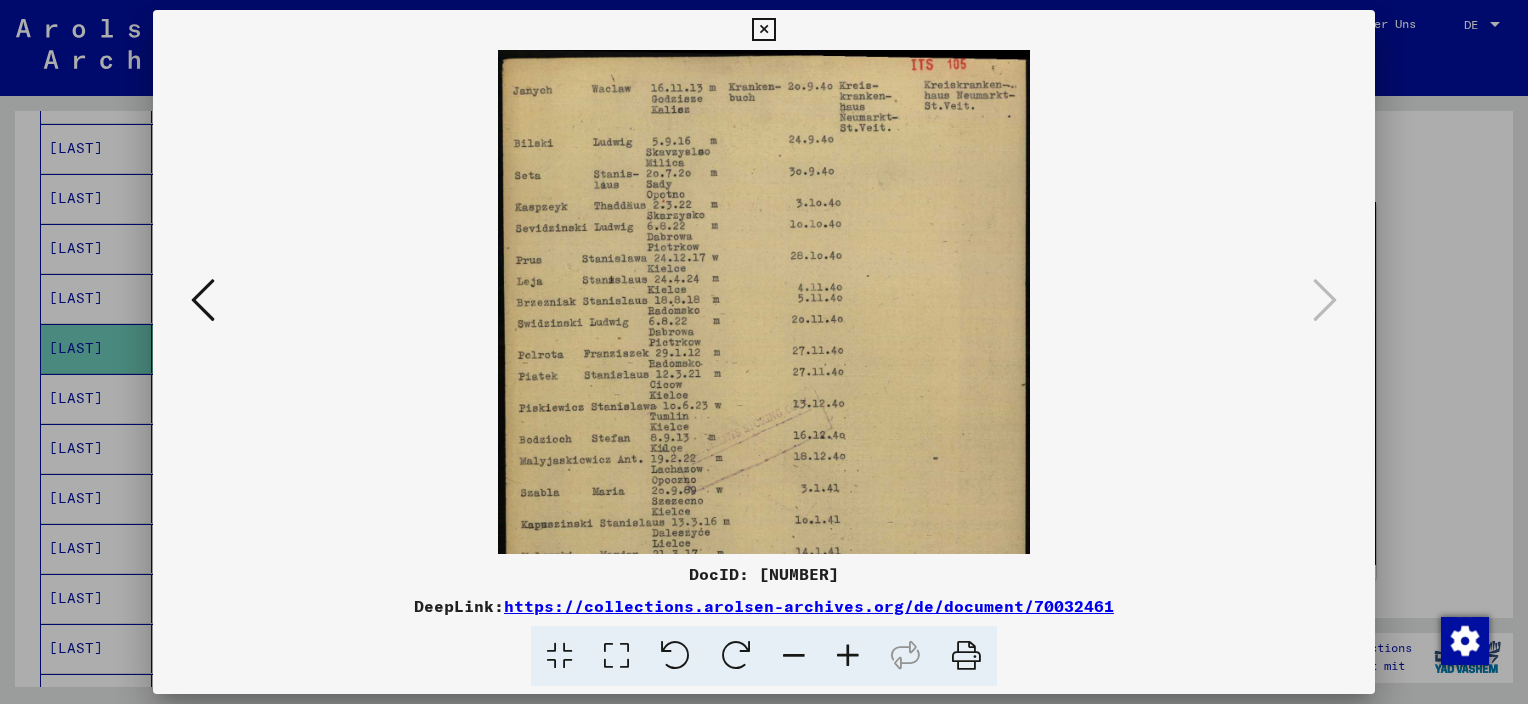 click at bounding box center (764, 427) 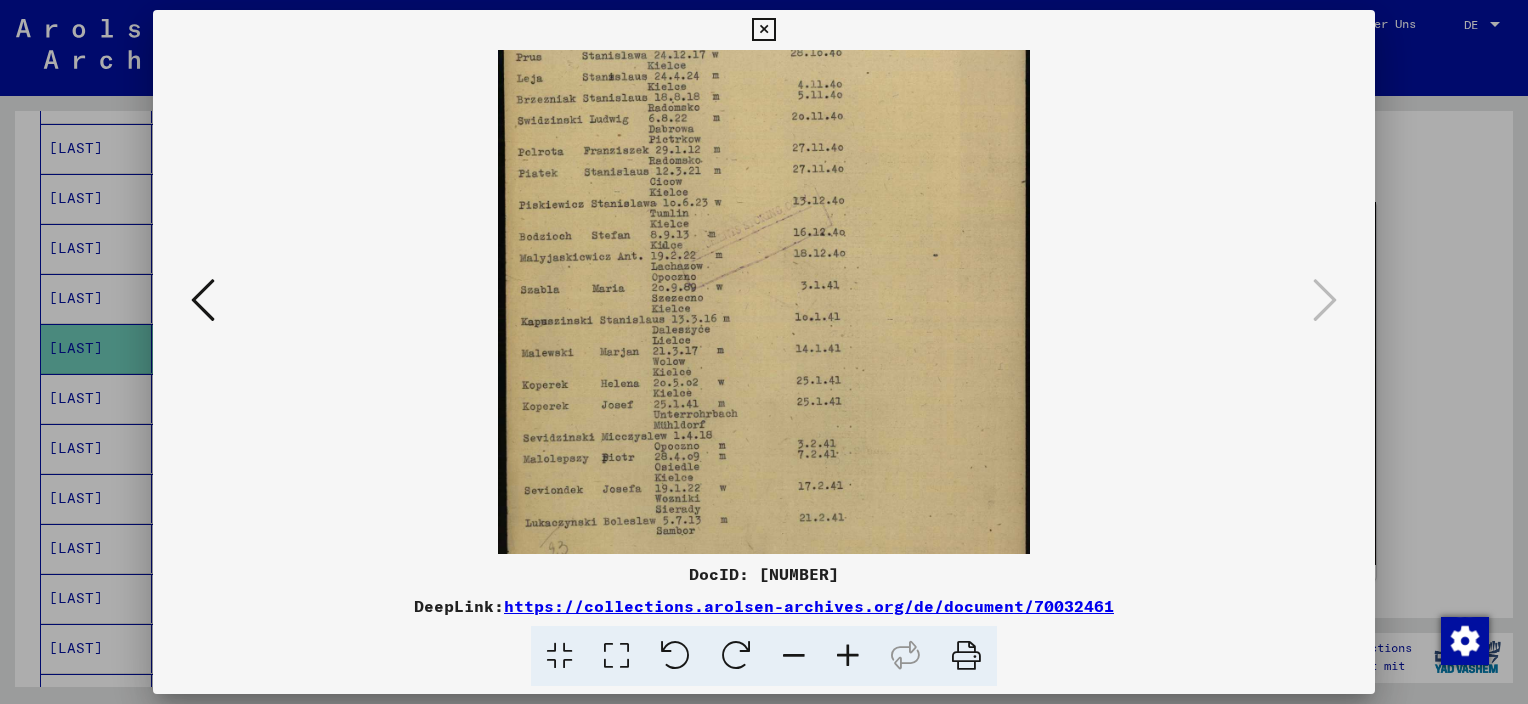 scroll, scrollTop: 204, scrollLeft: 0, axis: vertical 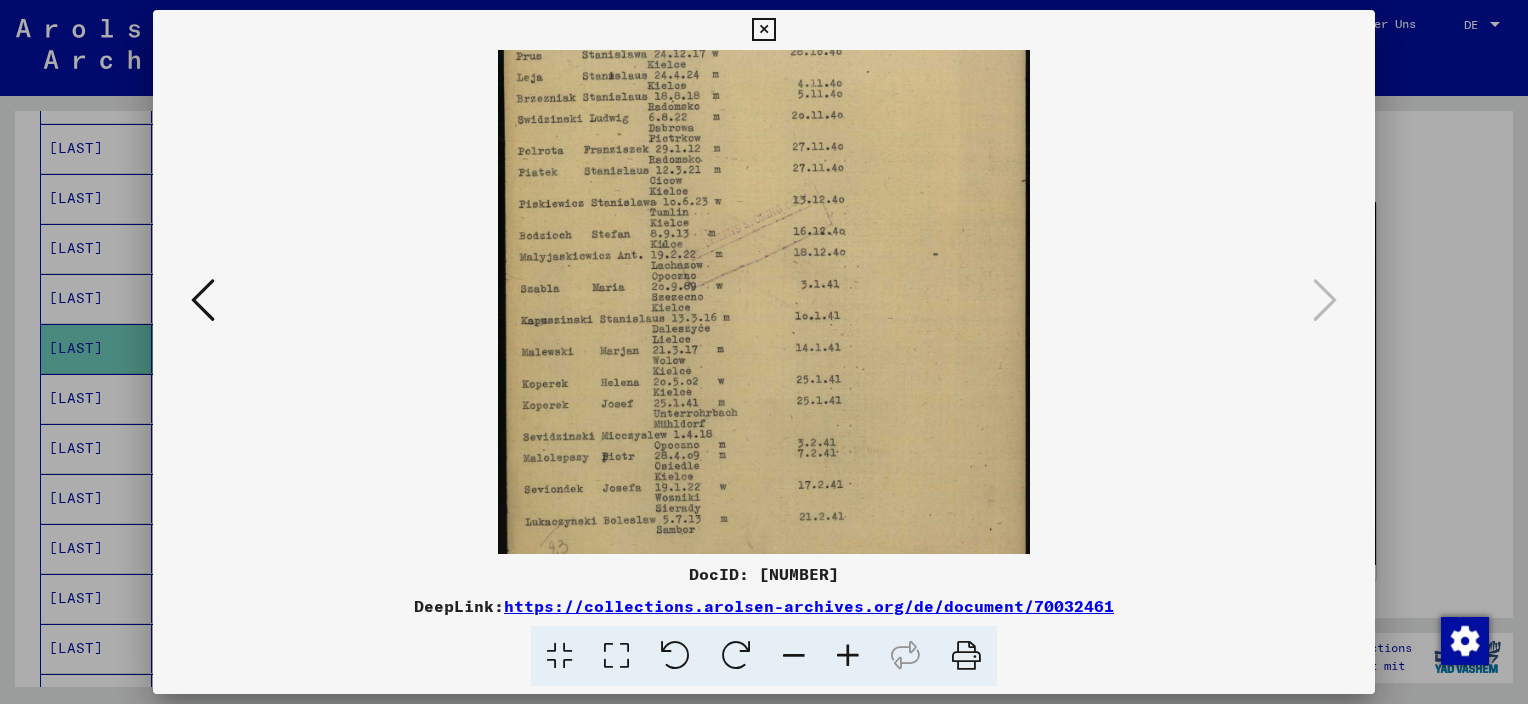 drag, startPoint x: 764, startPoint y: 390, endPoint x: 800, endPoint y: 192, distance: 201.24612 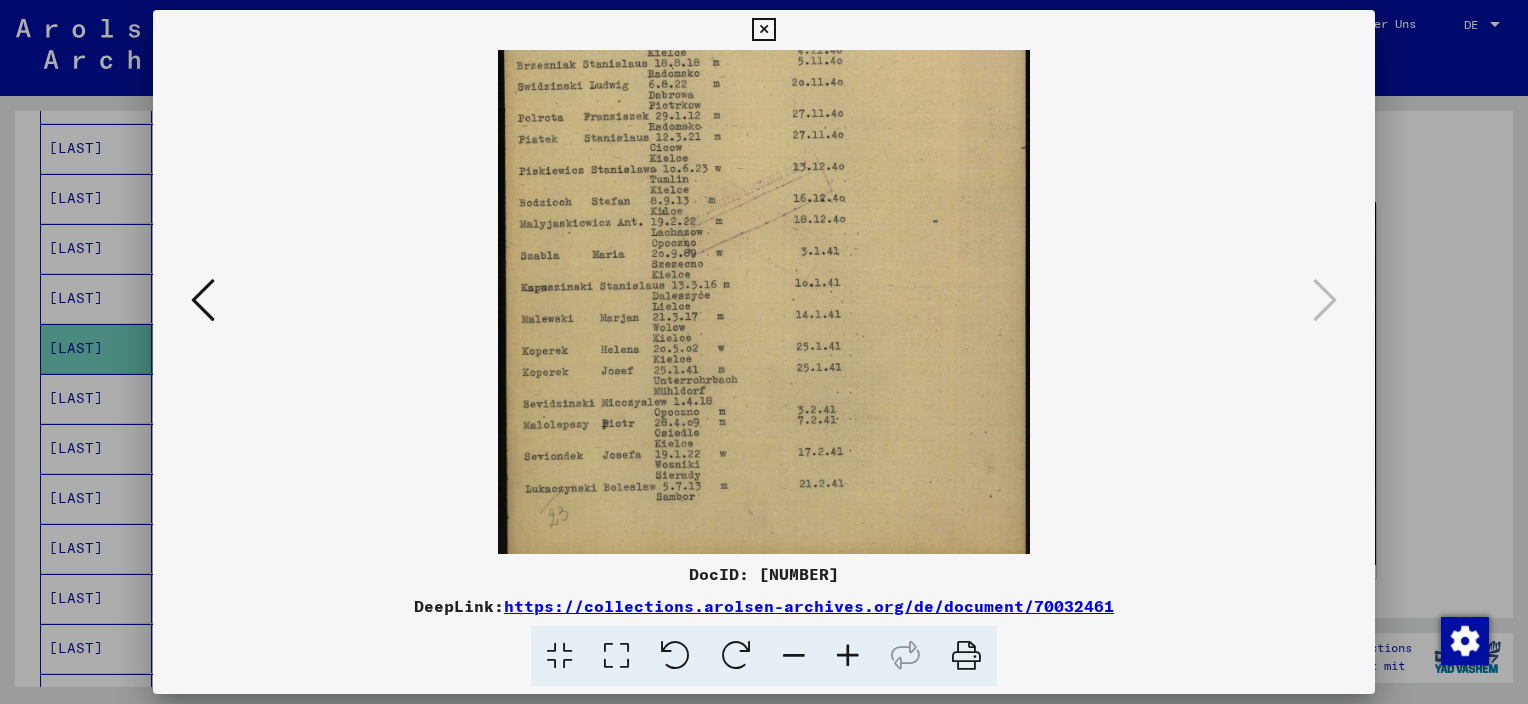 drag, startPoint x: 776, startPoint y: 442, endPoint x: 800, endPoint y: 409, distance: 40.804413 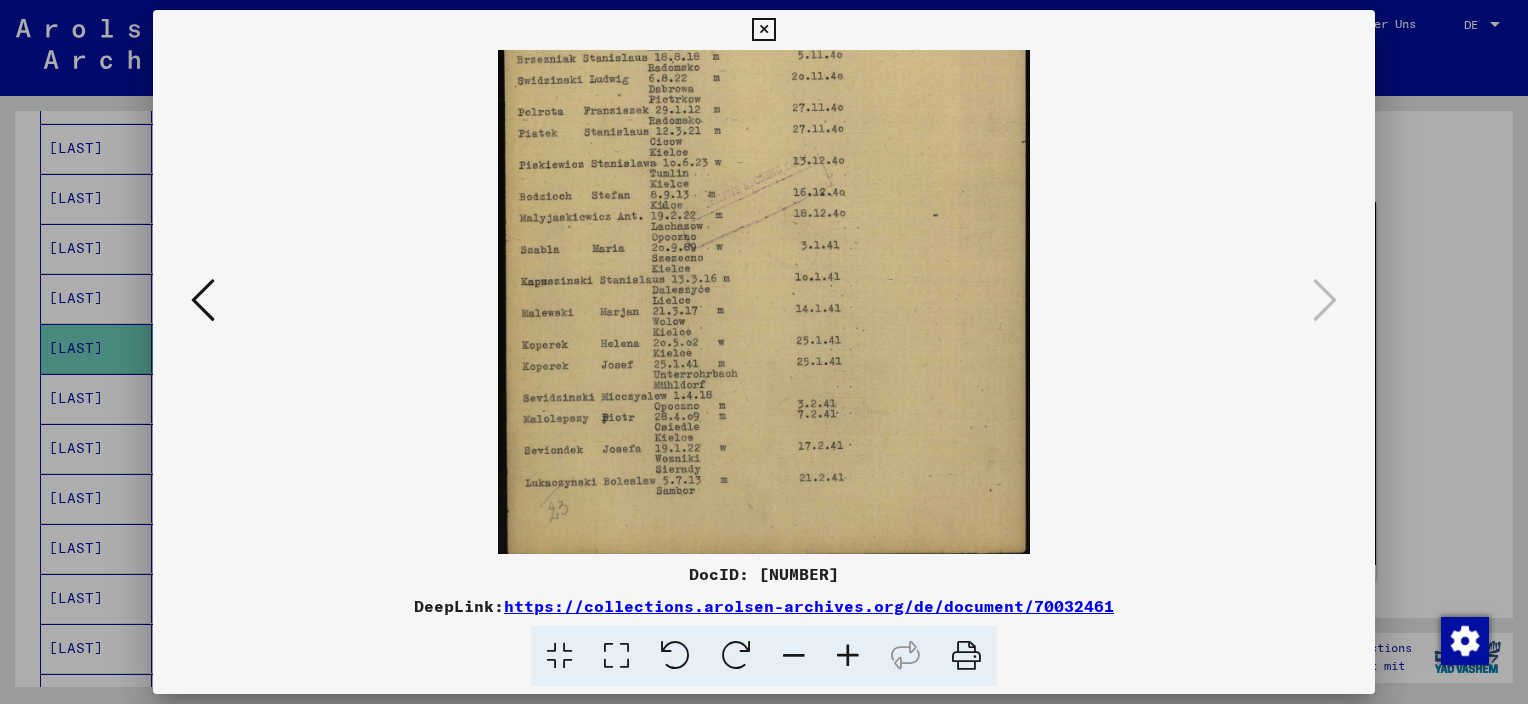 click at bounding box center (764, 352) 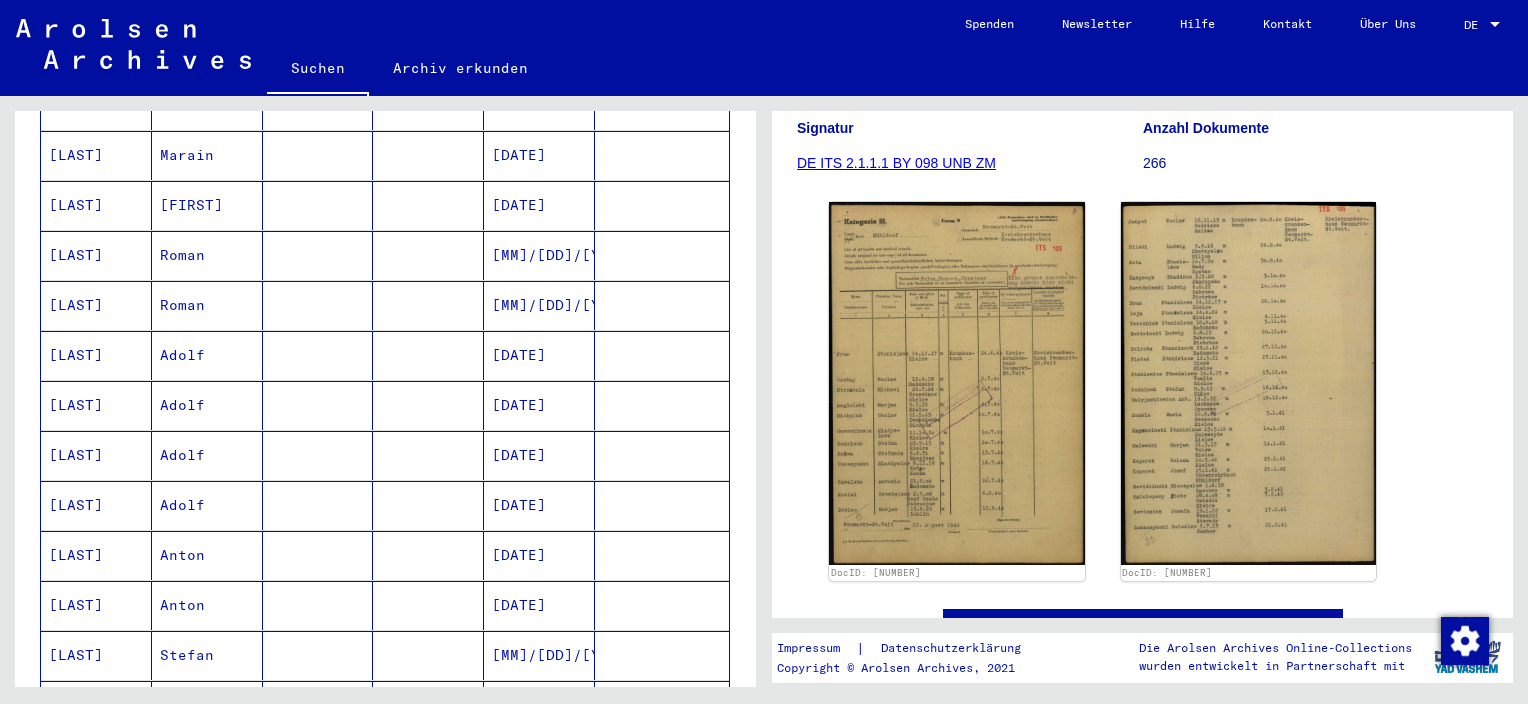 scroll, scrollTop: 1002, scrollLeft: 0, axis: vertical 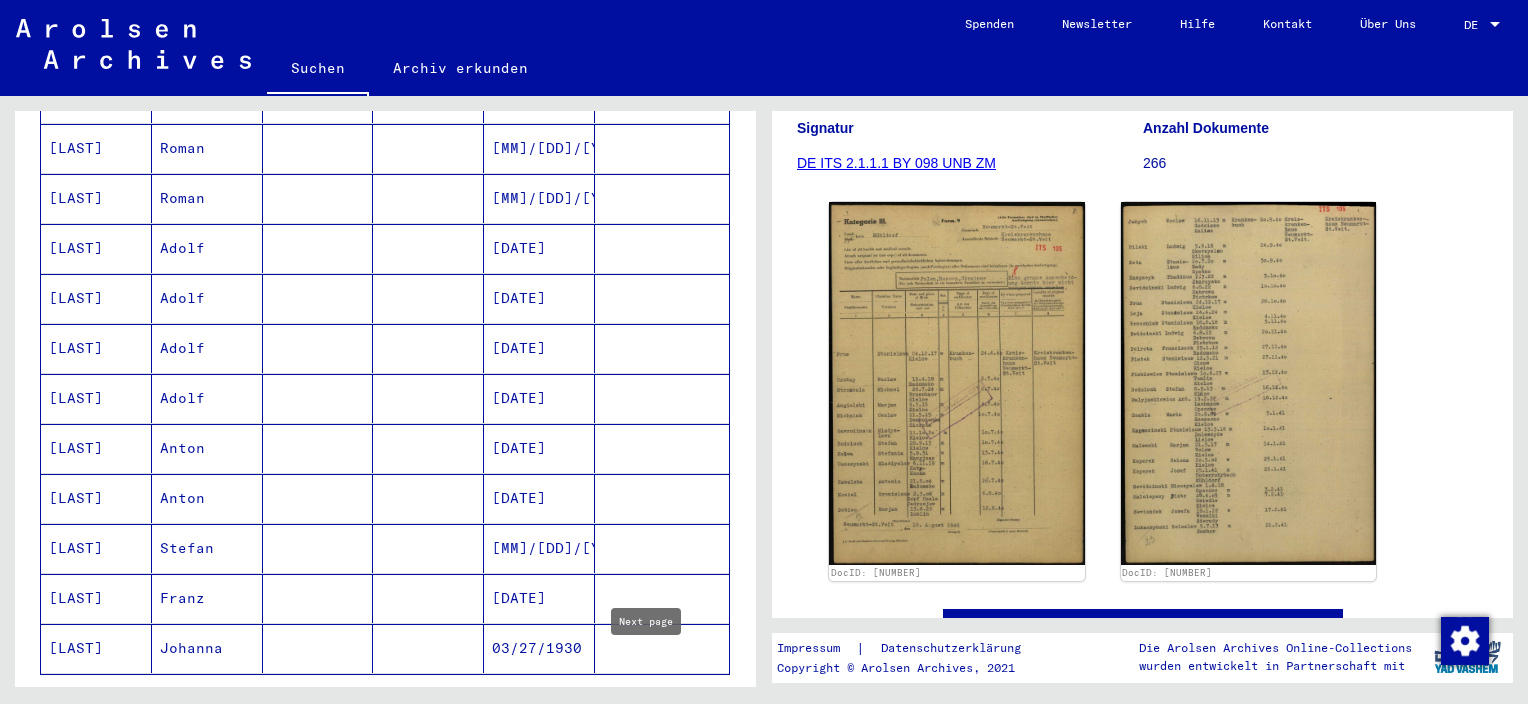 click 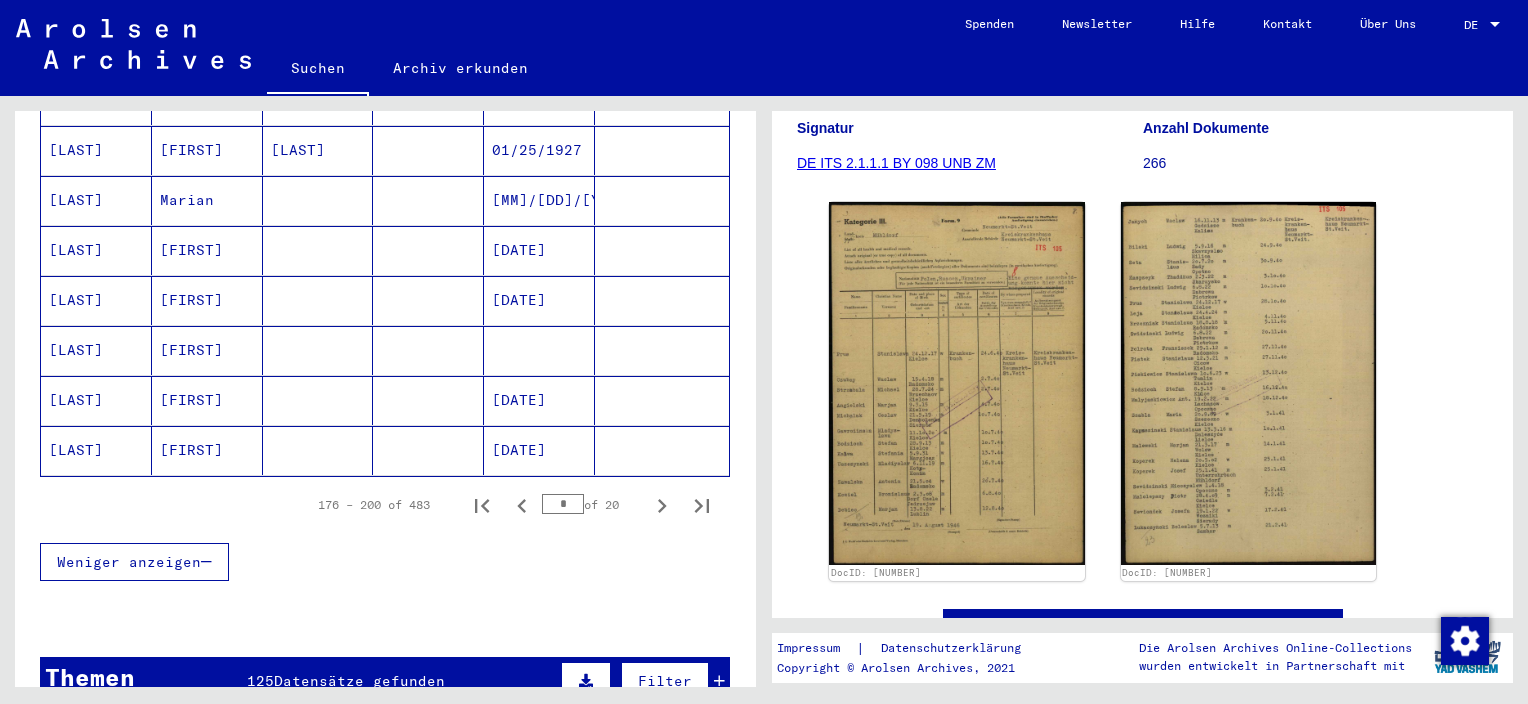 scroll, scrollTop: 1302, scrollLeft: 0, axis: vertical 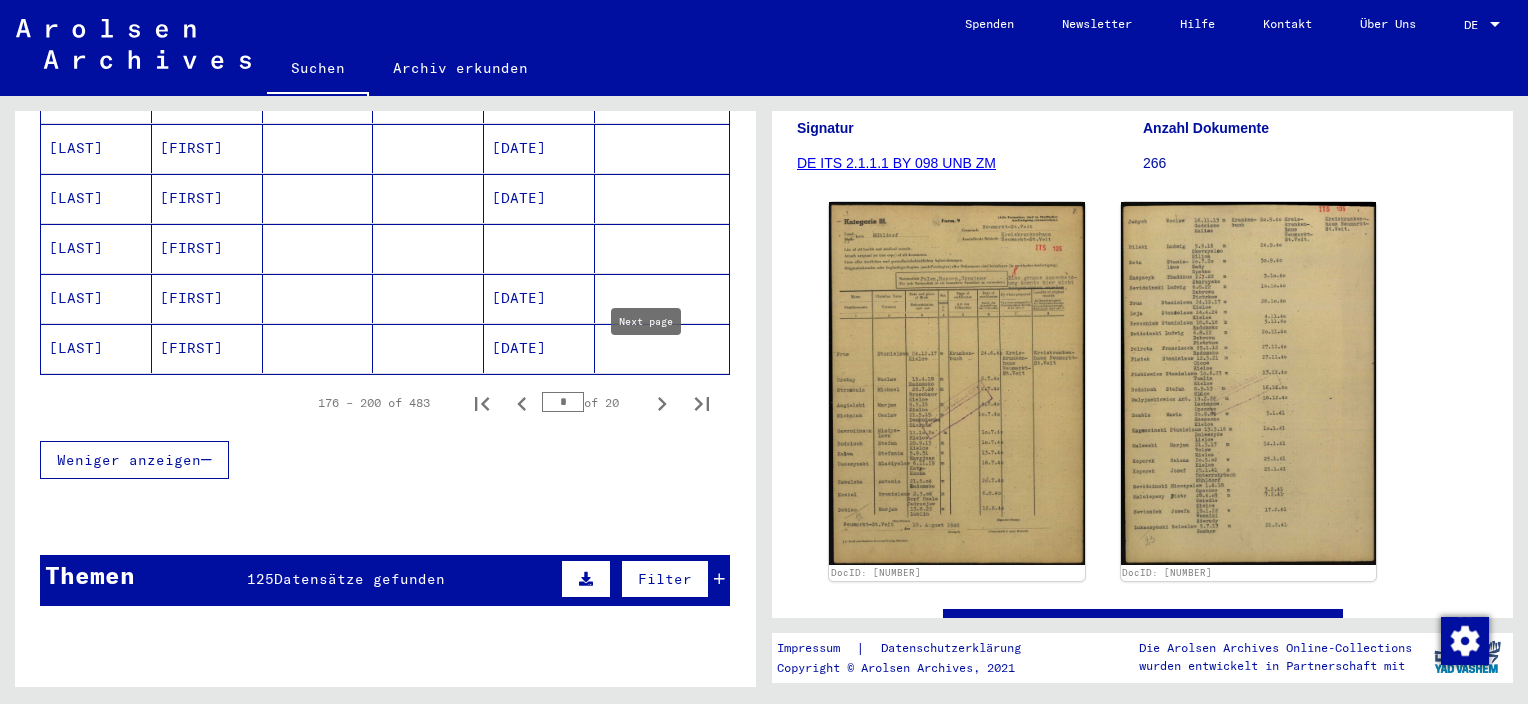 click 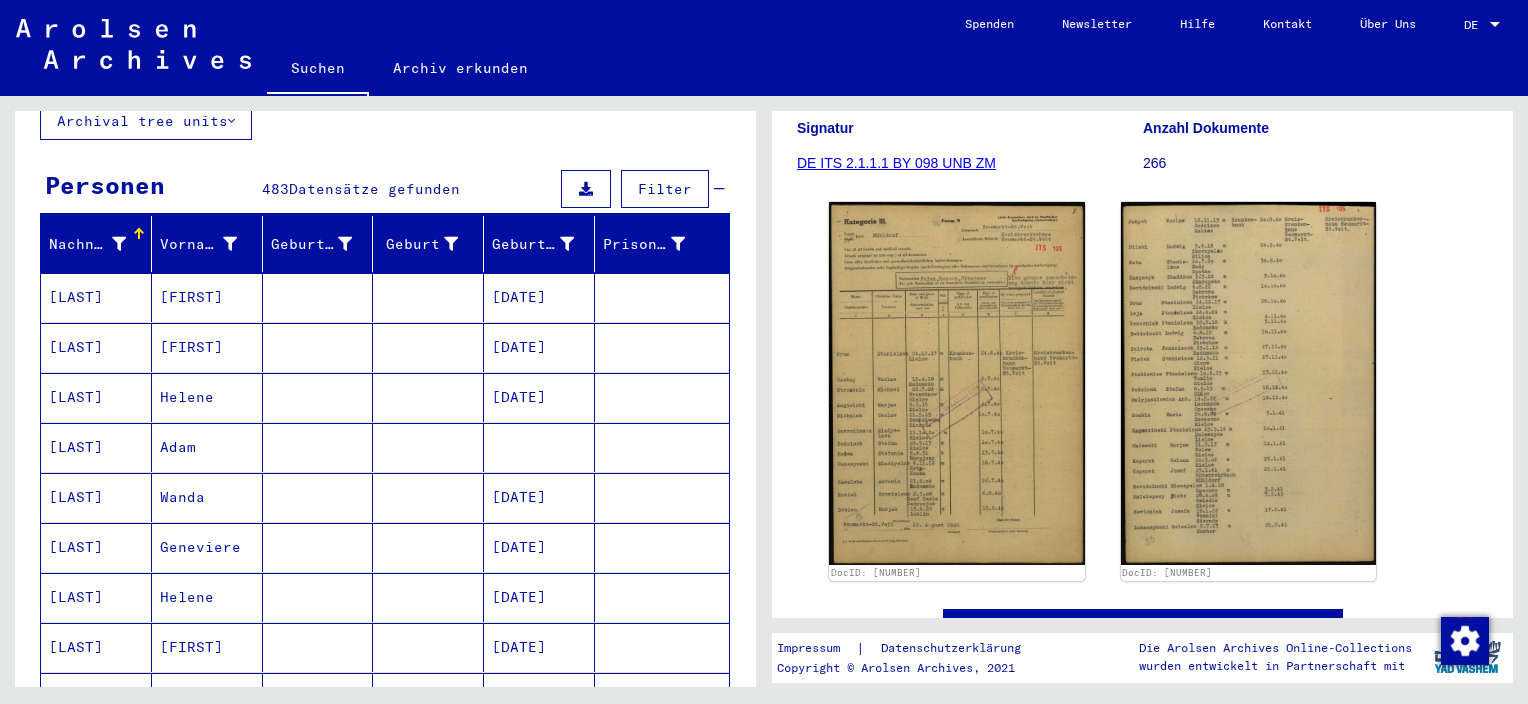 scroll, scrollTop: 102, scrollLeft: 0, axis: vertical 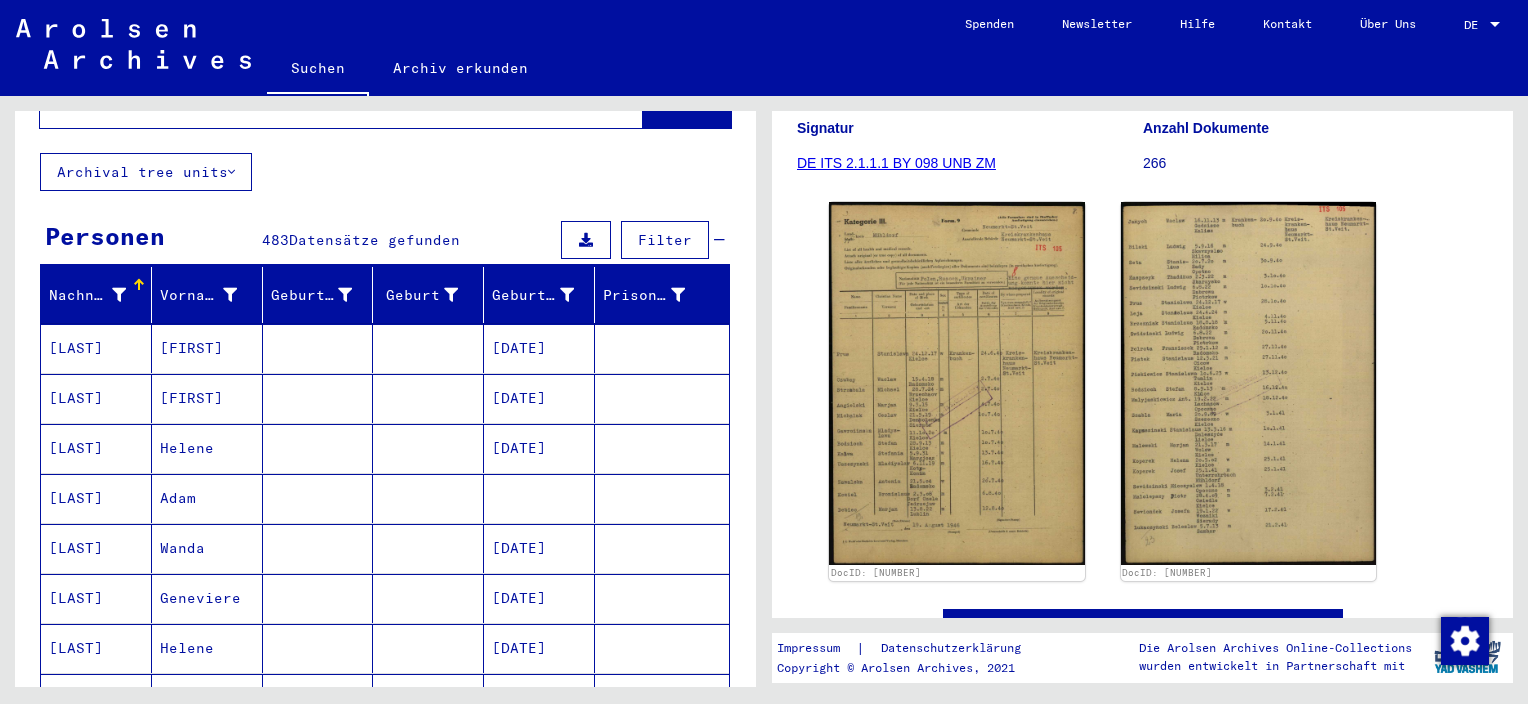 click on "[LAST]" at bounding box center [96, 448] 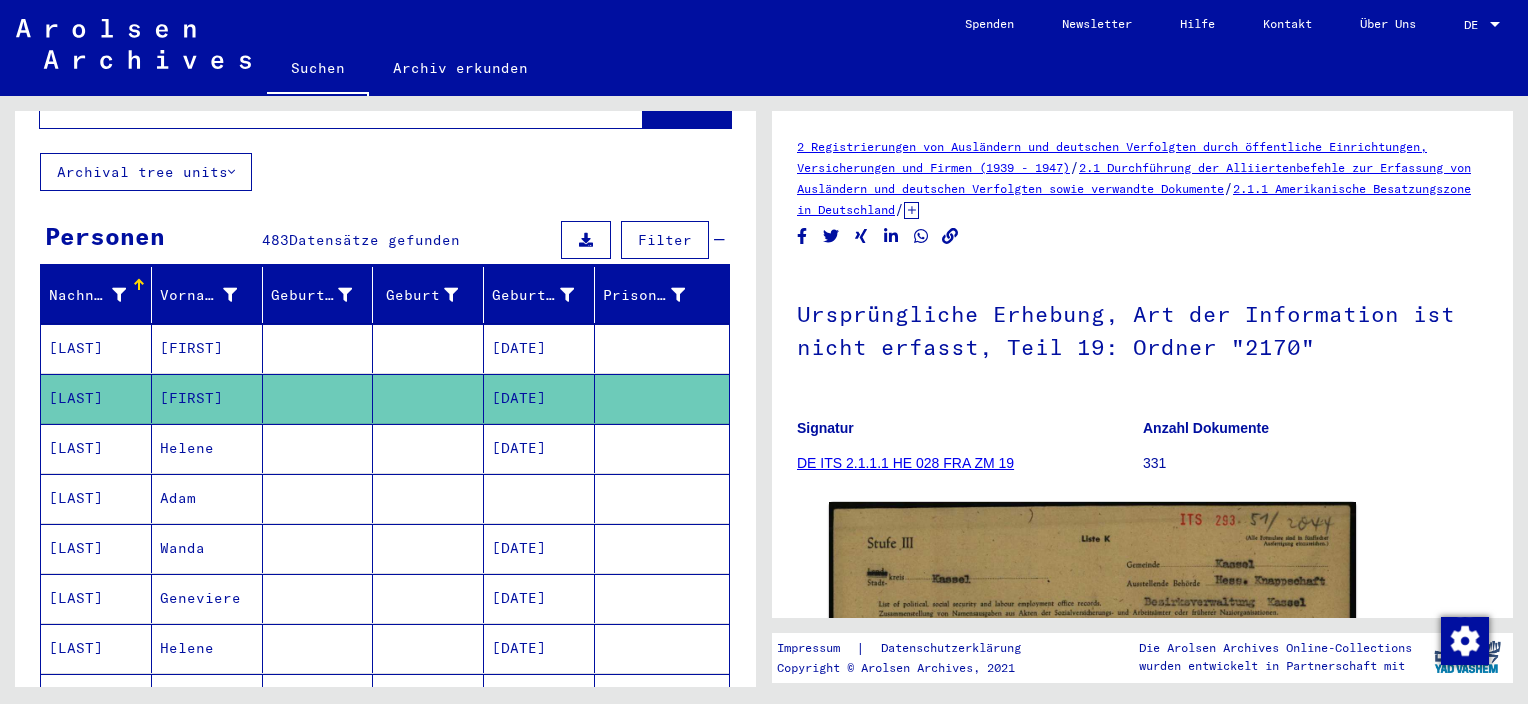 scroll, scrollTop: 0, scrollLeft: 0, axis: both 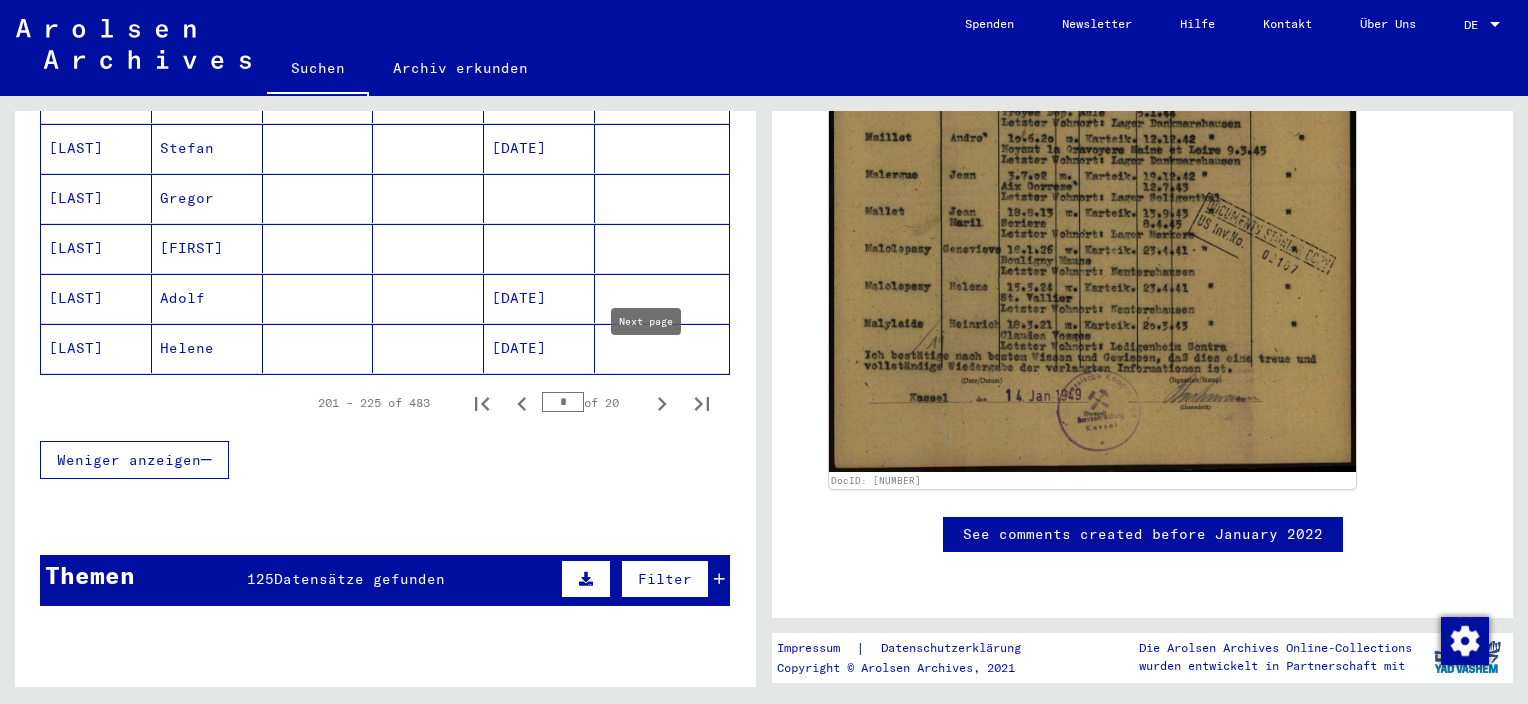 click 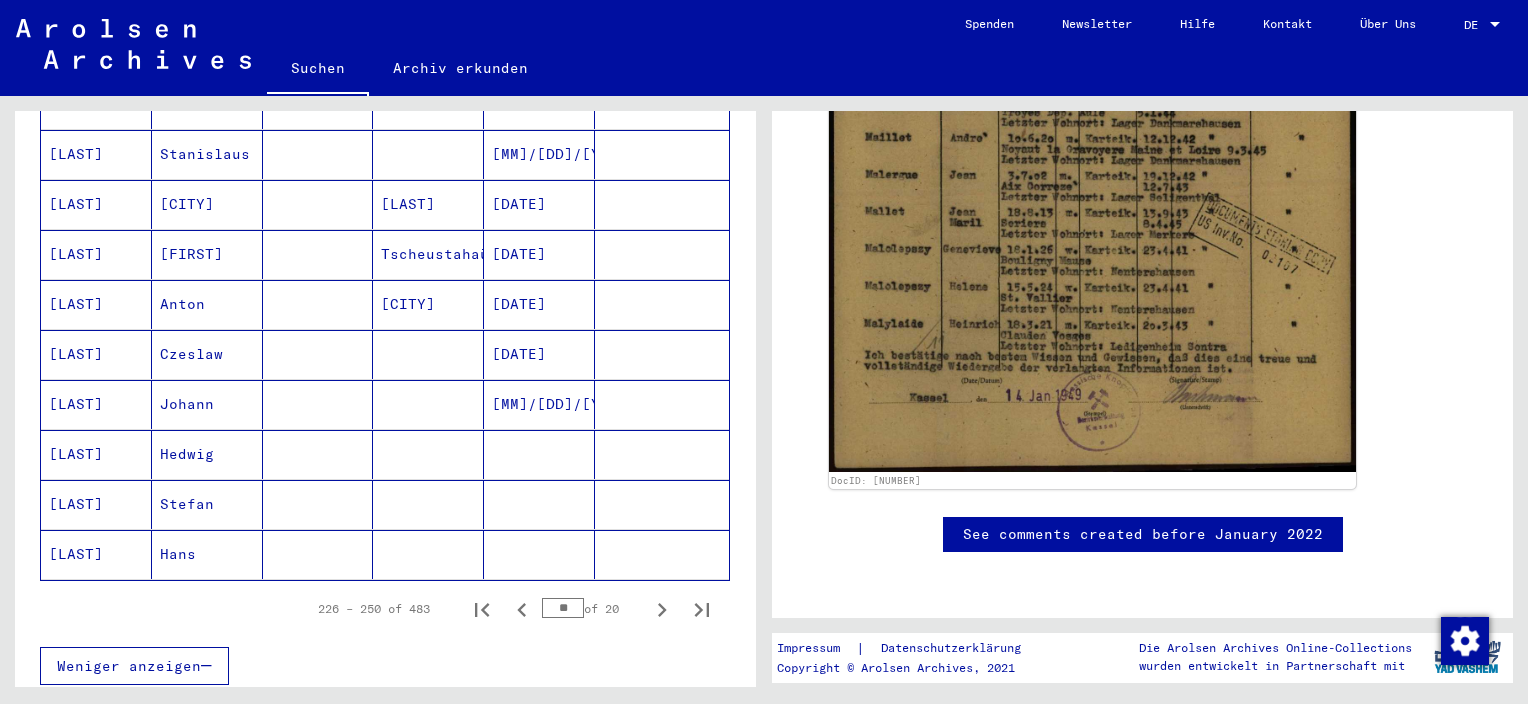 scroll, scrollTop: 1202, scrollLeft: 0, axis: vertical 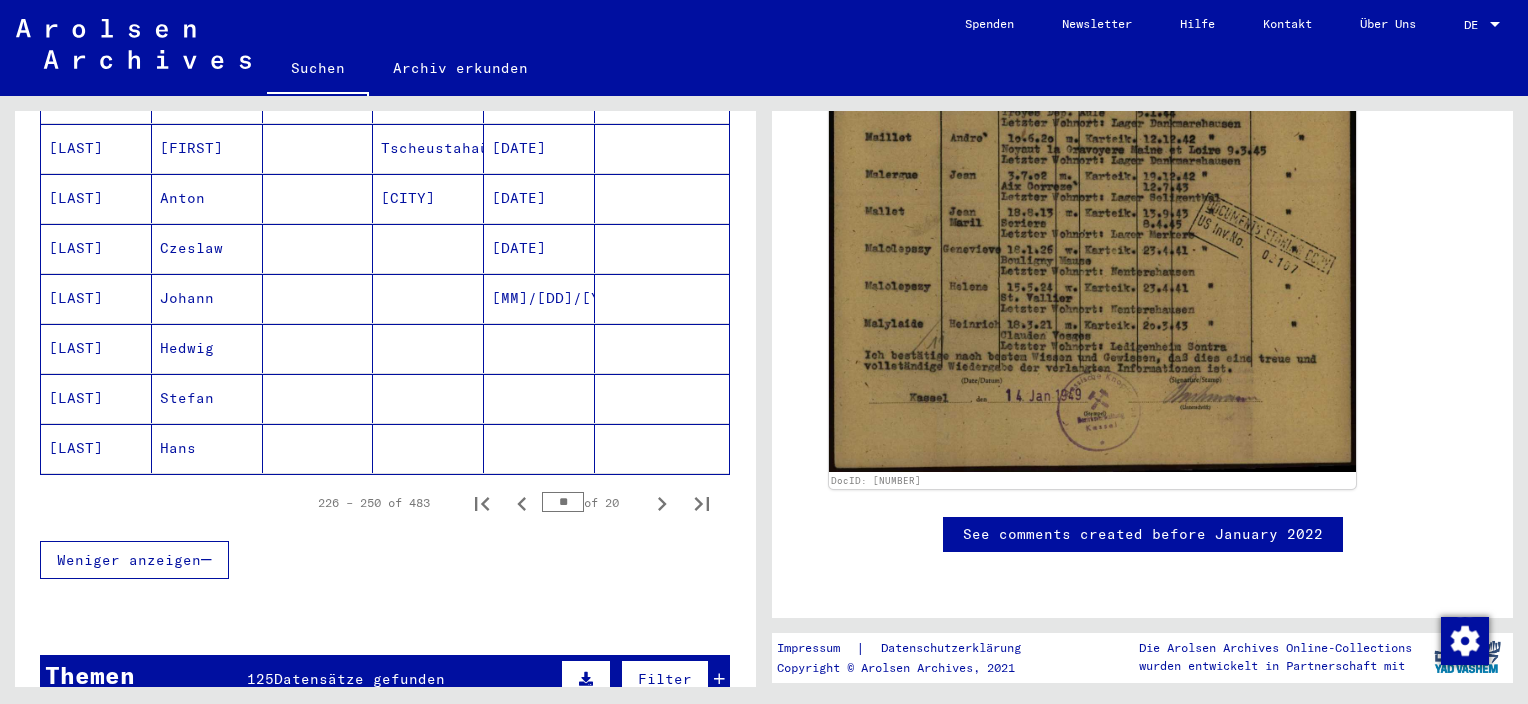 click on "Czeslaw" at bounding box center (207, 298) 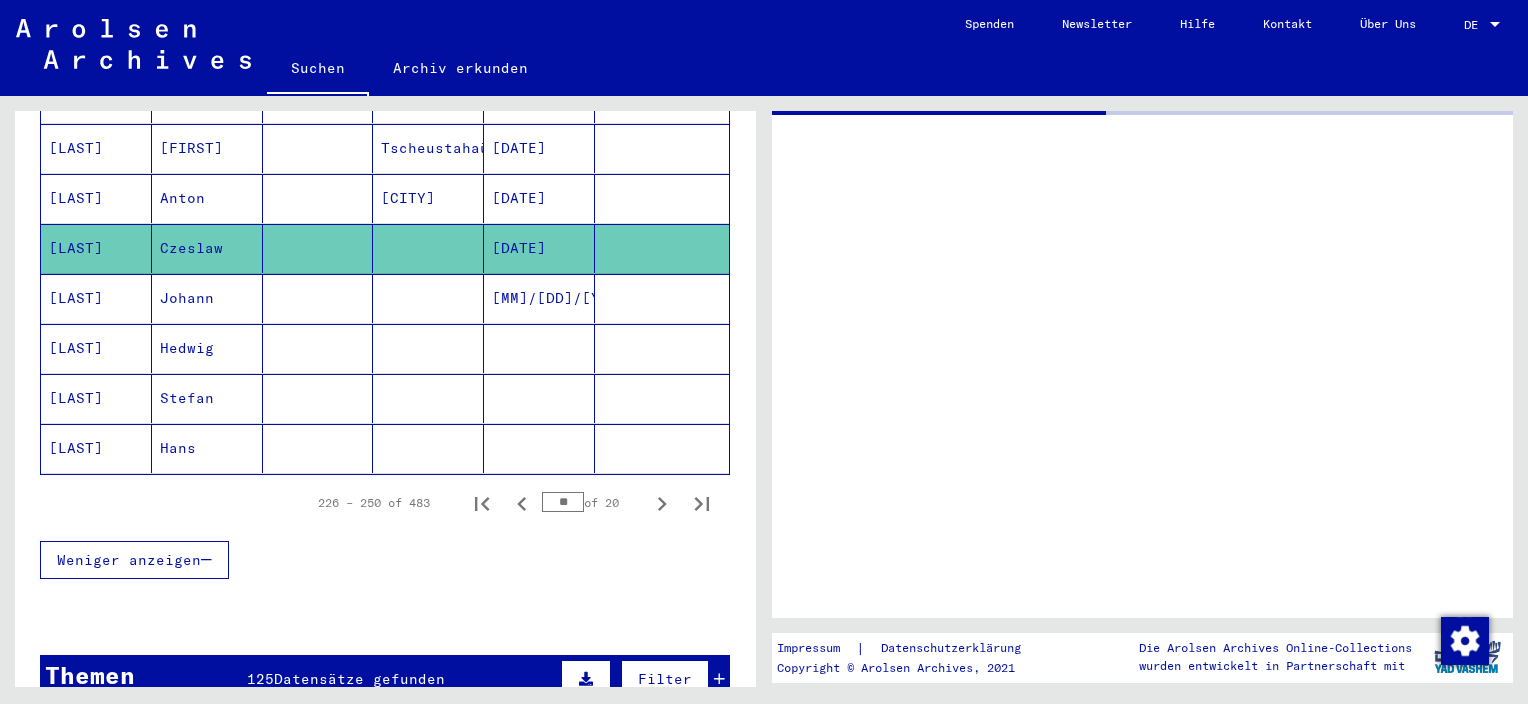 scroll, scrollTop: 0, scrollLeft: 0, axis: both 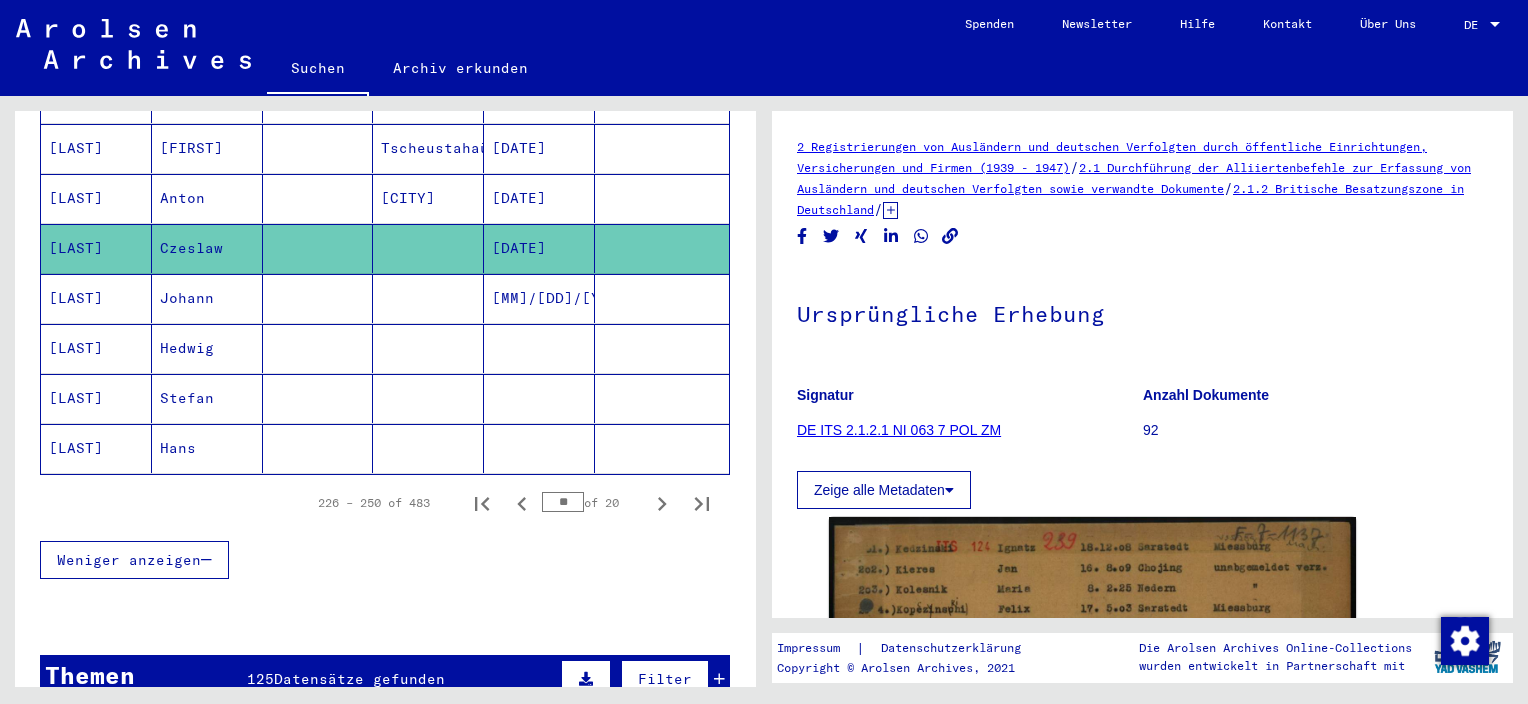 click on "DE ITS 2.1.2.1 NI 063 7 POL ZM" 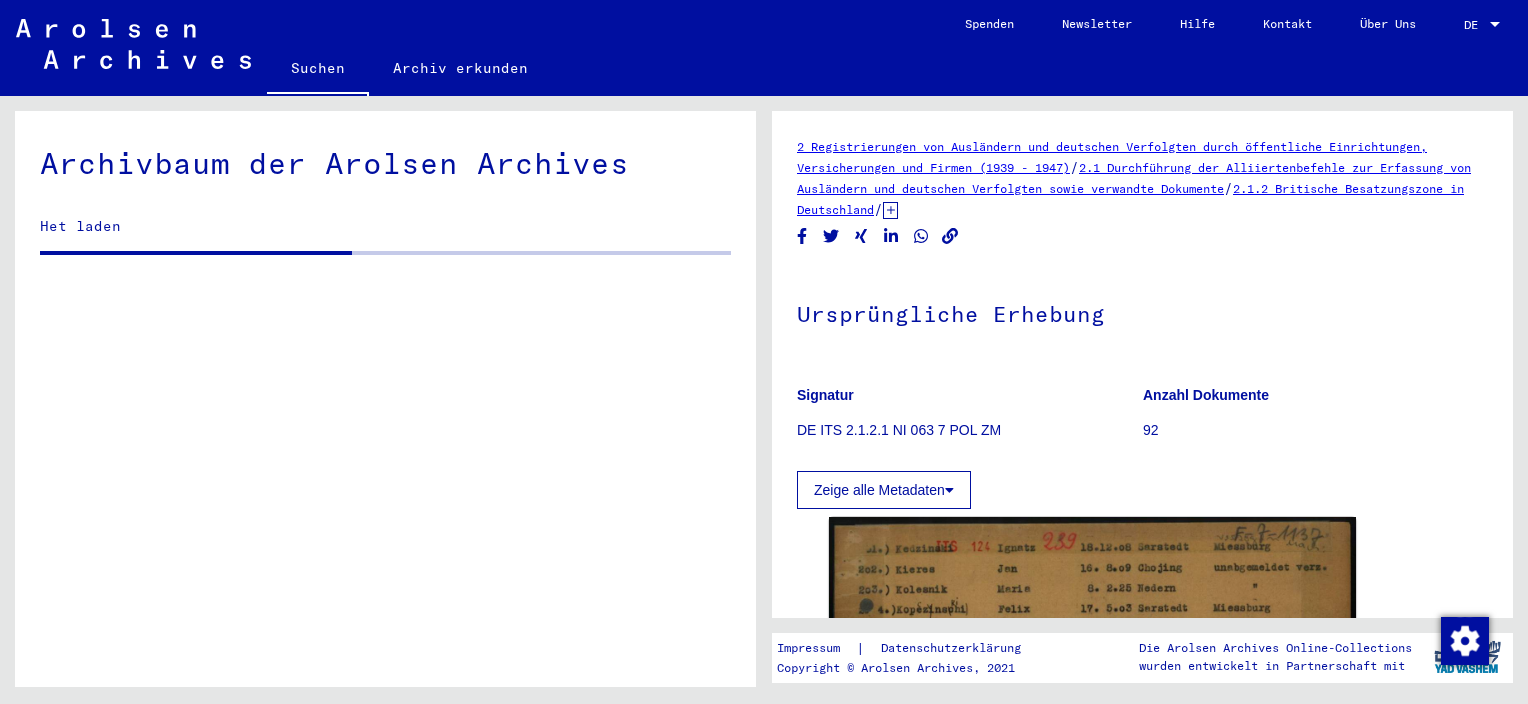 scroll, scrollTop: 6973, scrollLeft: 0, axis: vertical 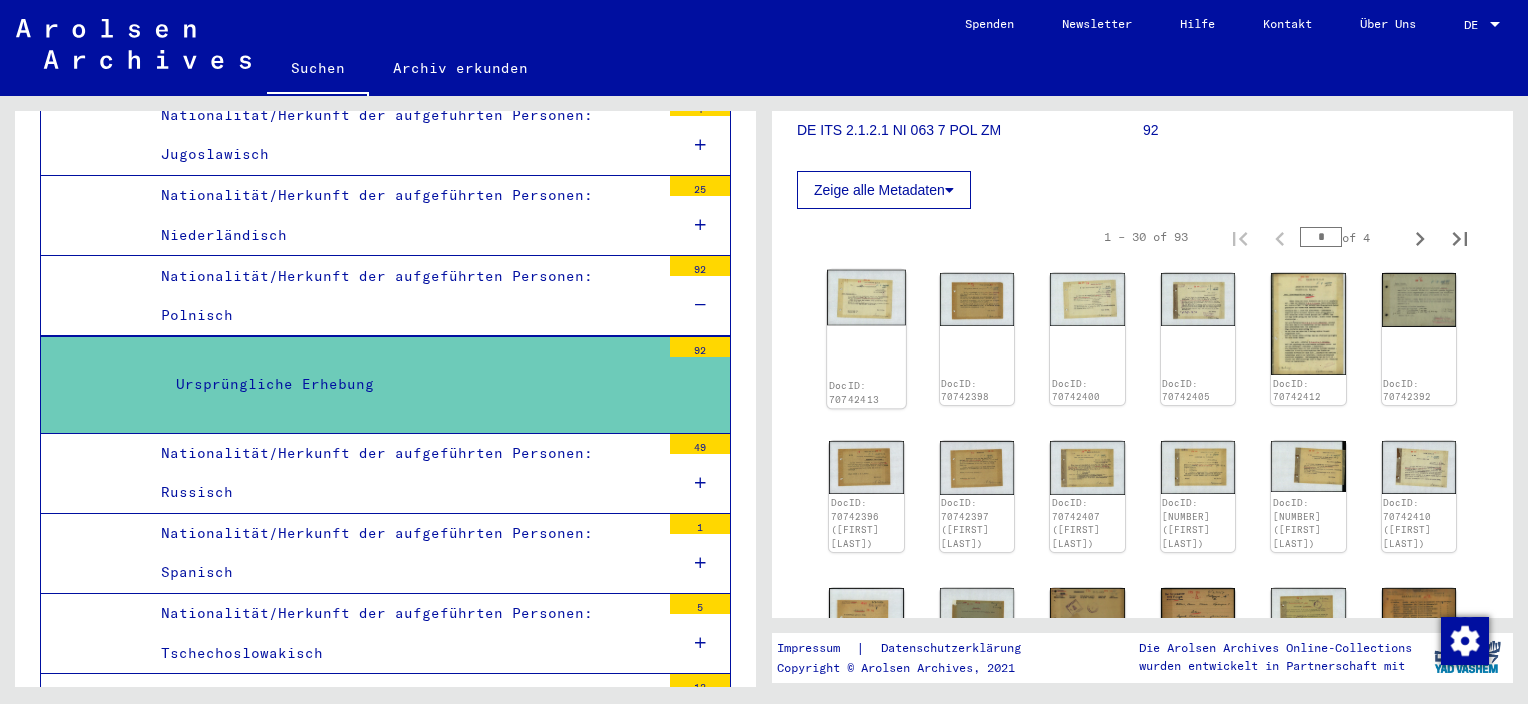 click 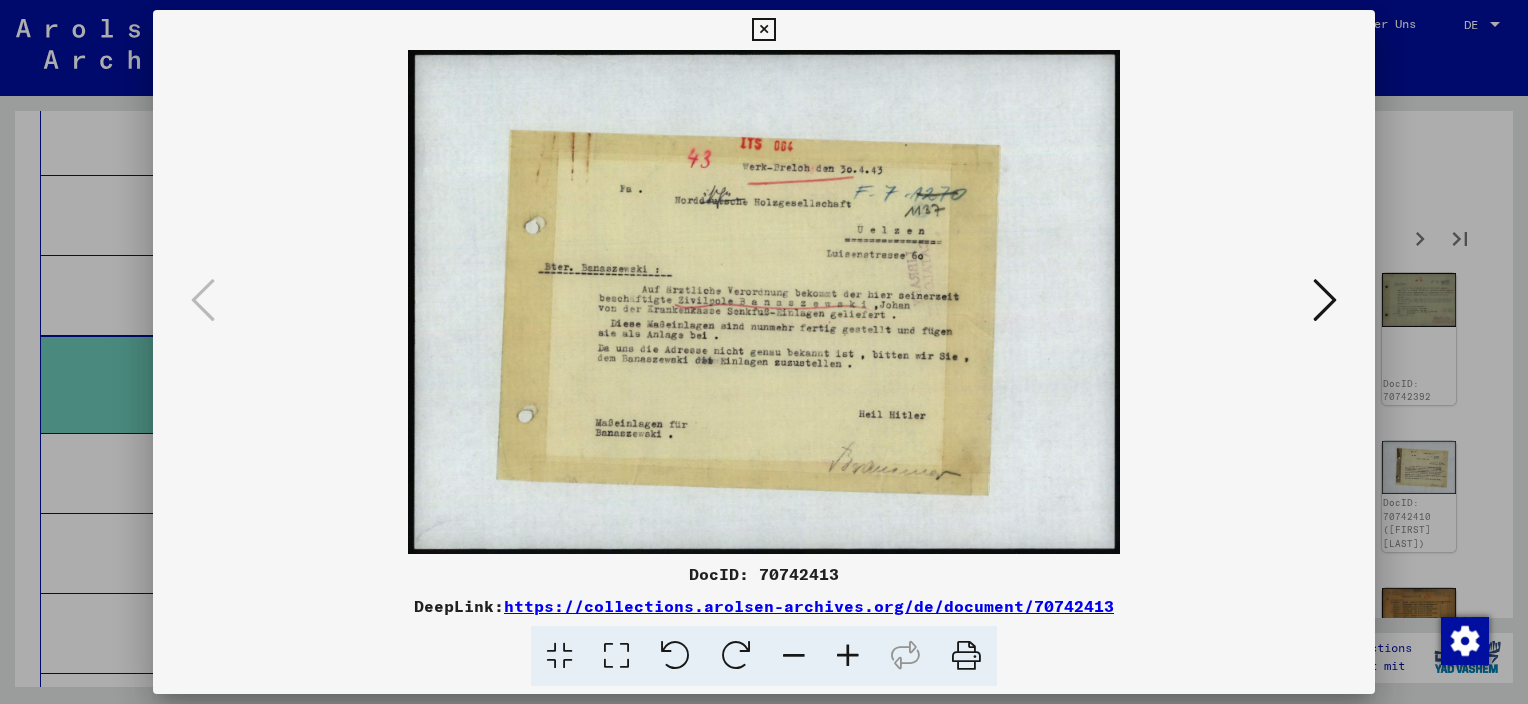 click at bounding box center (1325, 301) 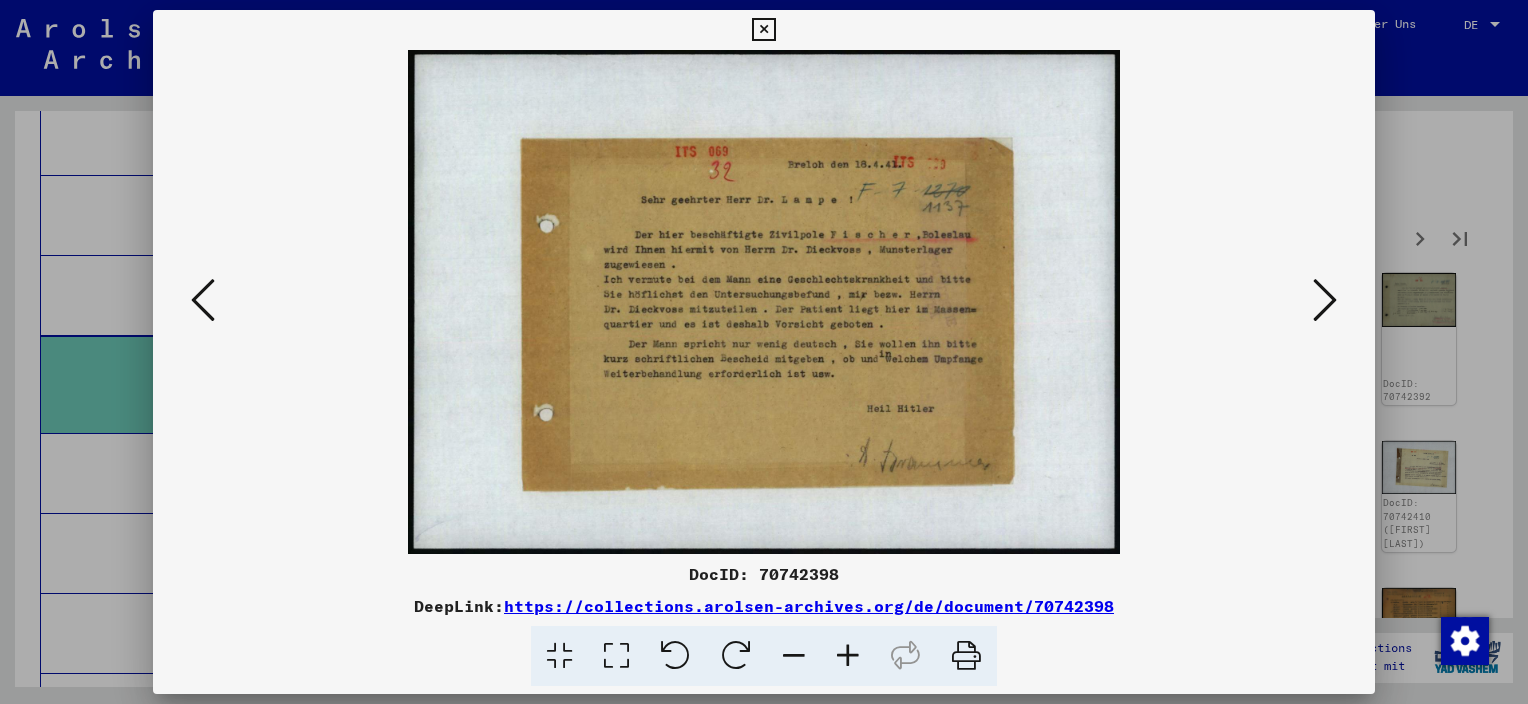 click at bounding box center [1325, 301] 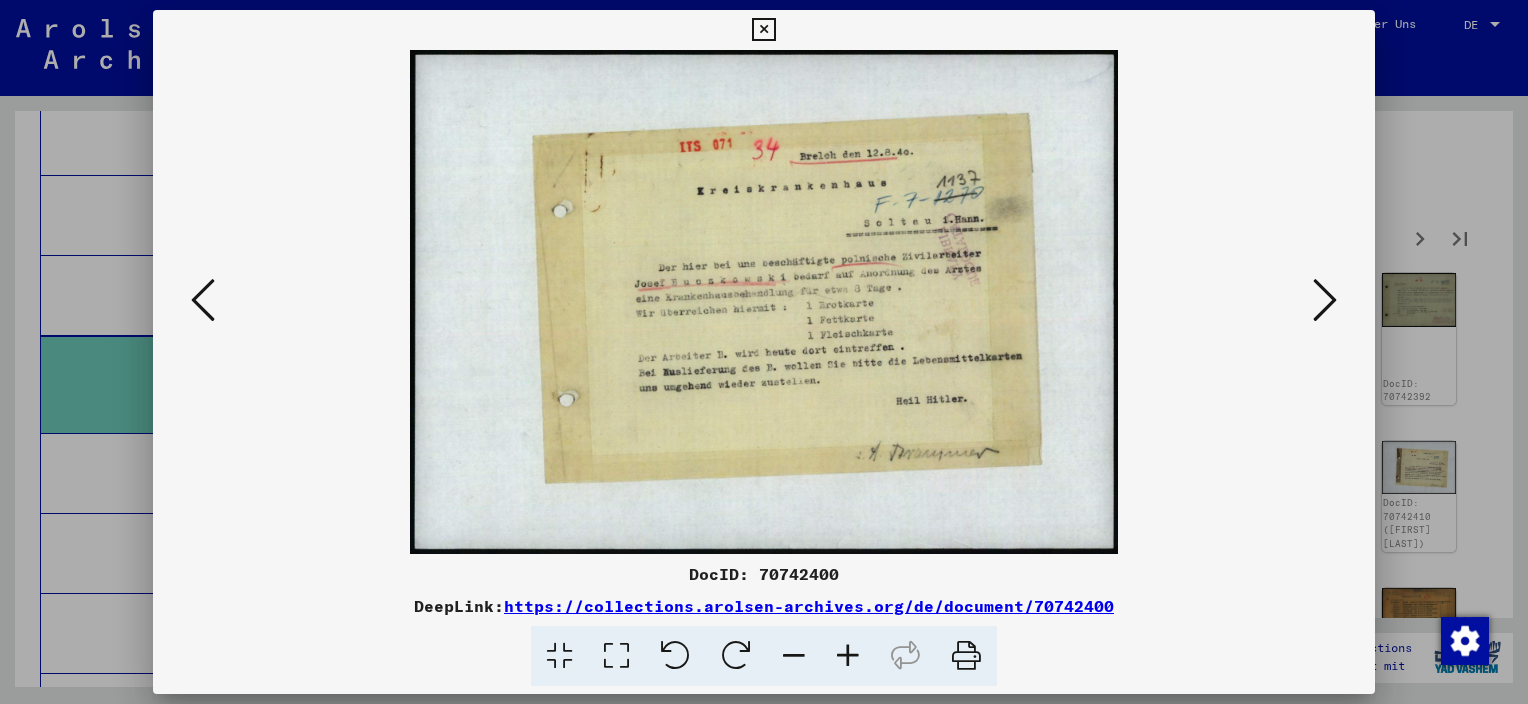 click at bounding box center (1325, 301) 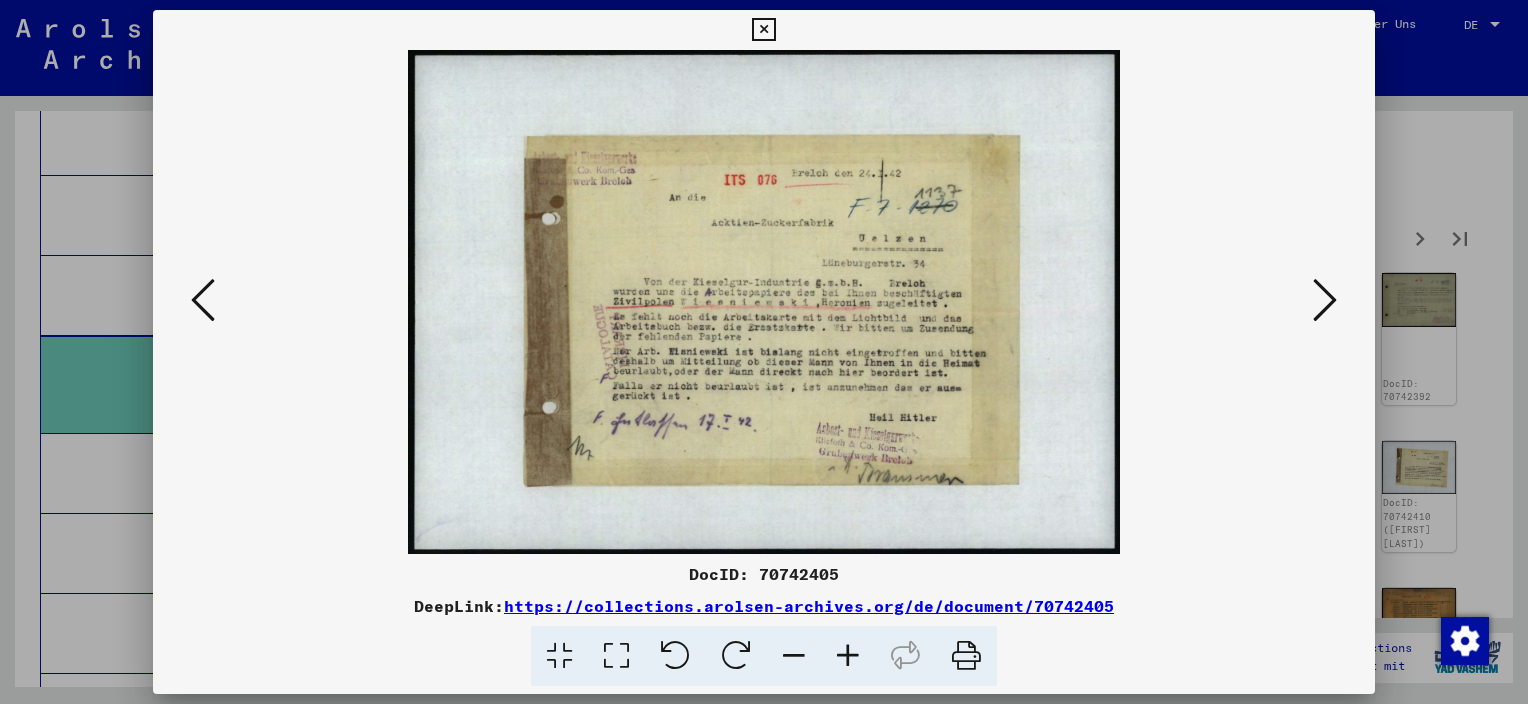 click at bounding box center (1325, 301) 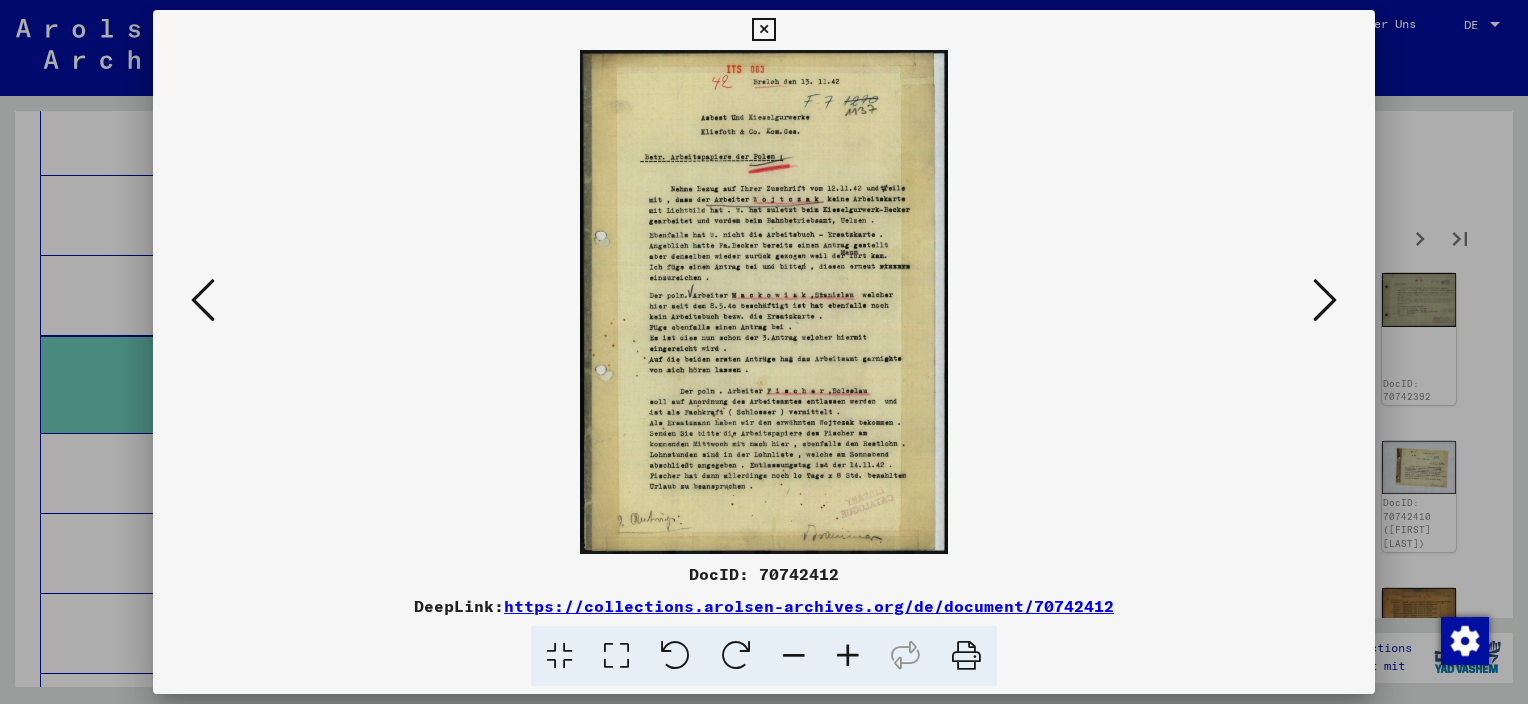 click at bounding box center (1325, 301) 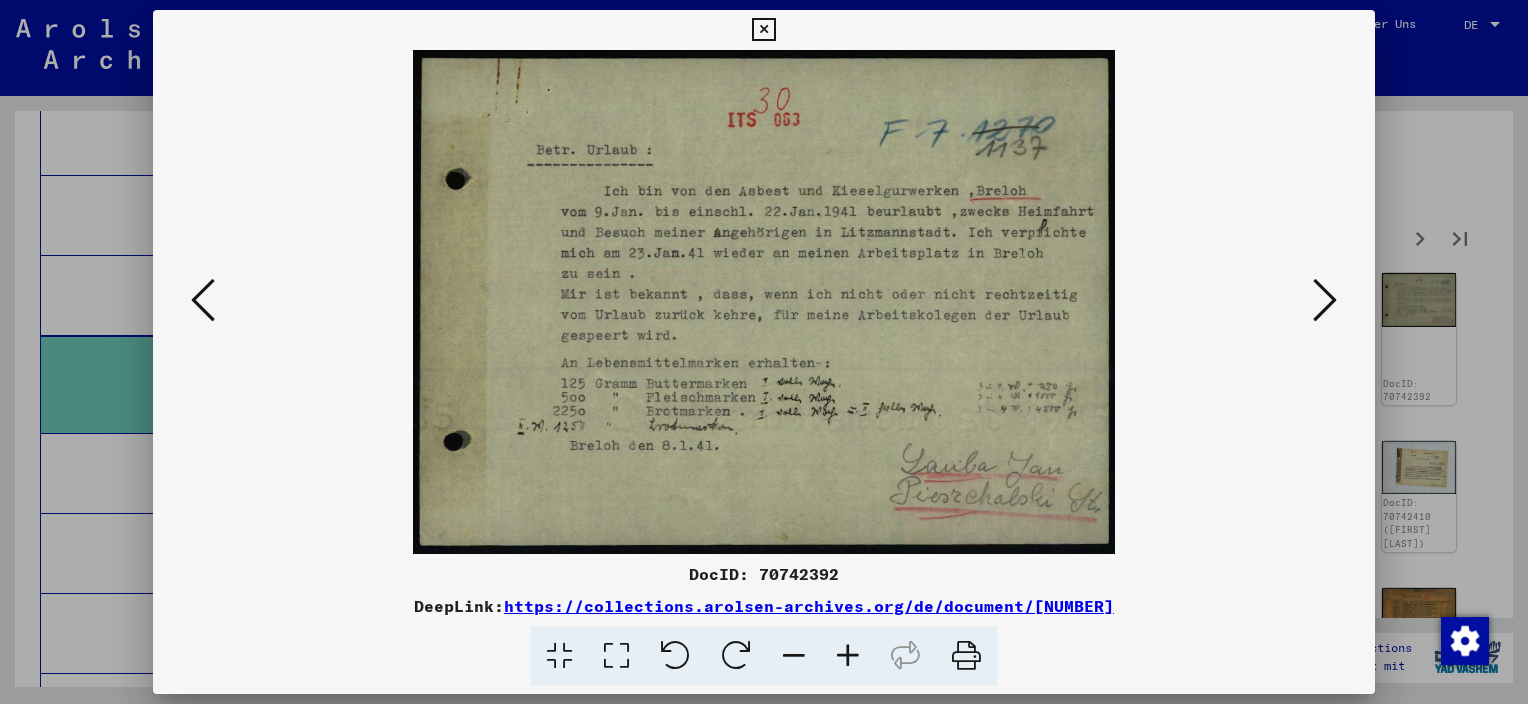 click at bounding box center (1325, 301) 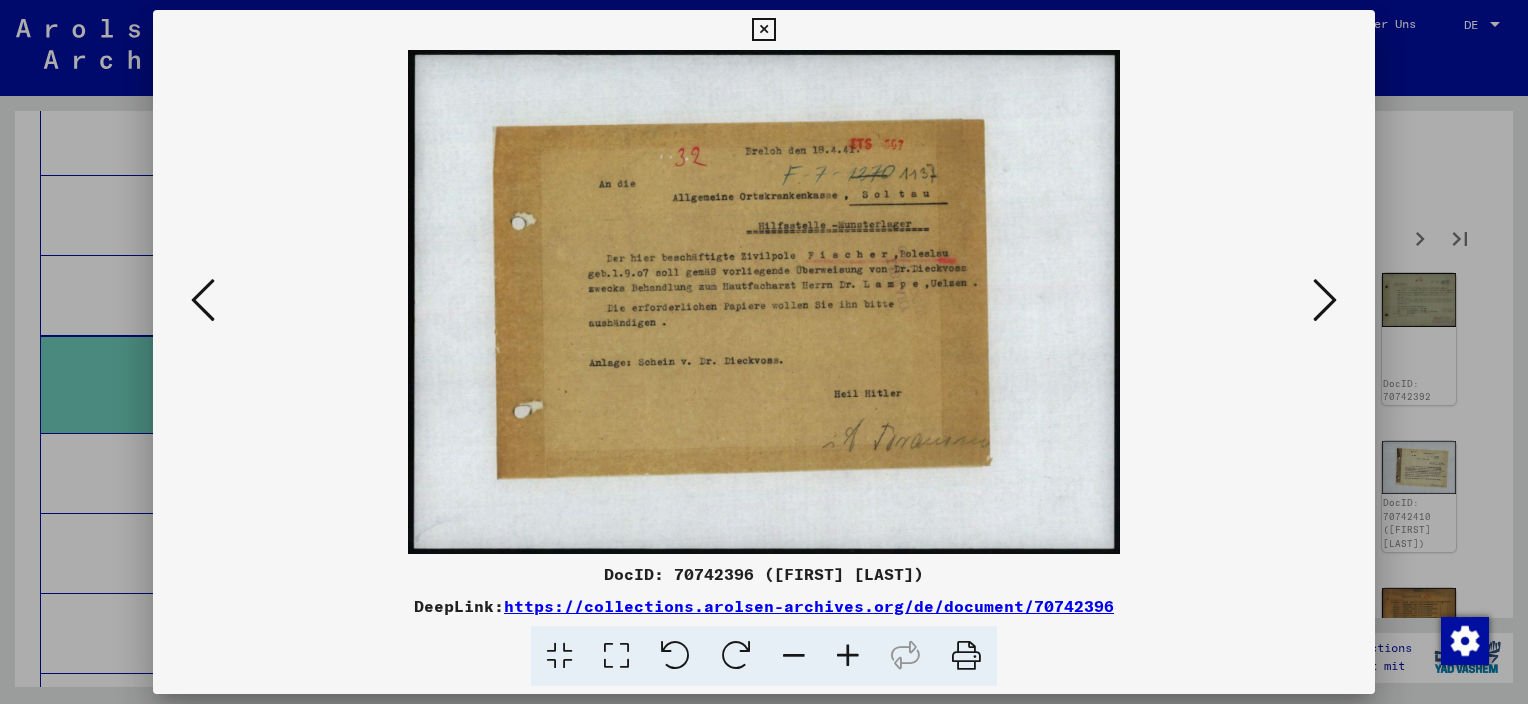 click at bounding box center [1325, 301] 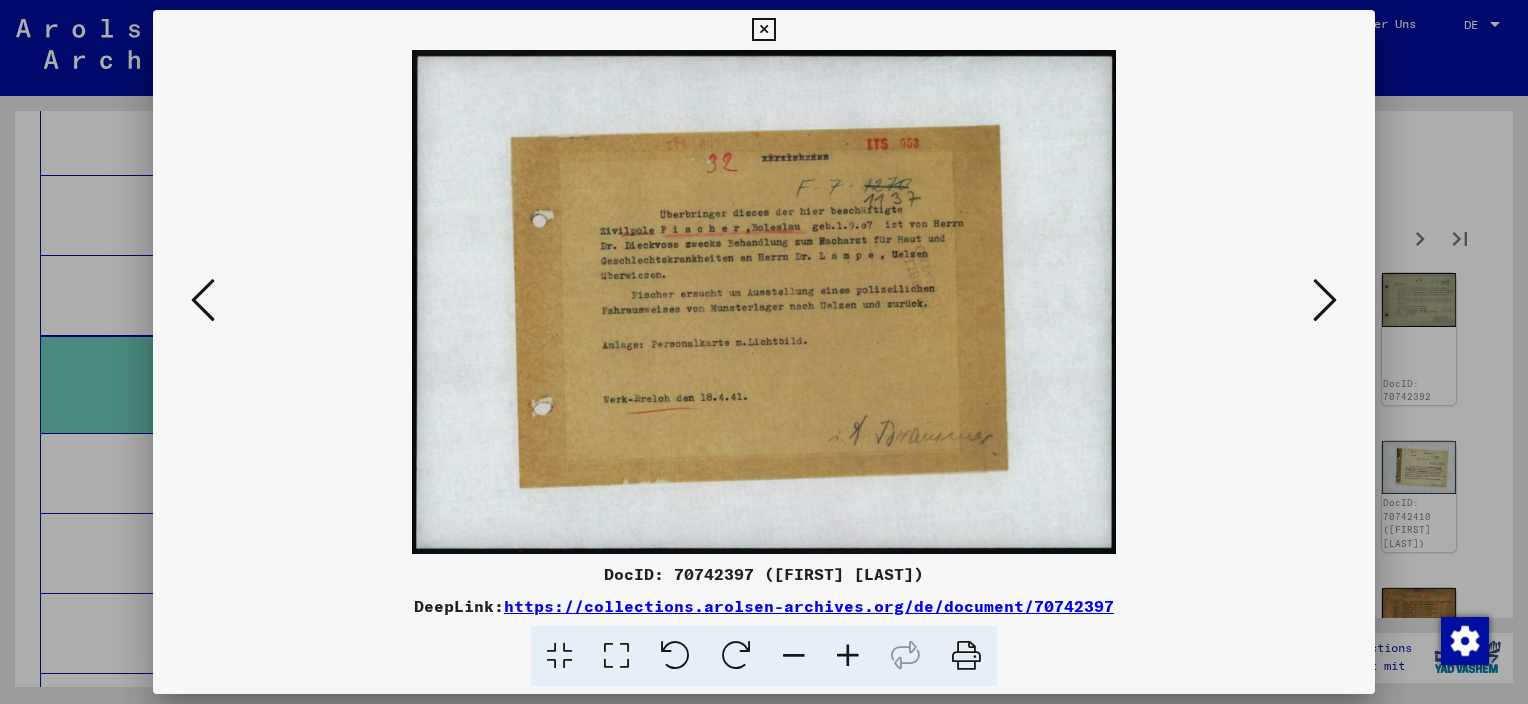 click at bounding box center [1325, 301] 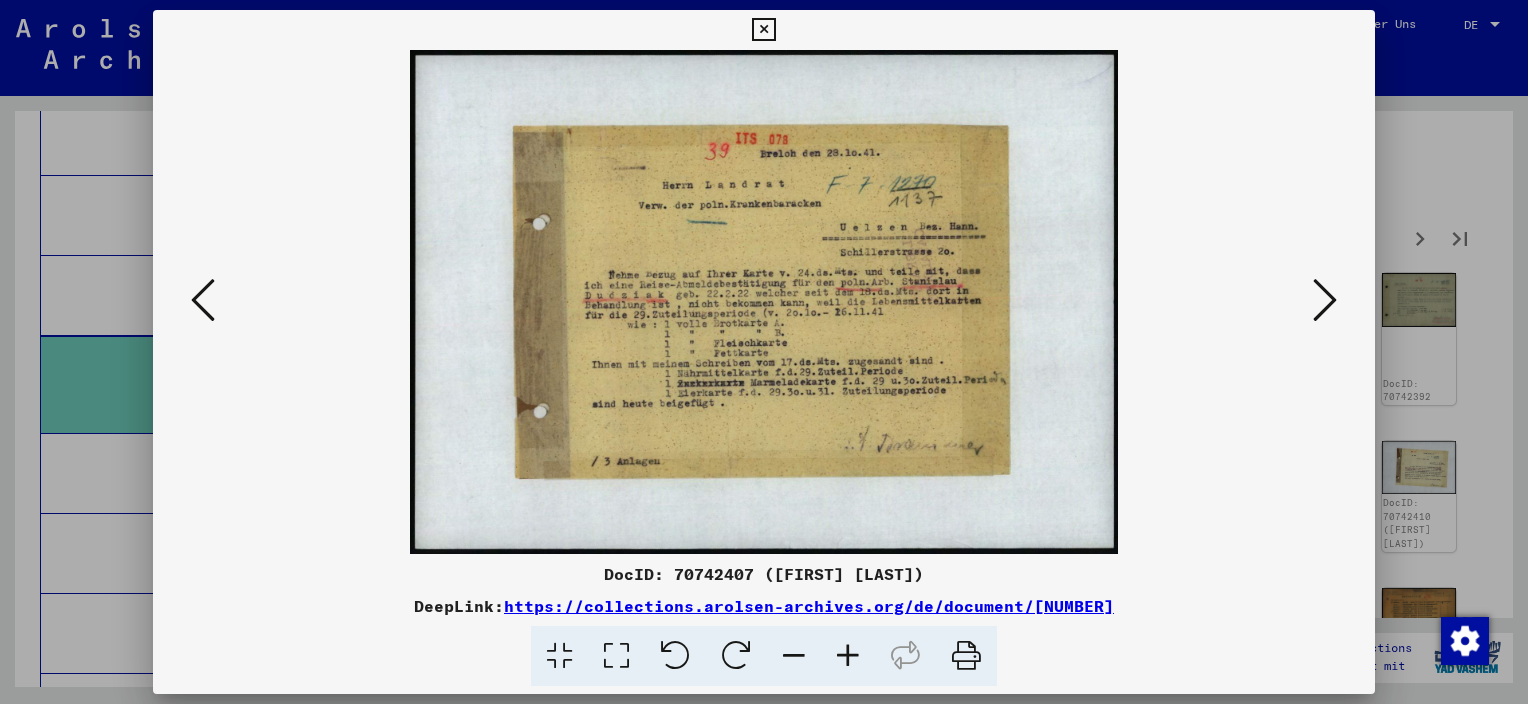 click at bounding box center (1325, 301) 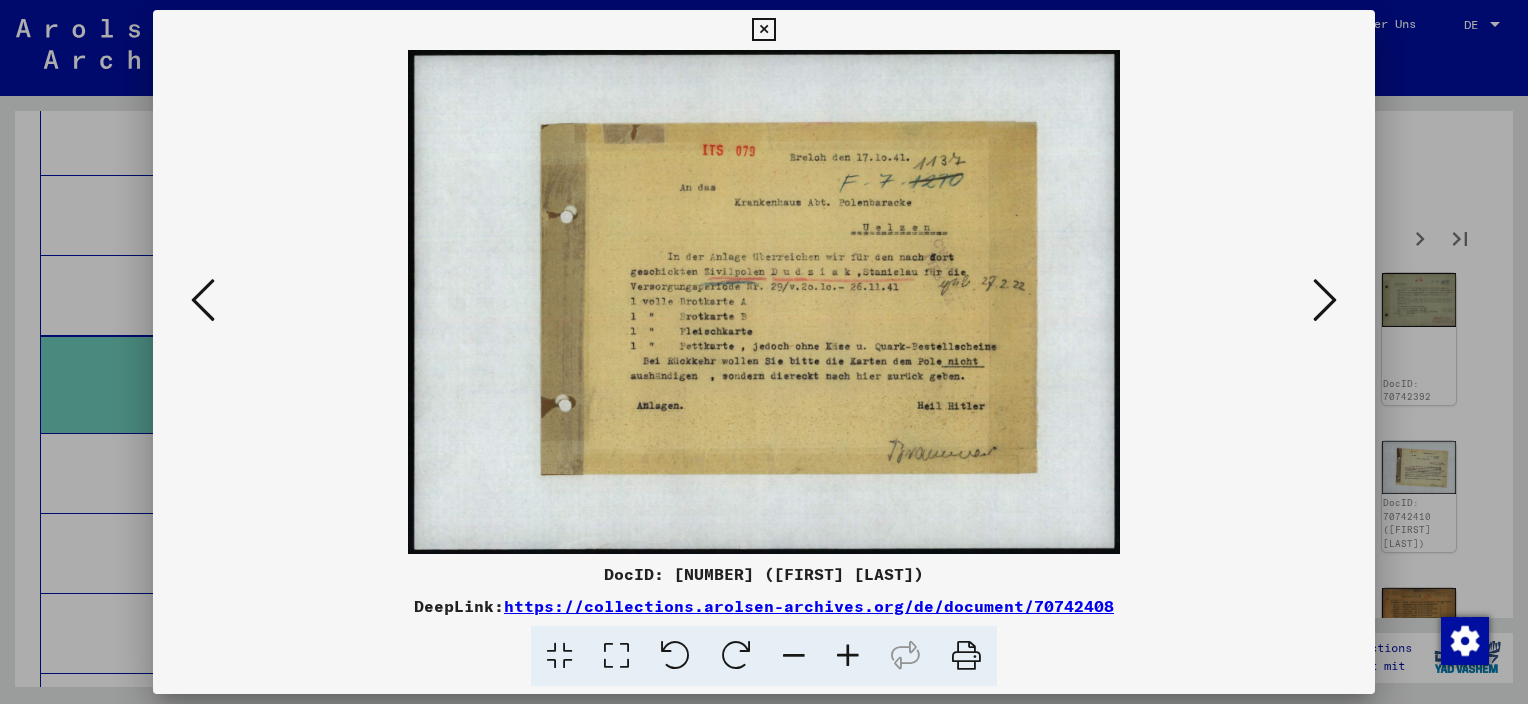 click at bounding box center (1325, 301) 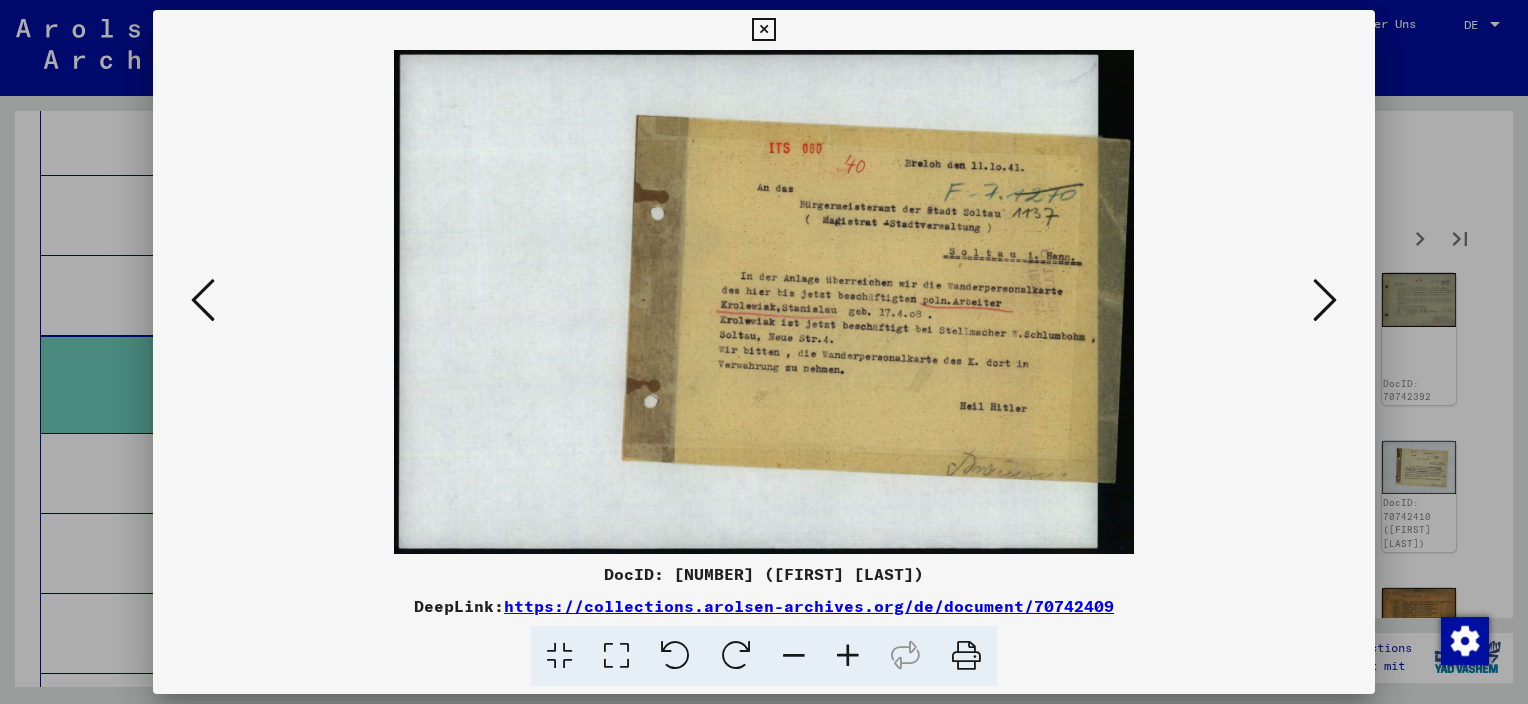 click at bounding box center [1325, 301] 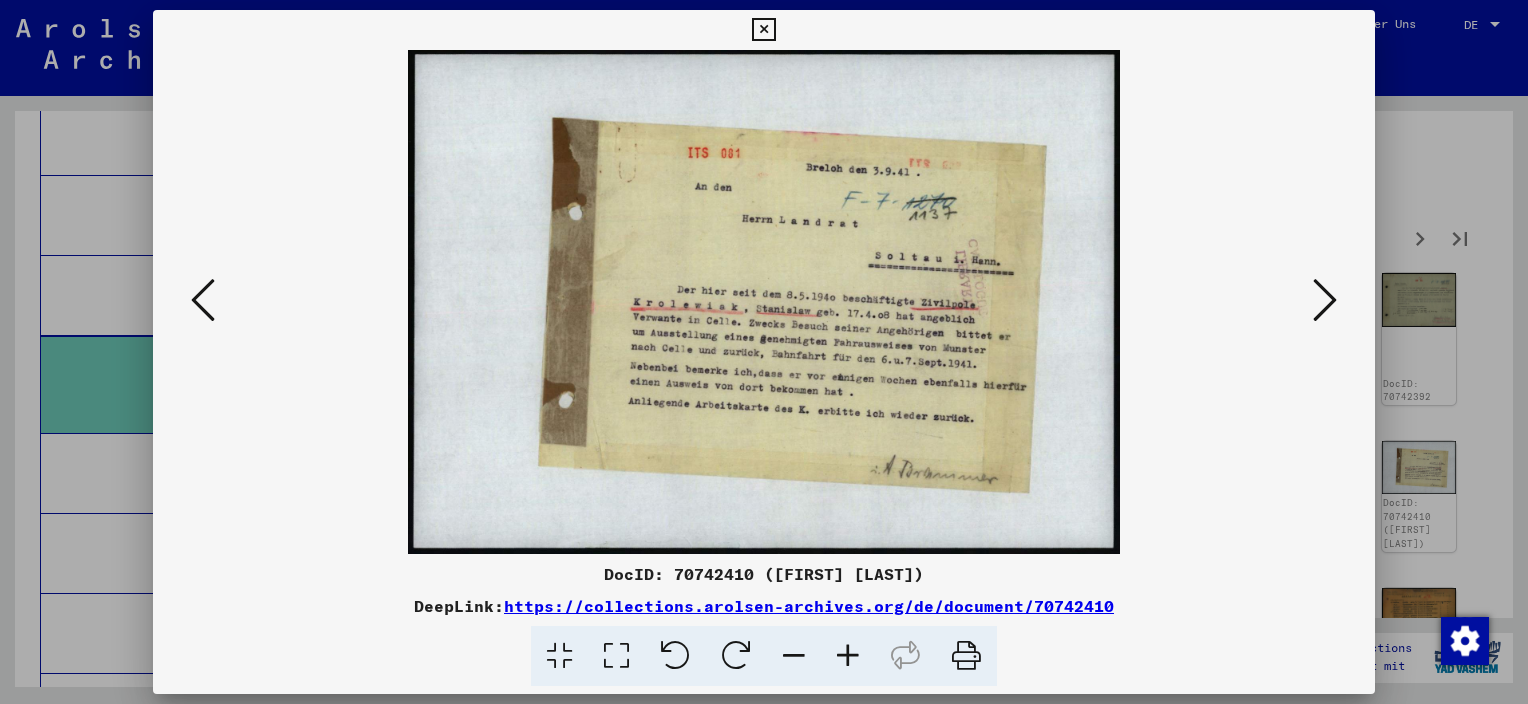 click at bounding box center (1325, 301) 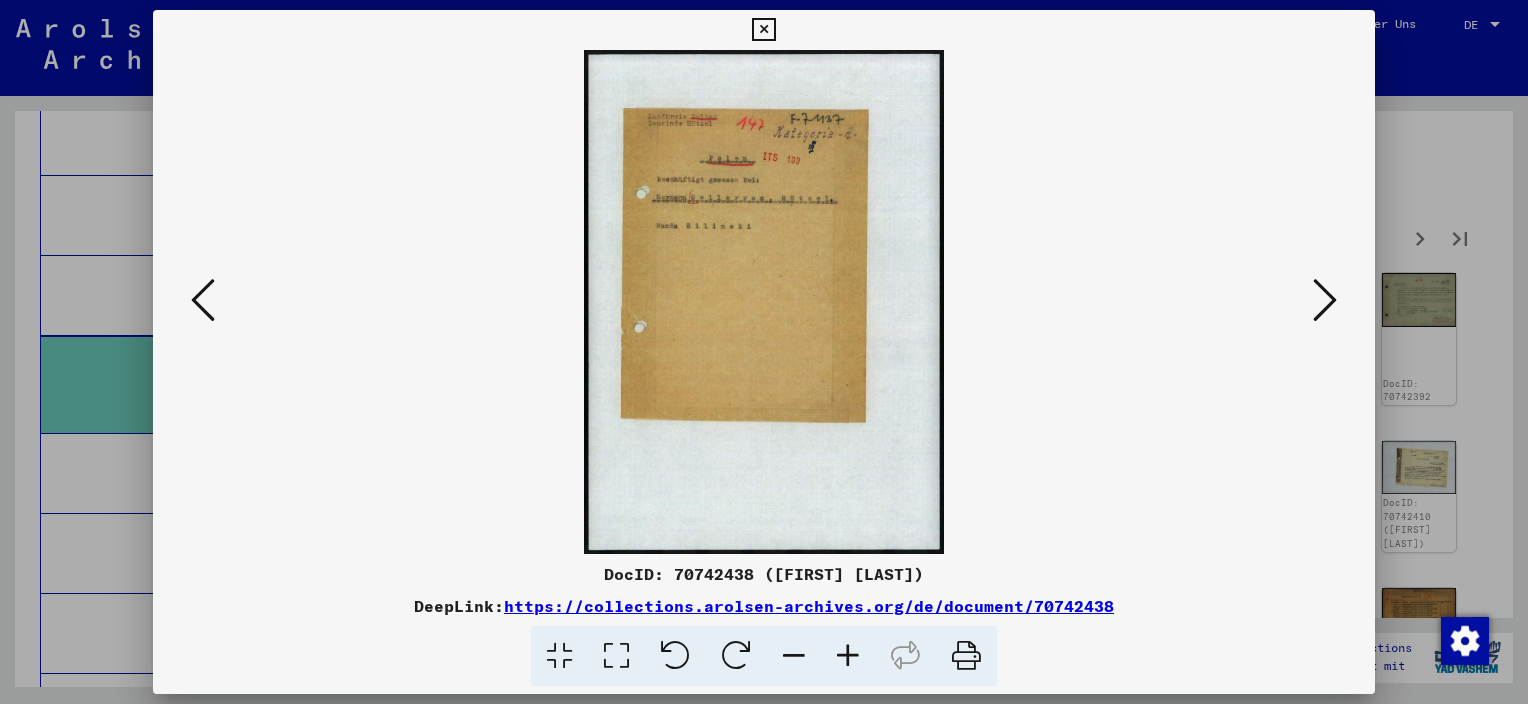click at bounding box center [764, 352] 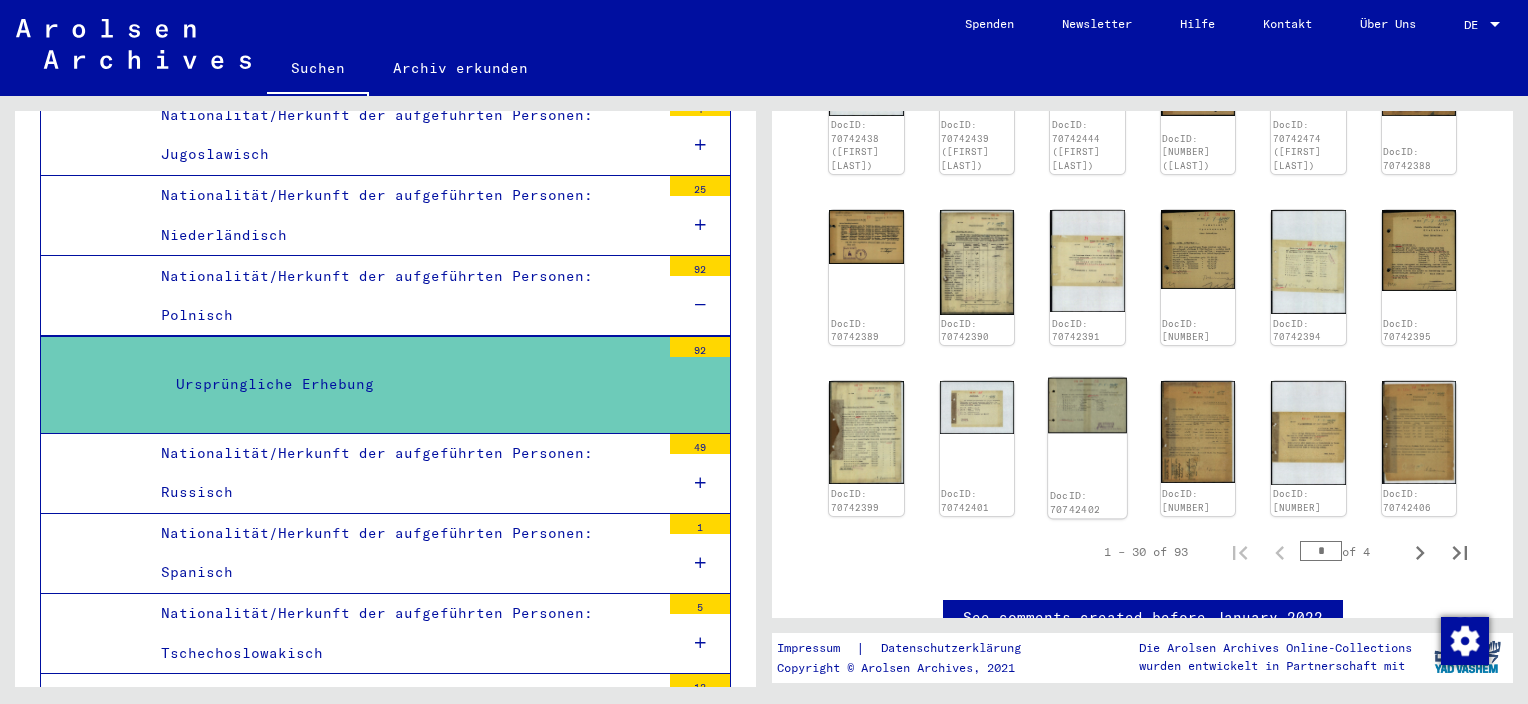 scroll, scrollTop: 900, scrollLeft: 0, axis: vertical 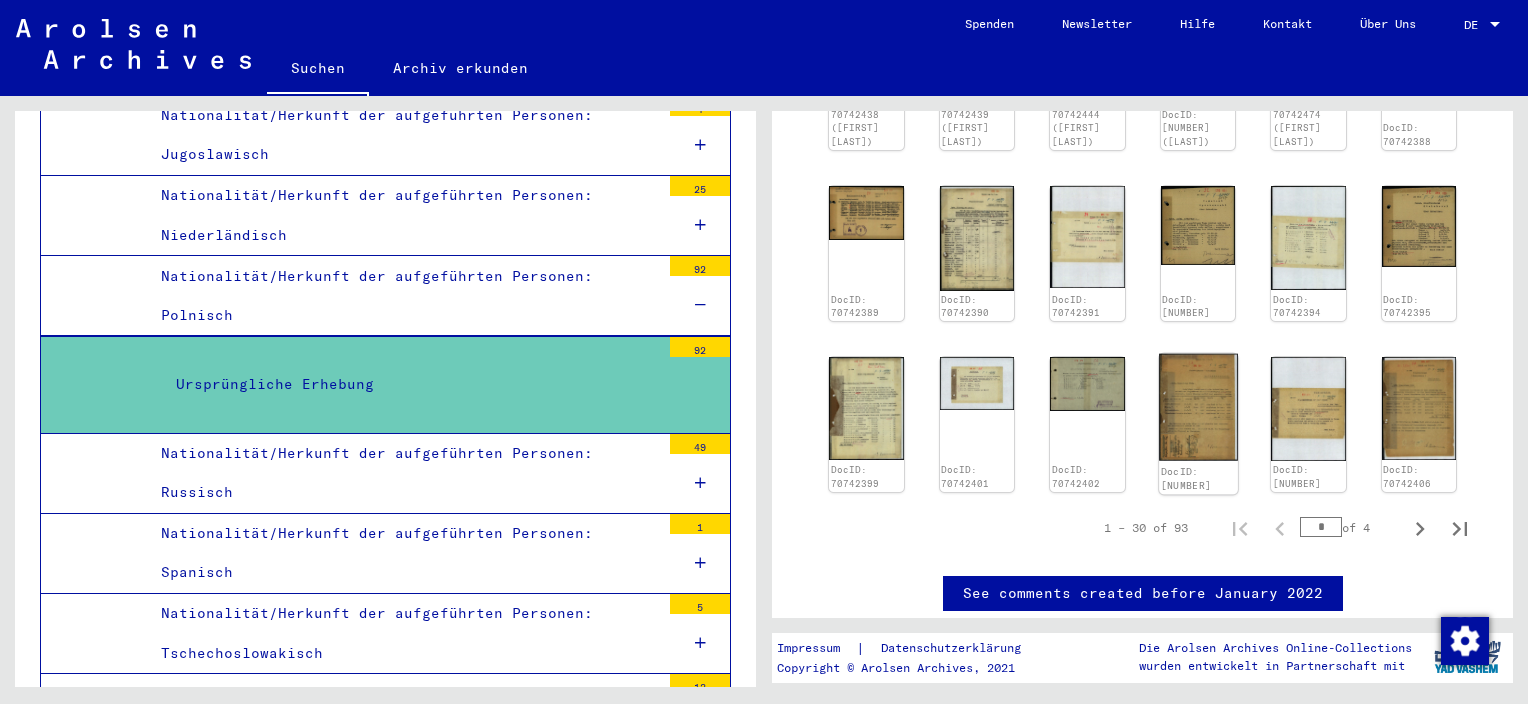click 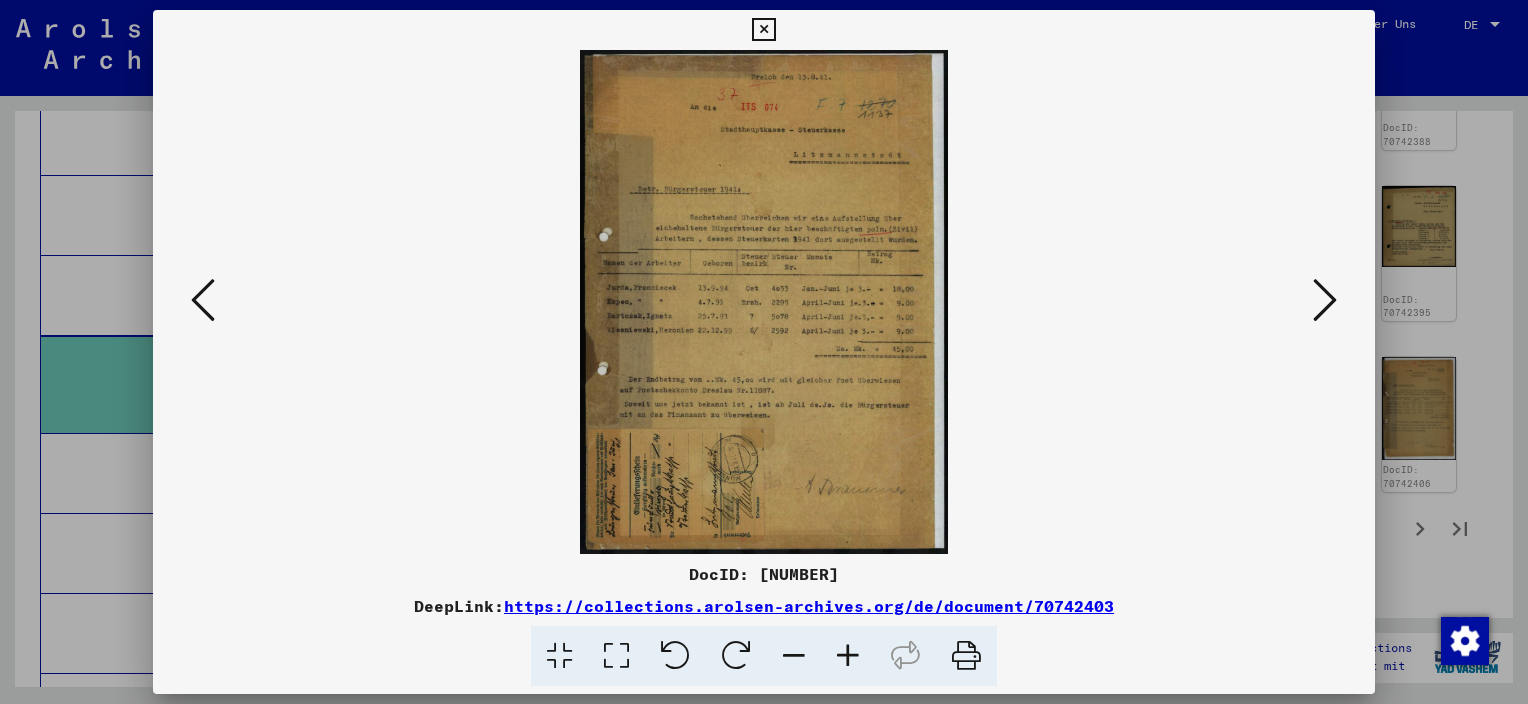 click at bounding box center (1325, 300) 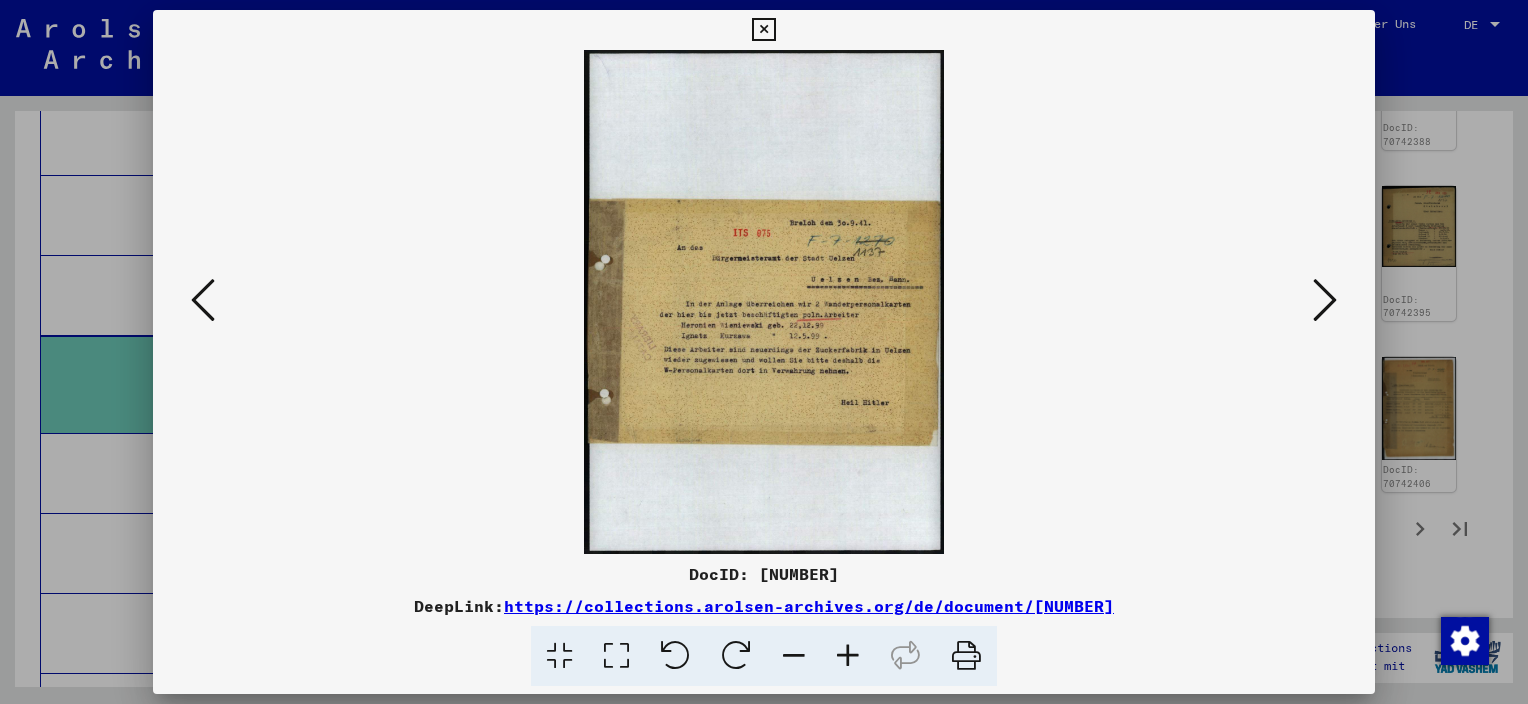 click at bounding box center [1325, 300] 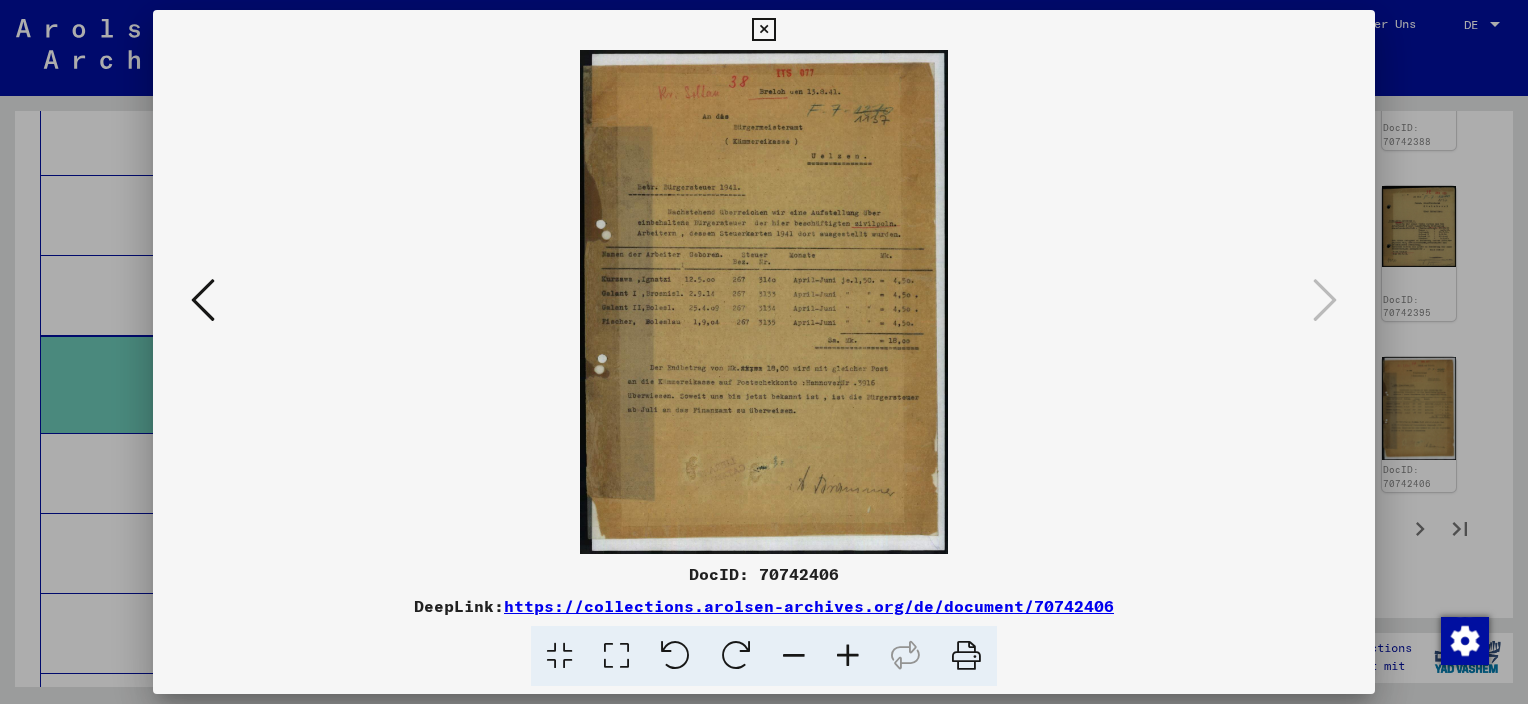 click at bounding box center (764, 352) 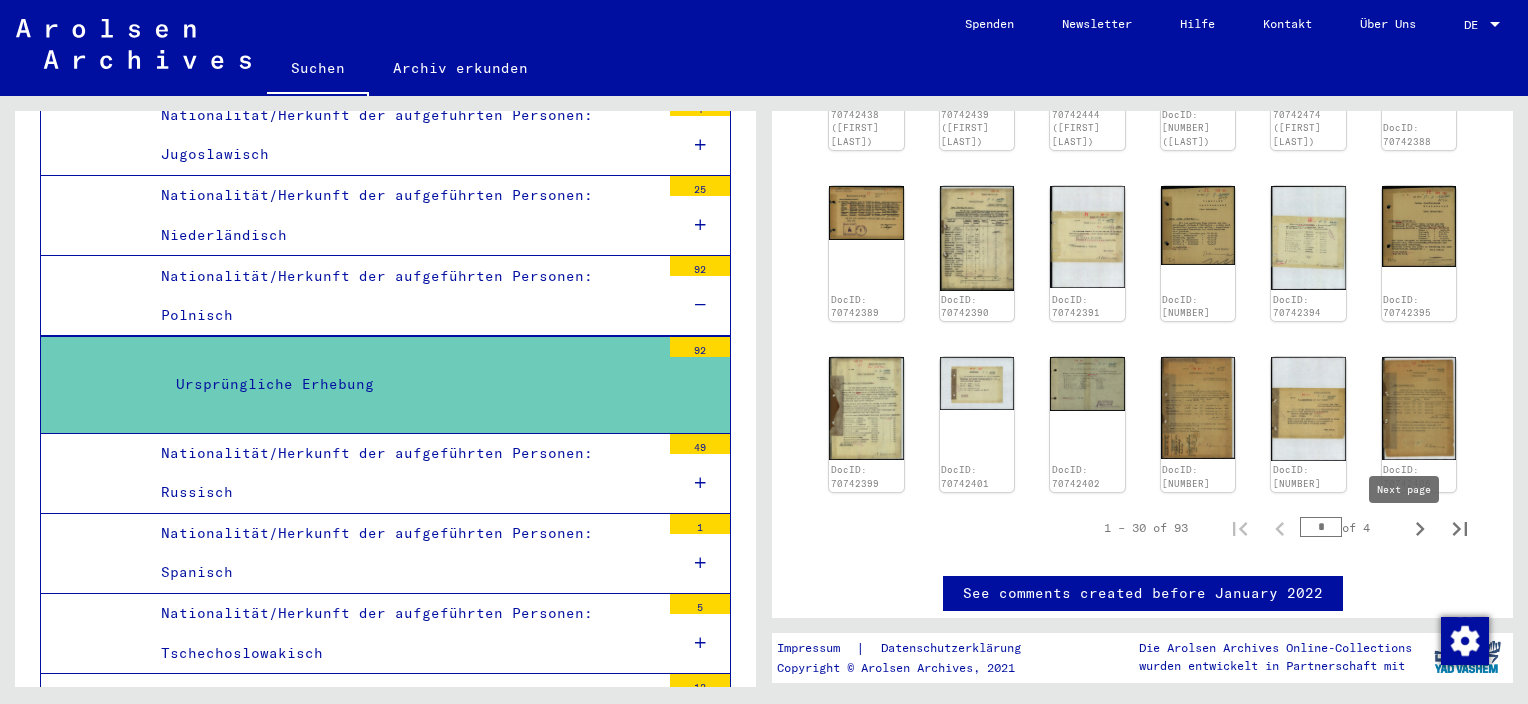 click 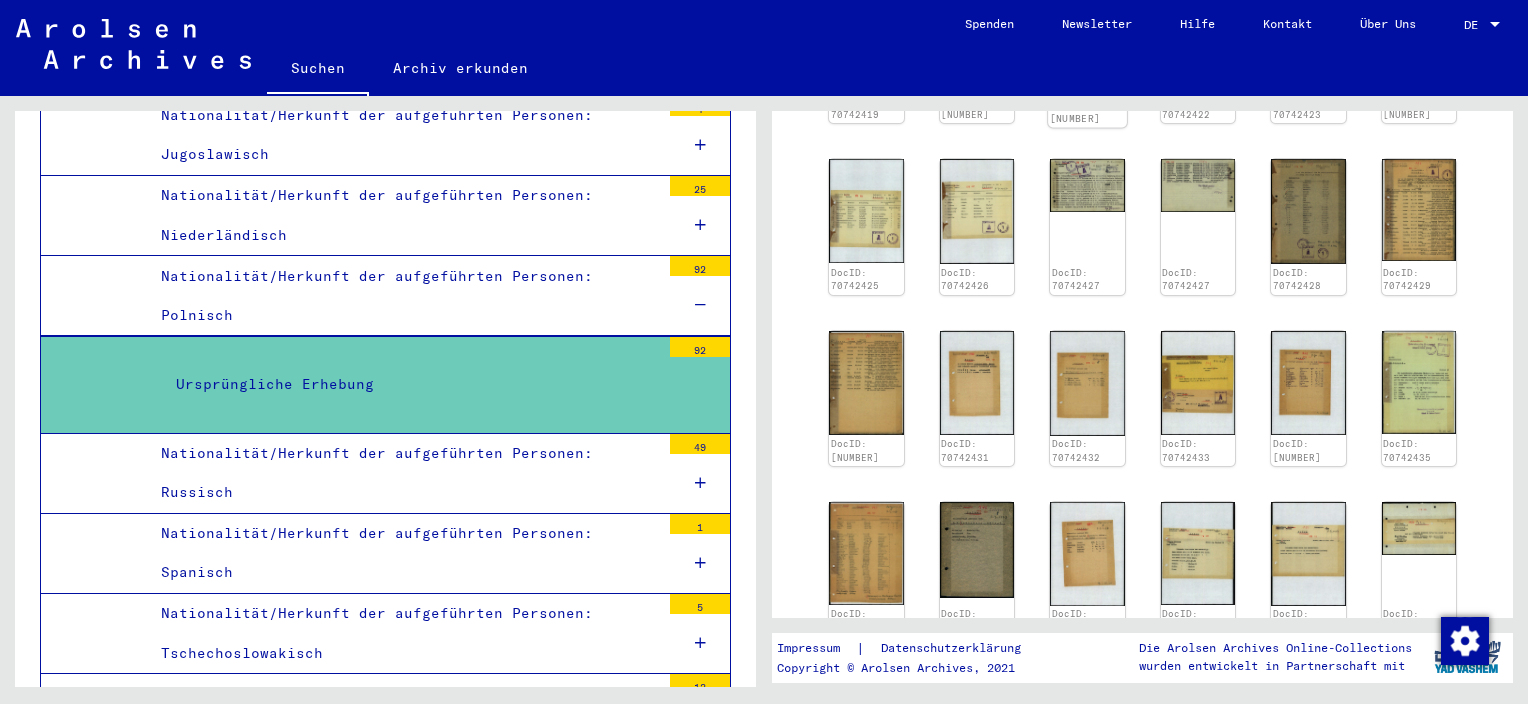 scroll, scrollTop: 800, scrollLeft: 0, axis: vertical 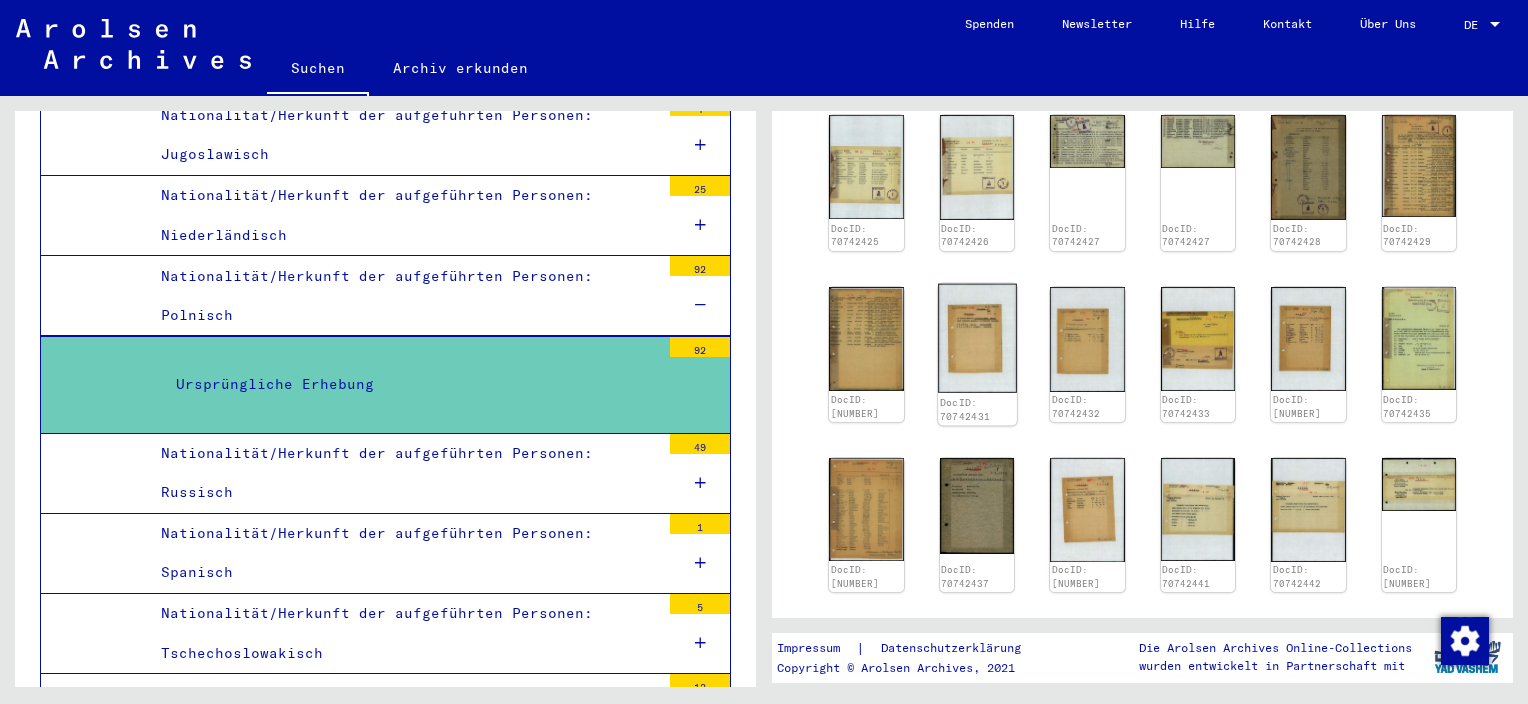 click 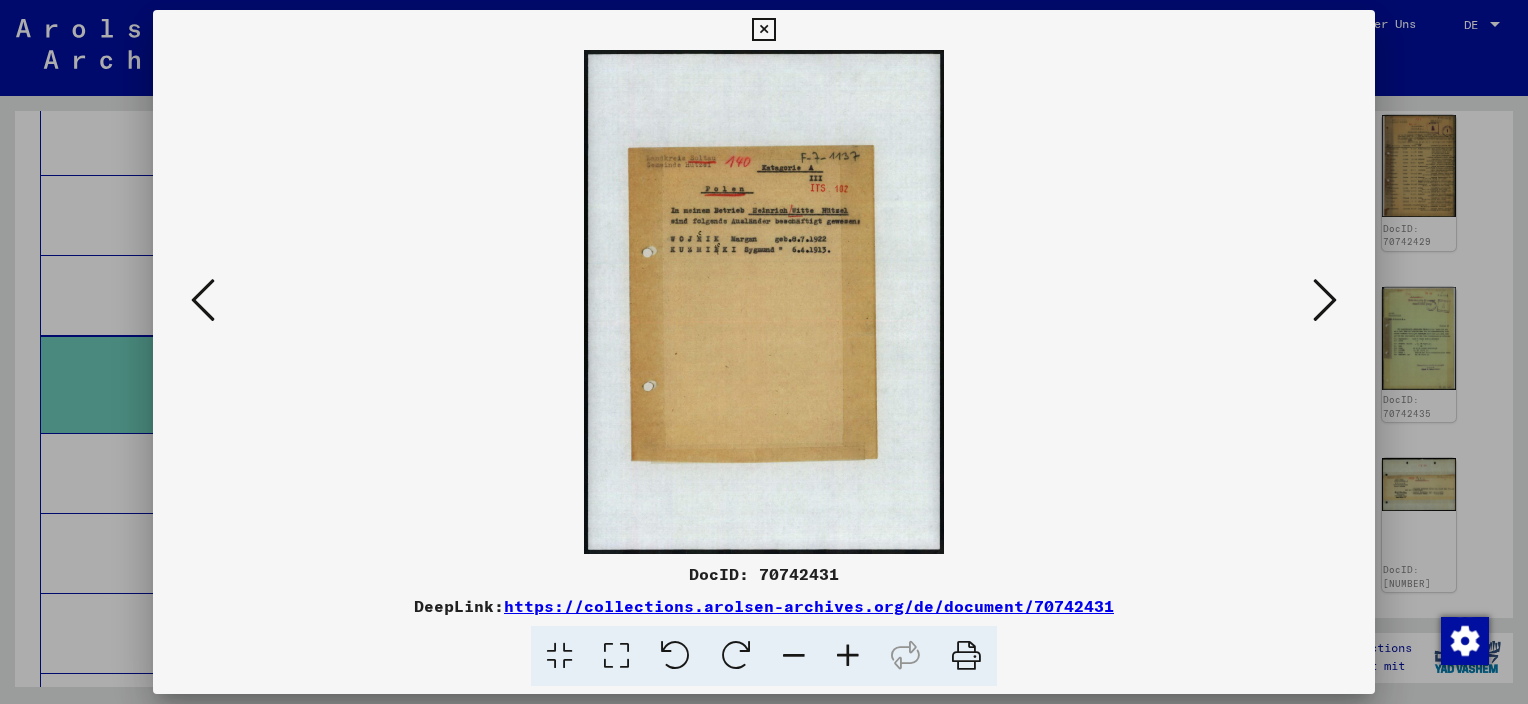 click at bounding box center (1325, 300) 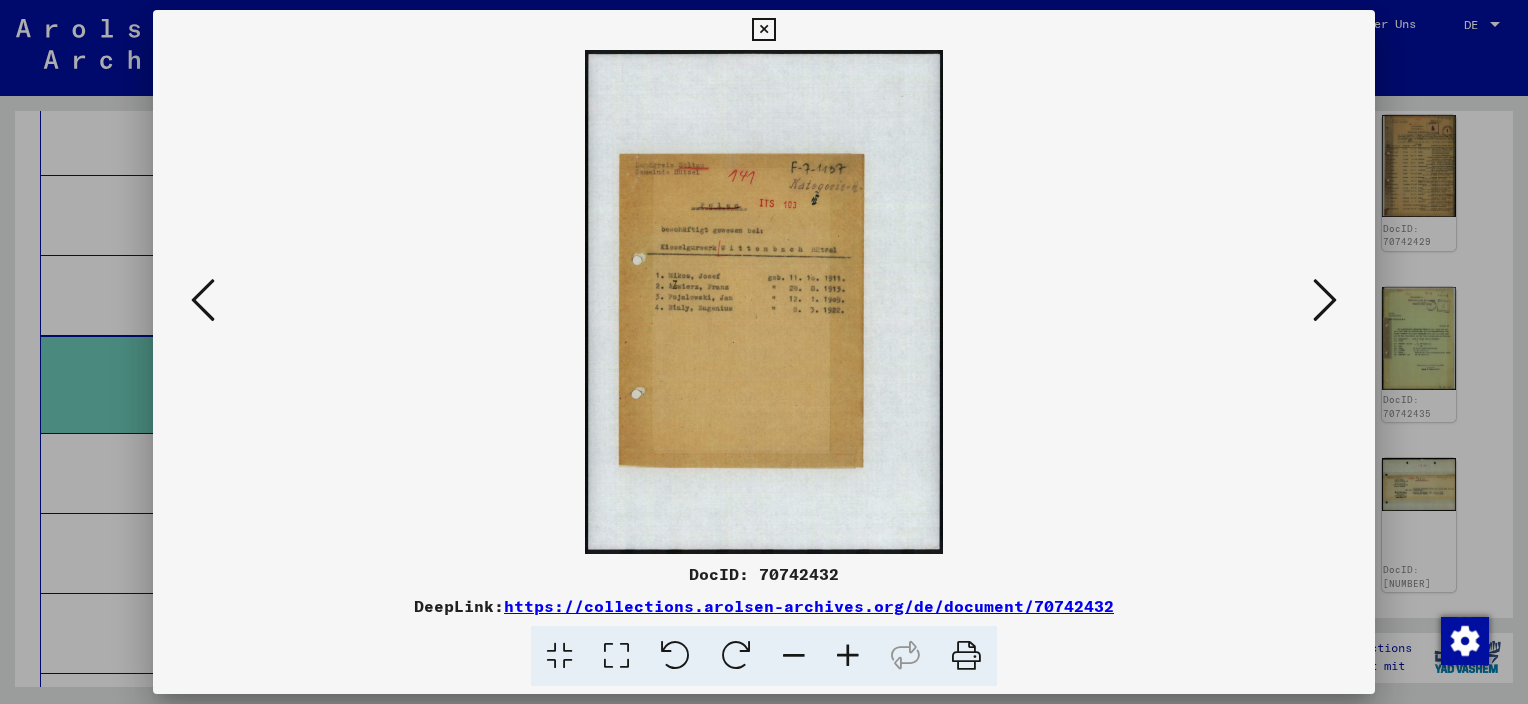 click at bounding box center (764, 302) 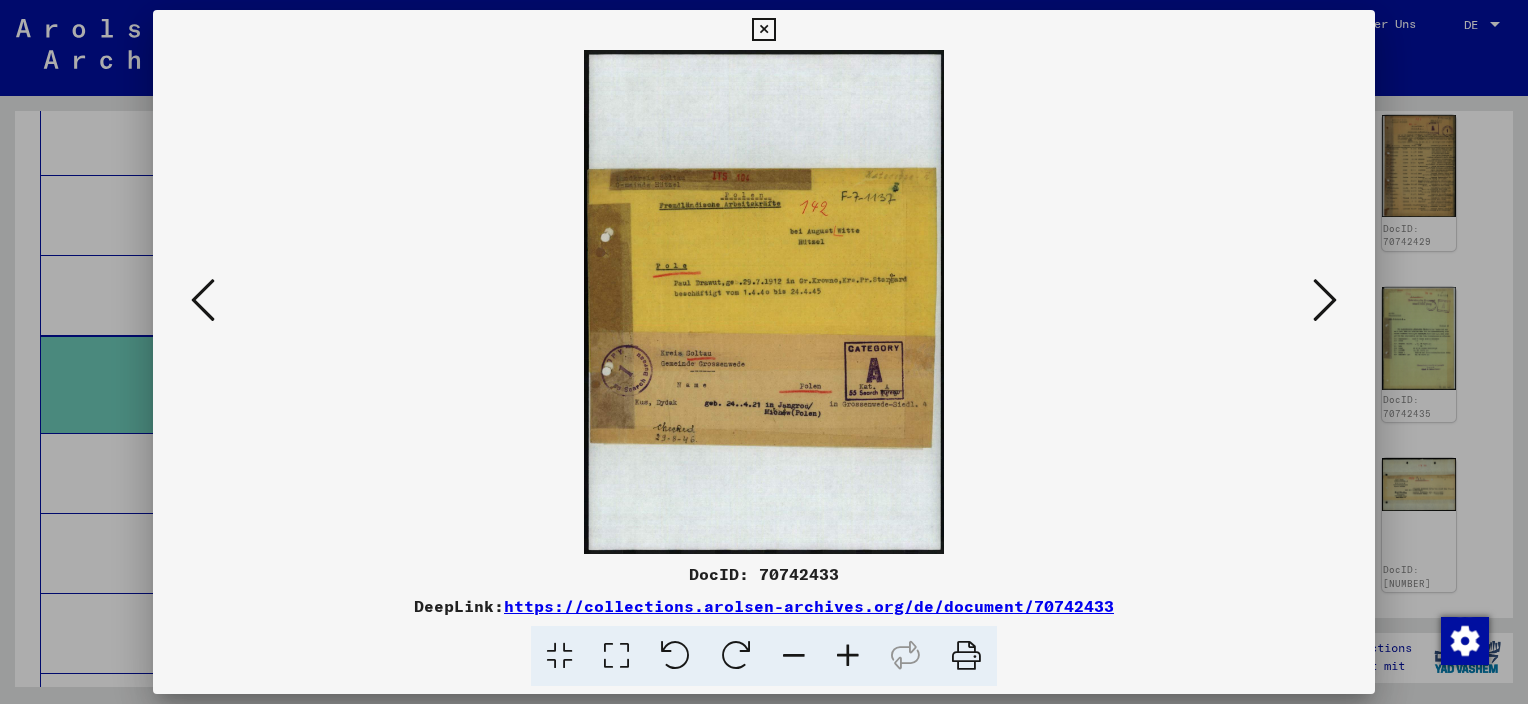 click at bounding box center [1325, 300] 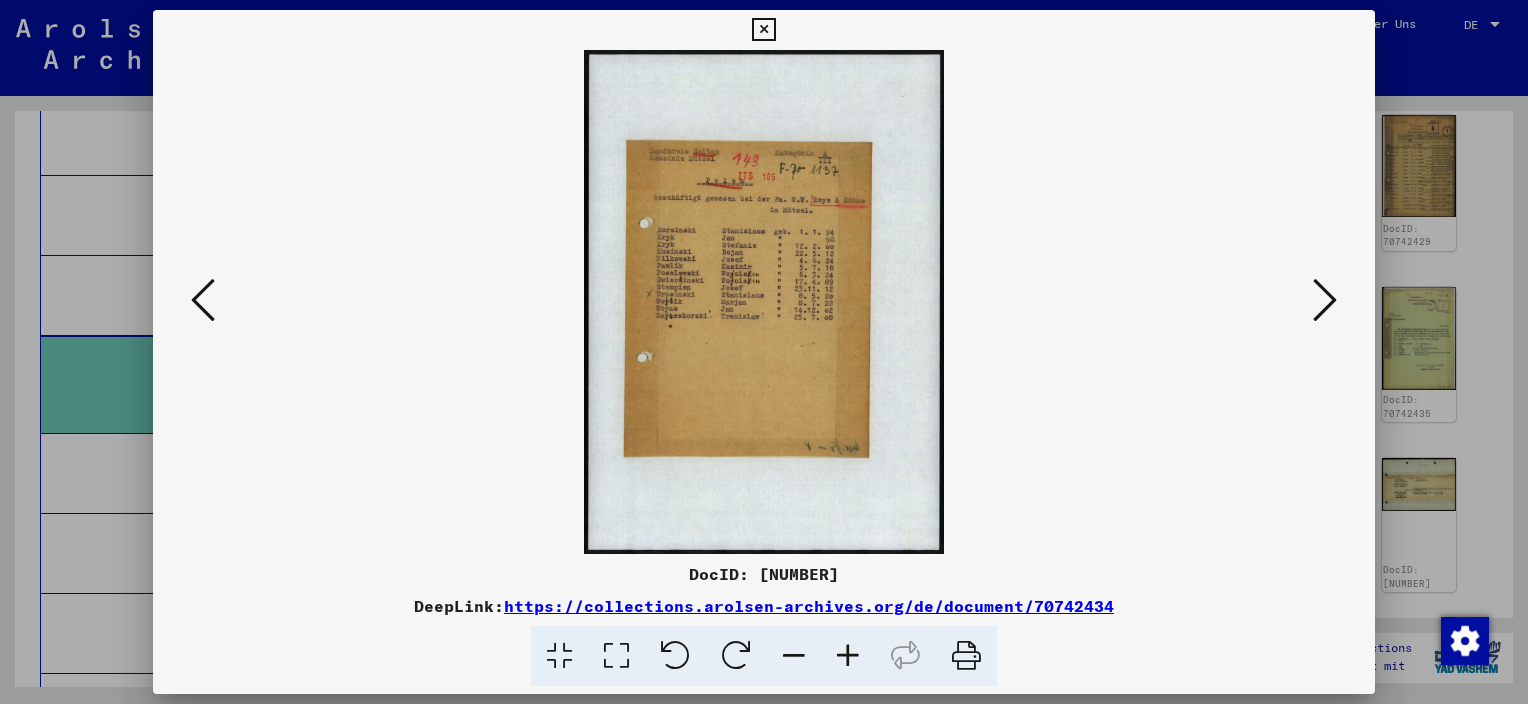 click at bounding box center [1325, 300] 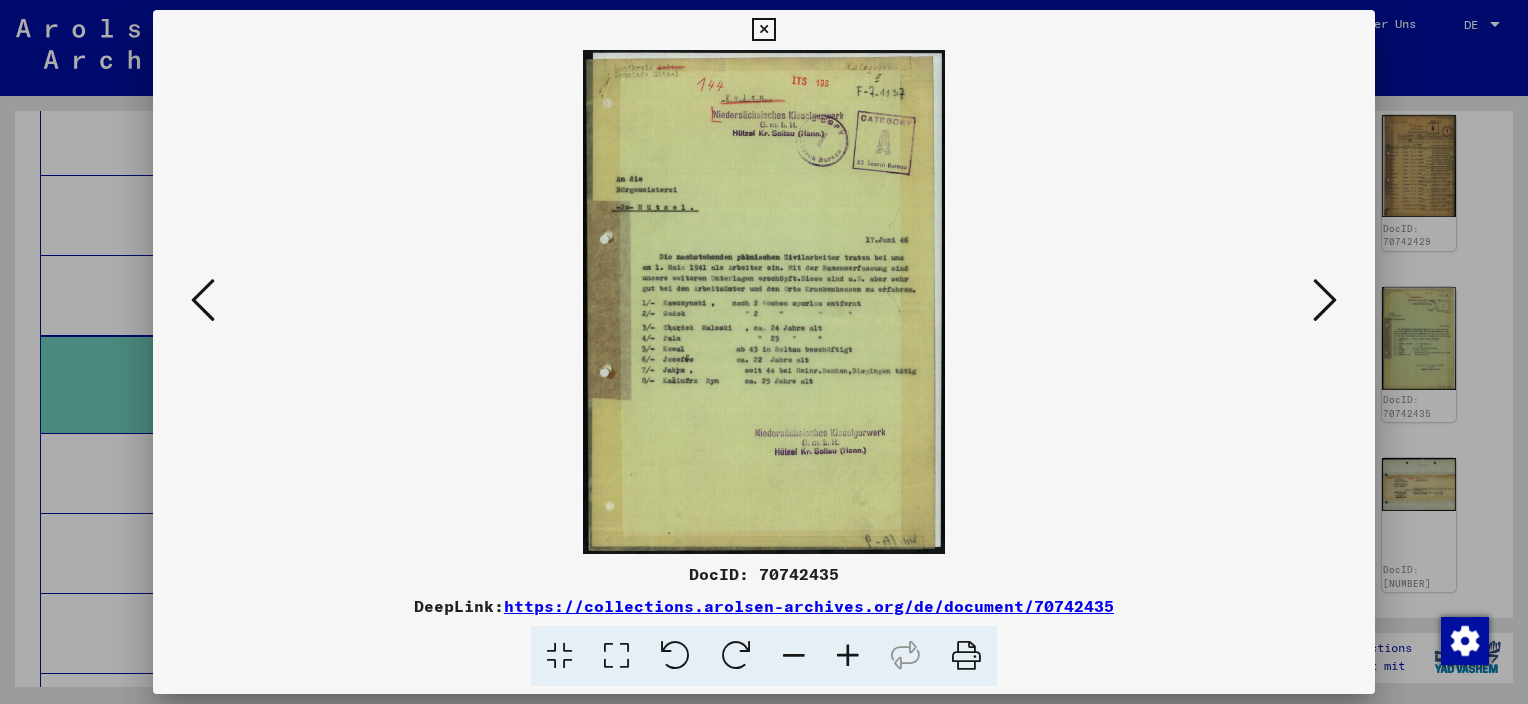 click at bounding box center [1325, 300] 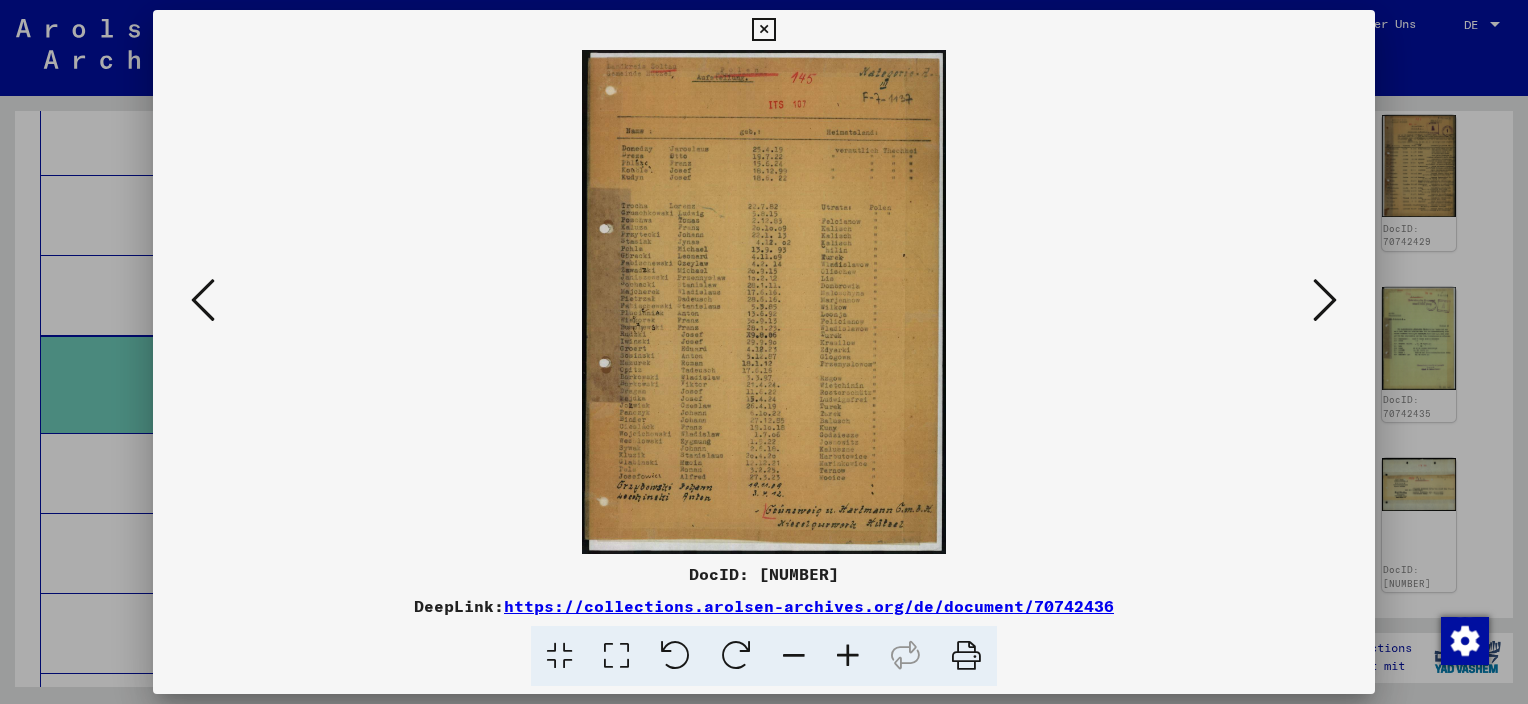 click at bounding box center (1325, 300) 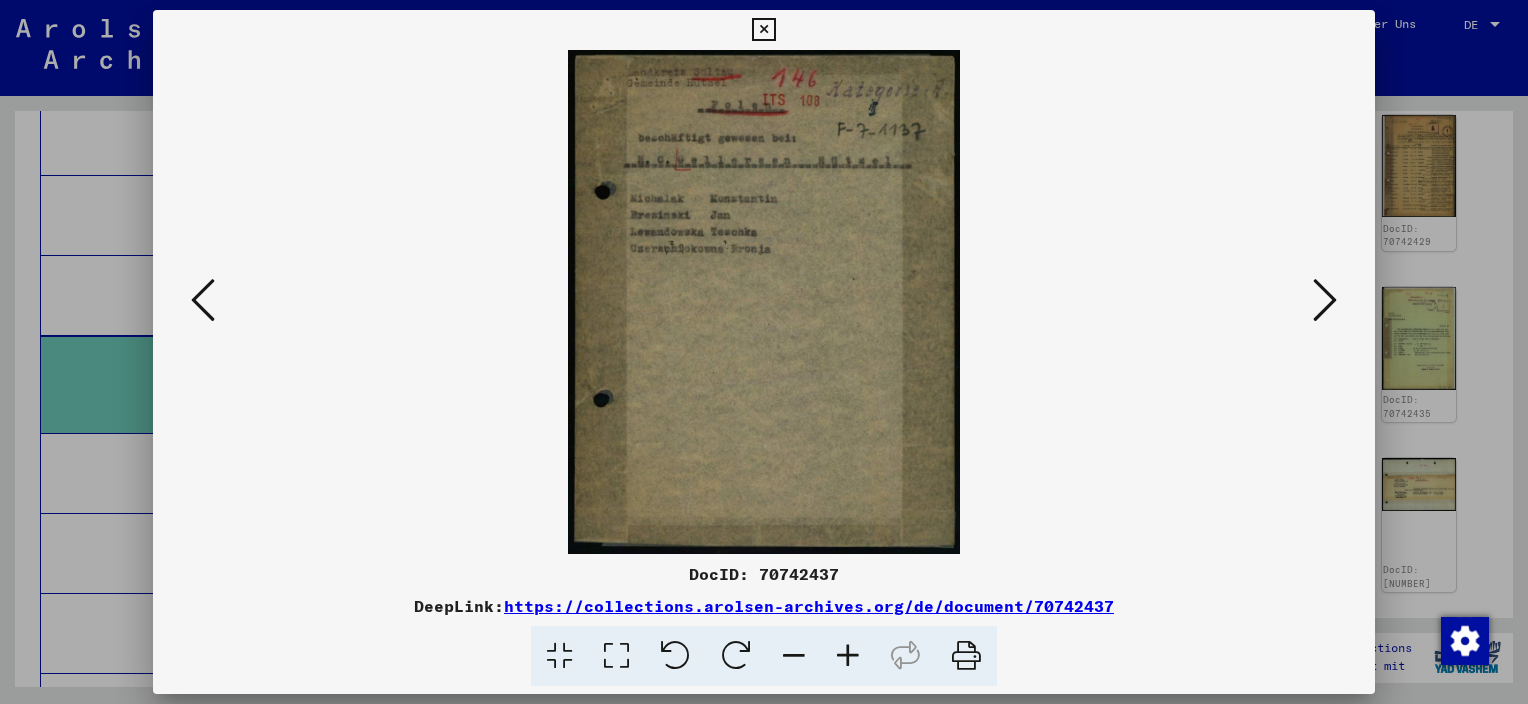 click at bounding box center (1325, 300) 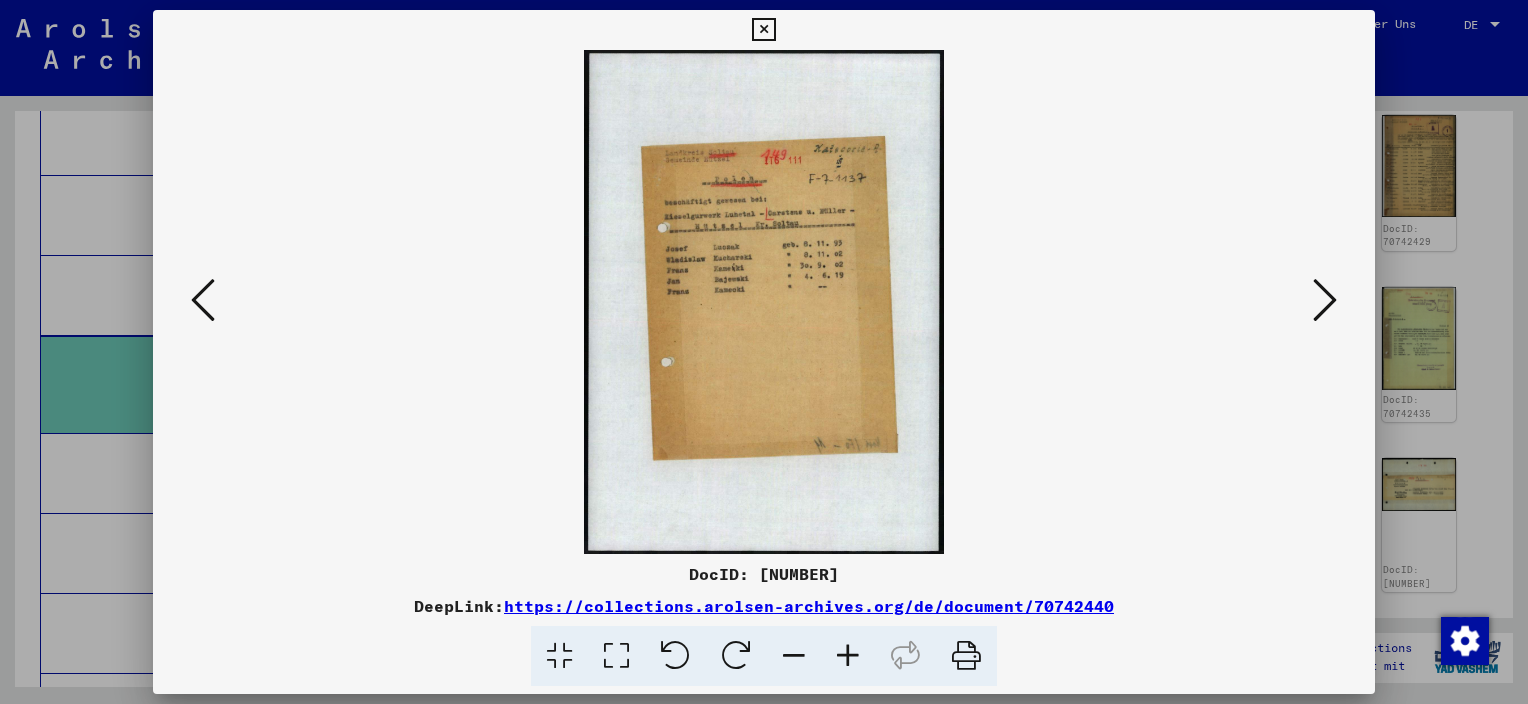 click at bounding box center (1325, 300) 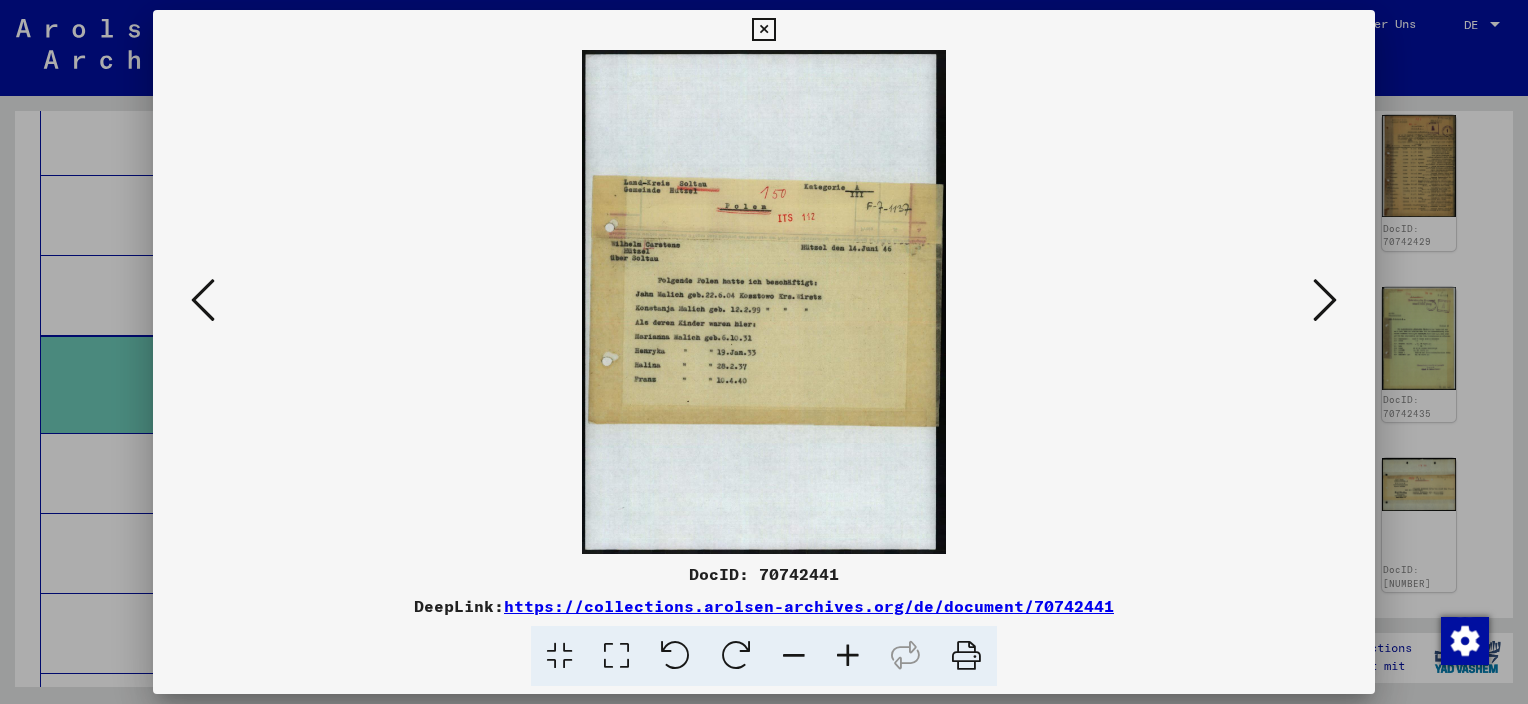 click at bounding box center [1325, 300] 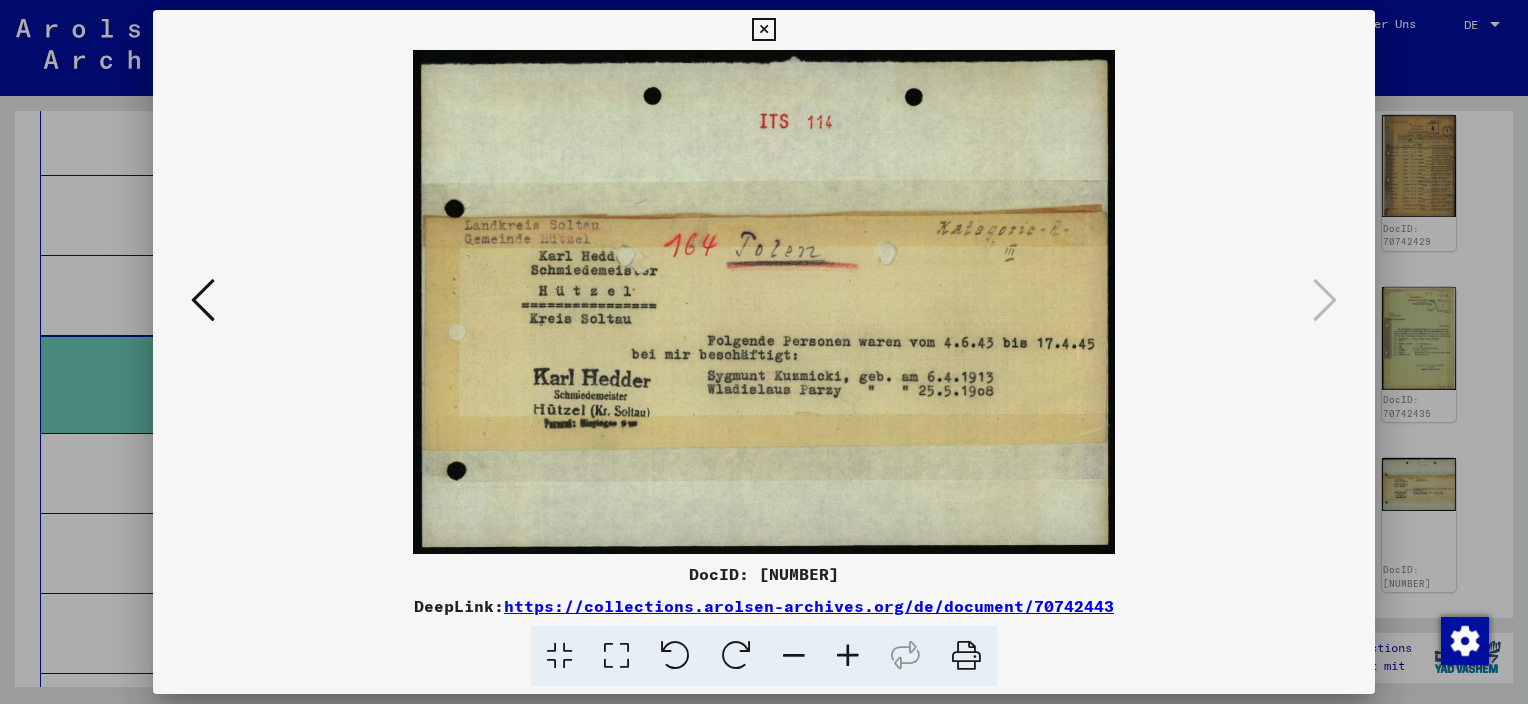 click at bounding box center (764, 352) 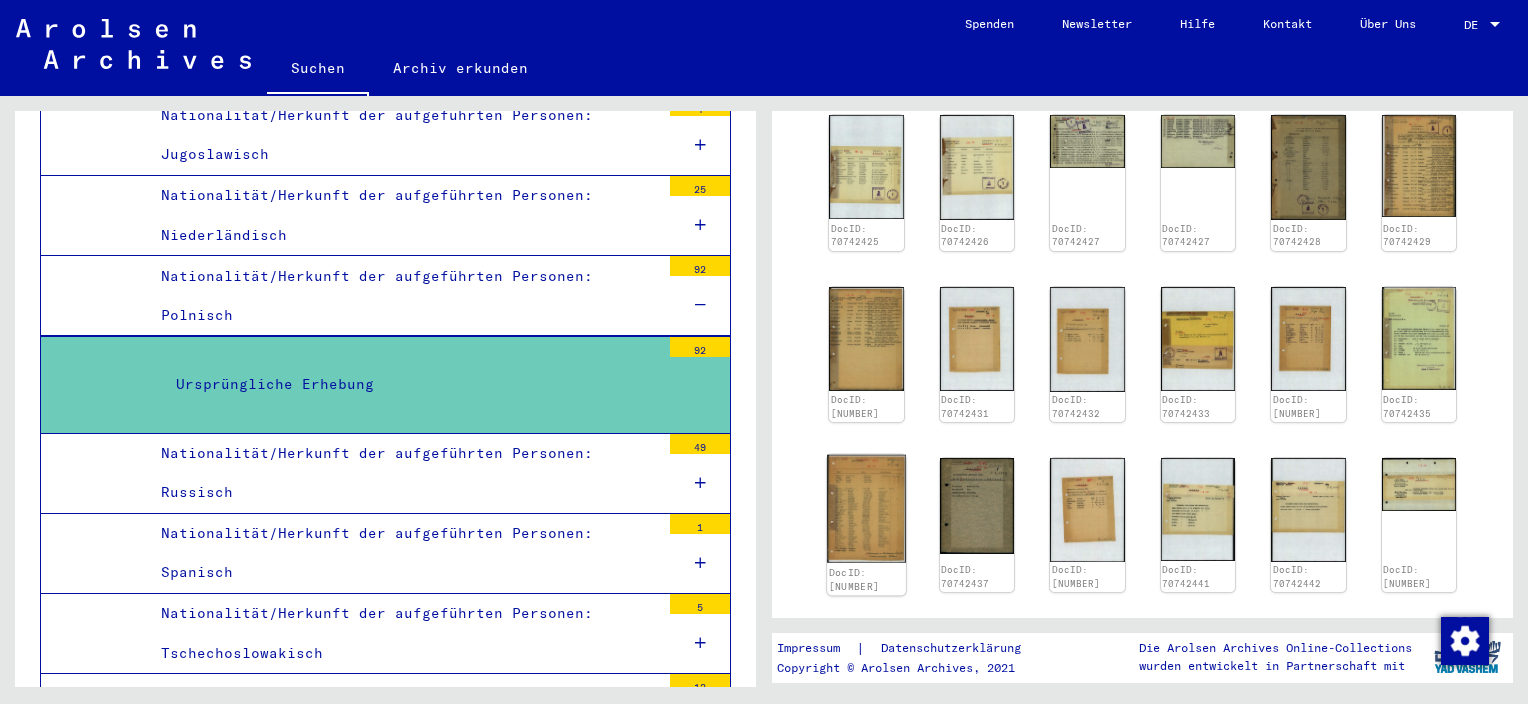 click 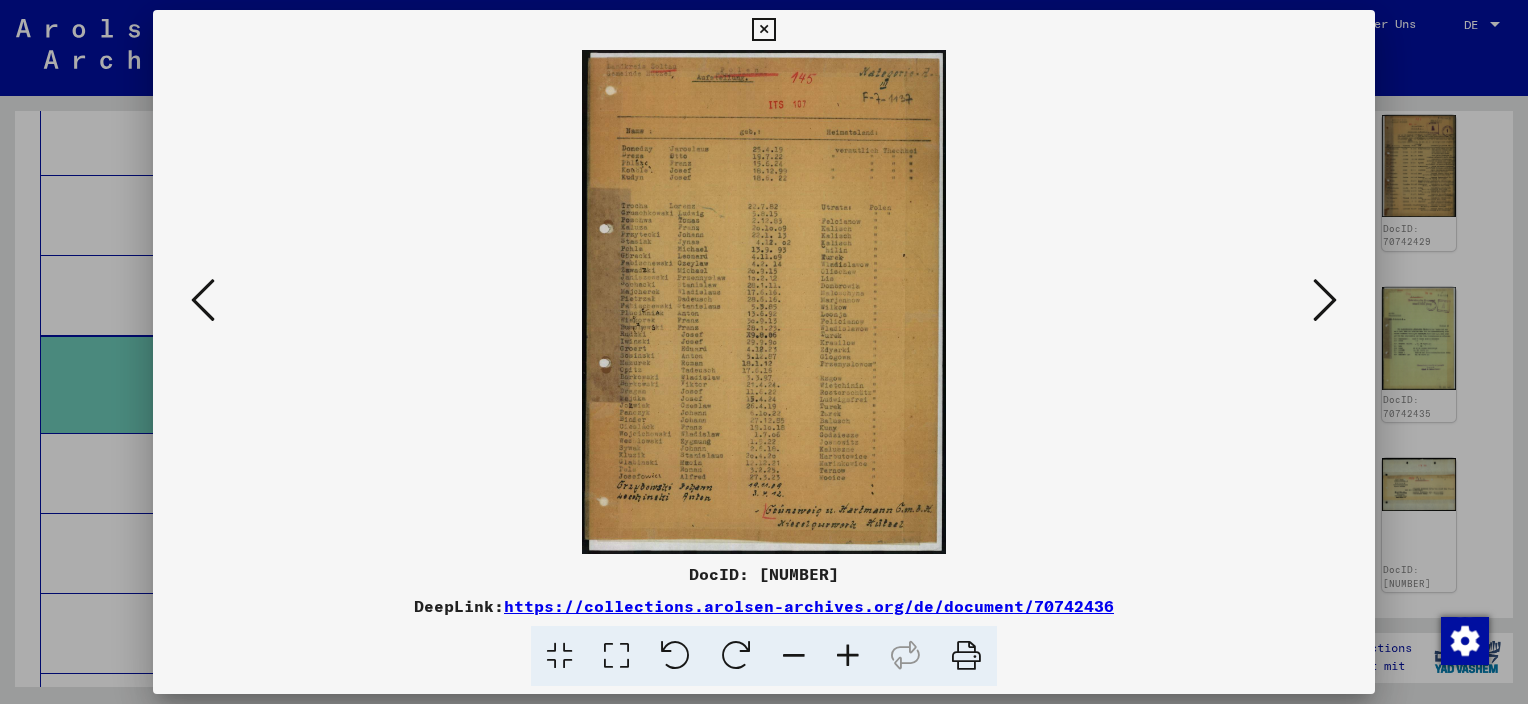 click at bounding box center (1325, 300) 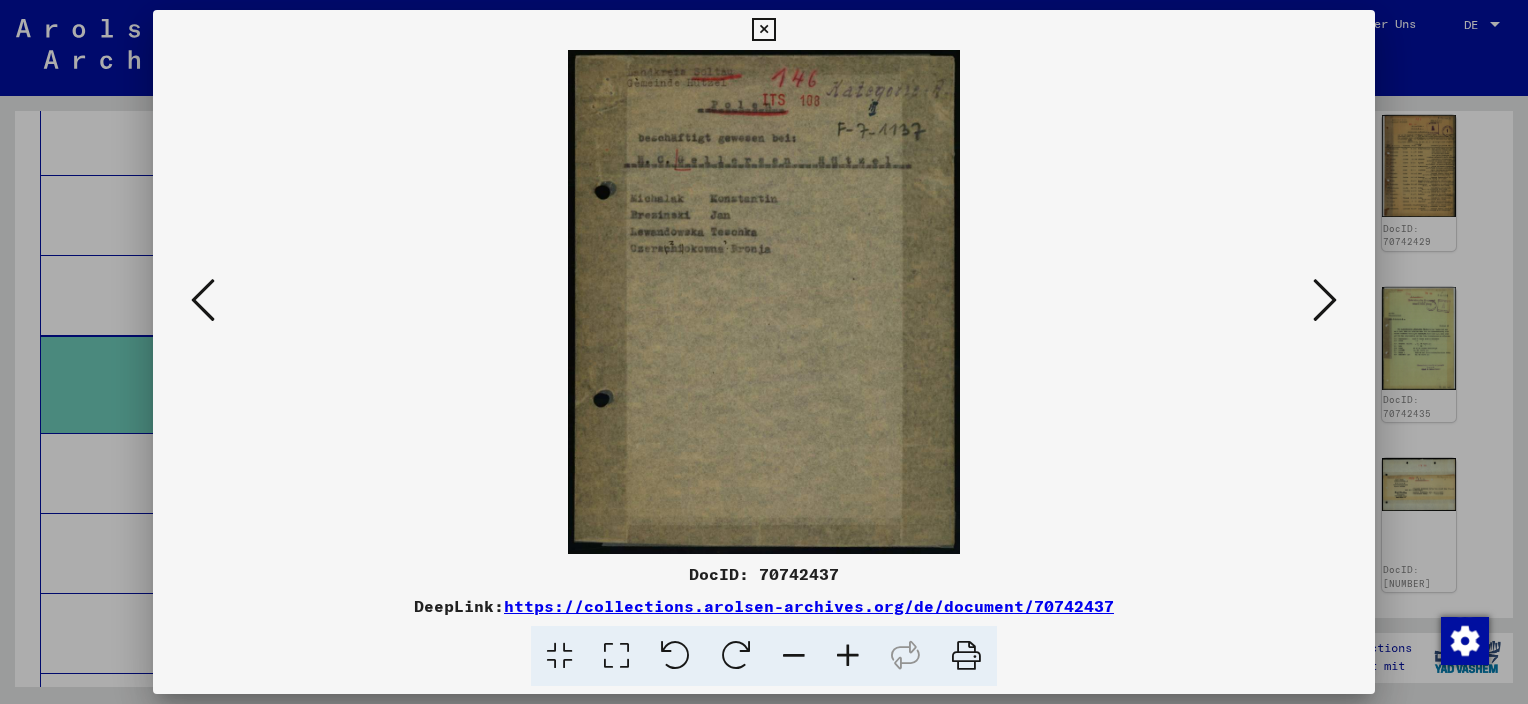 click at bounding box center [1325, 300] 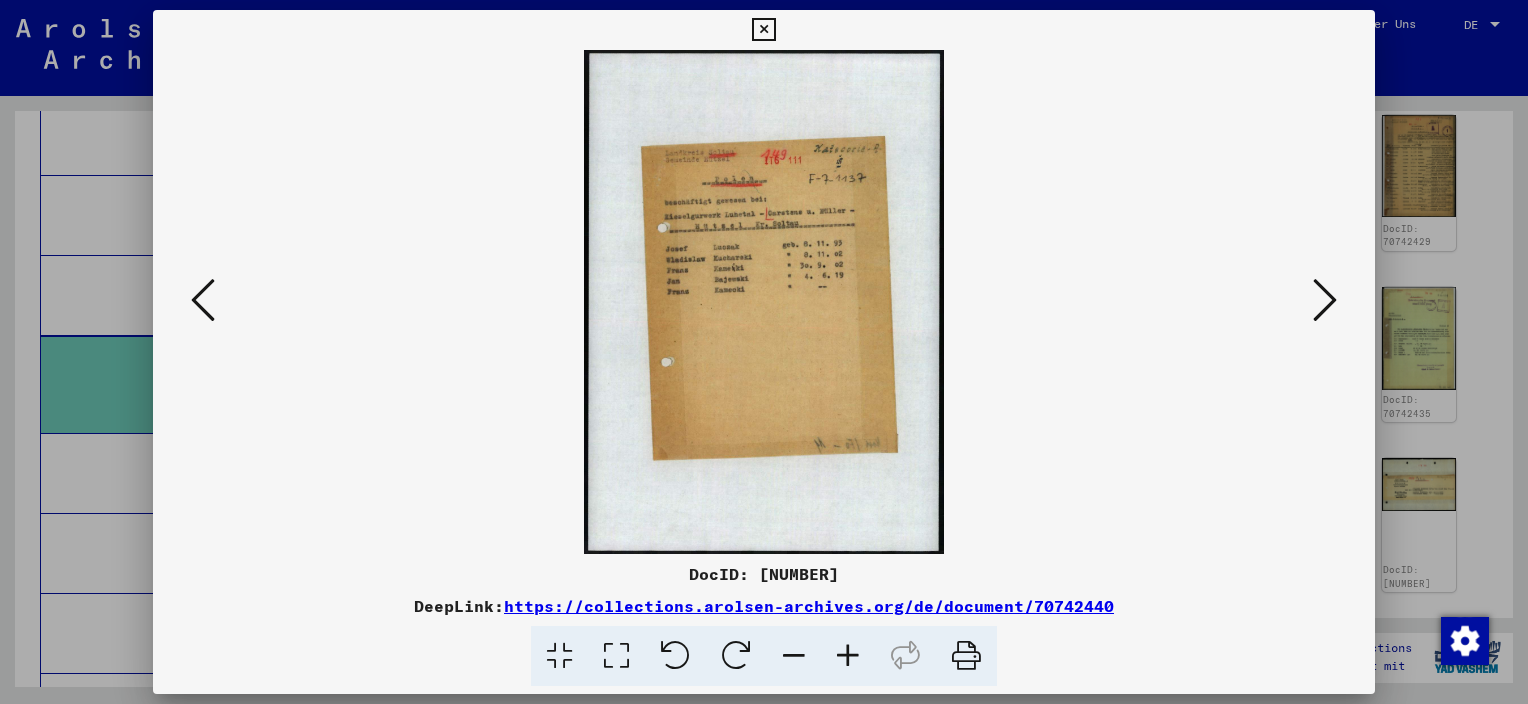 click at bounding box center (1325, 300) 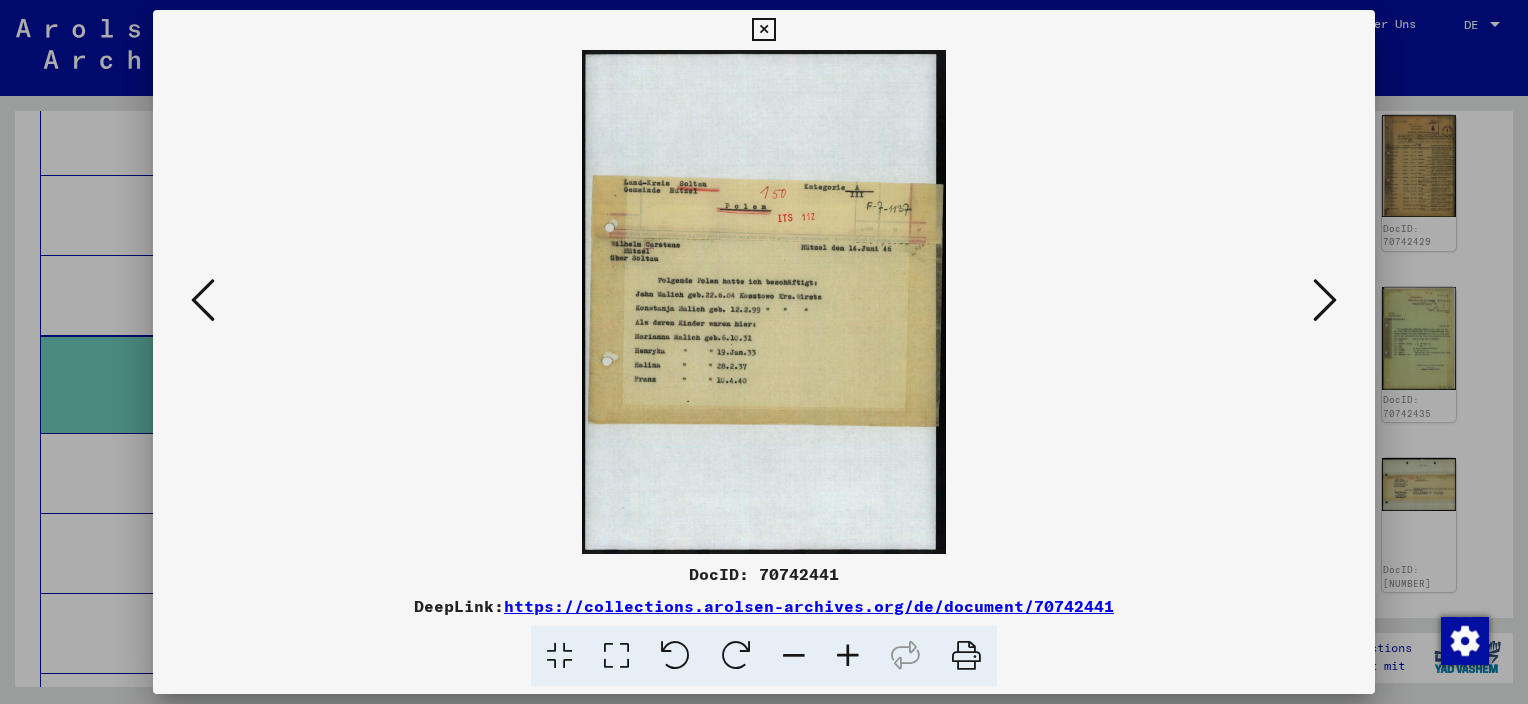 click at bounding box center (1325, 300) 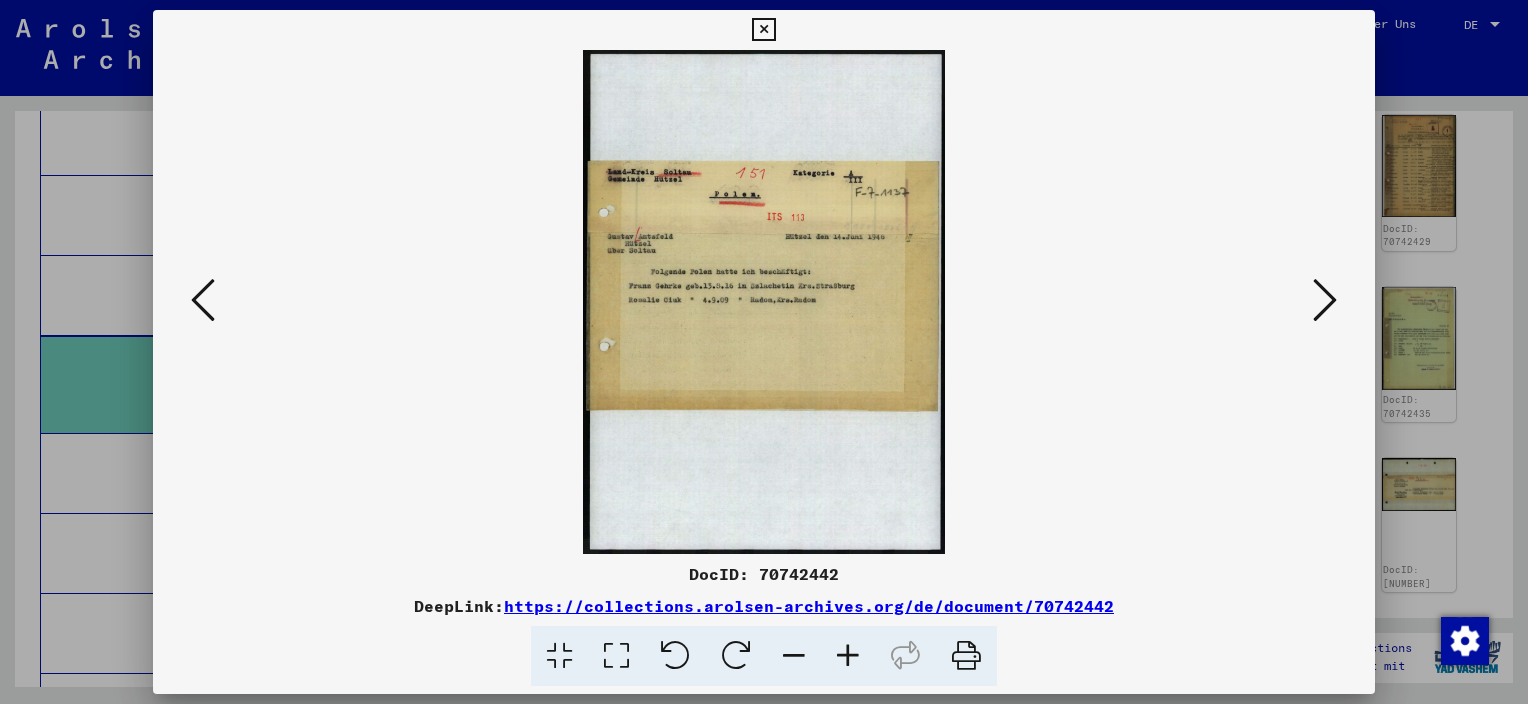 click at bounding box center [1325, 300] 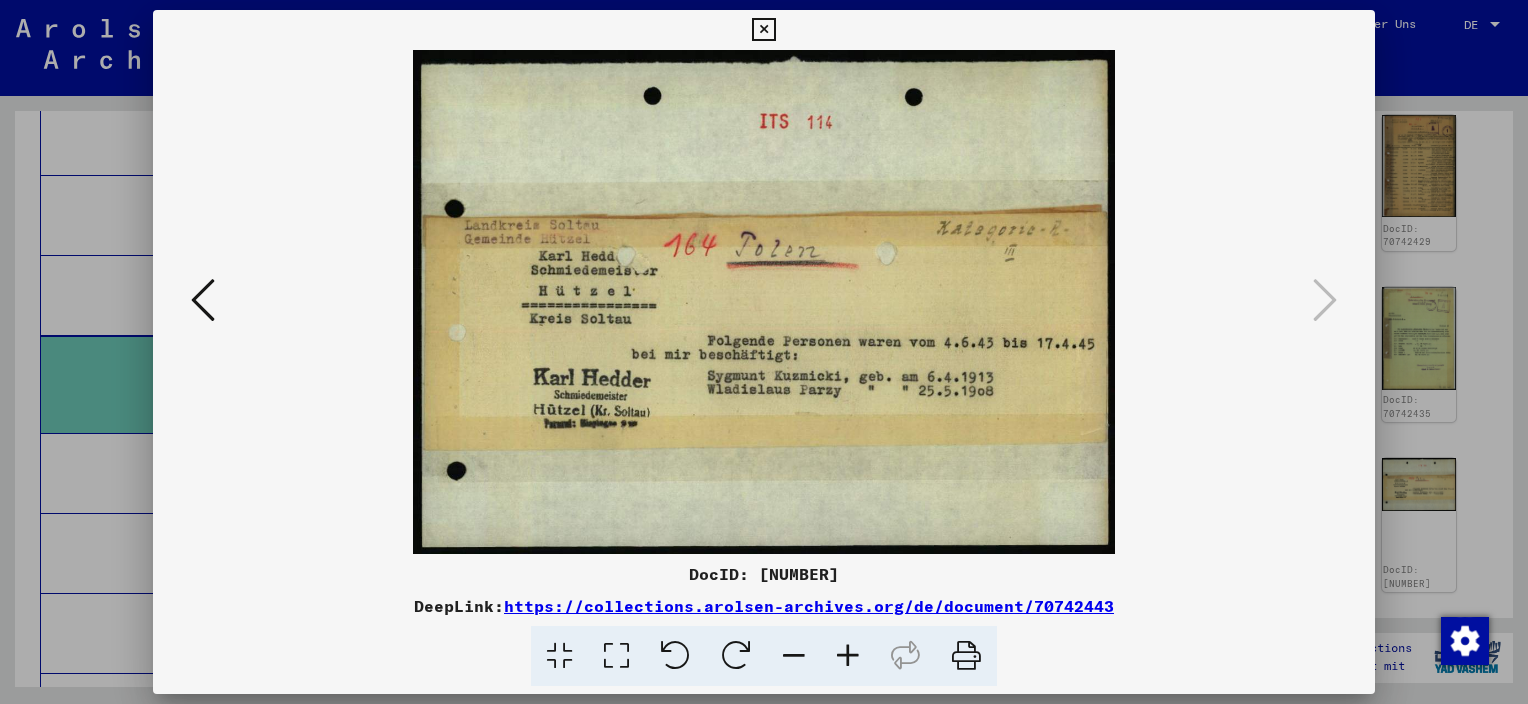 drag, startPoint x: 1484, startPoint y: 249, endPoint x: 1472, endPoint y: 284, distance: 37 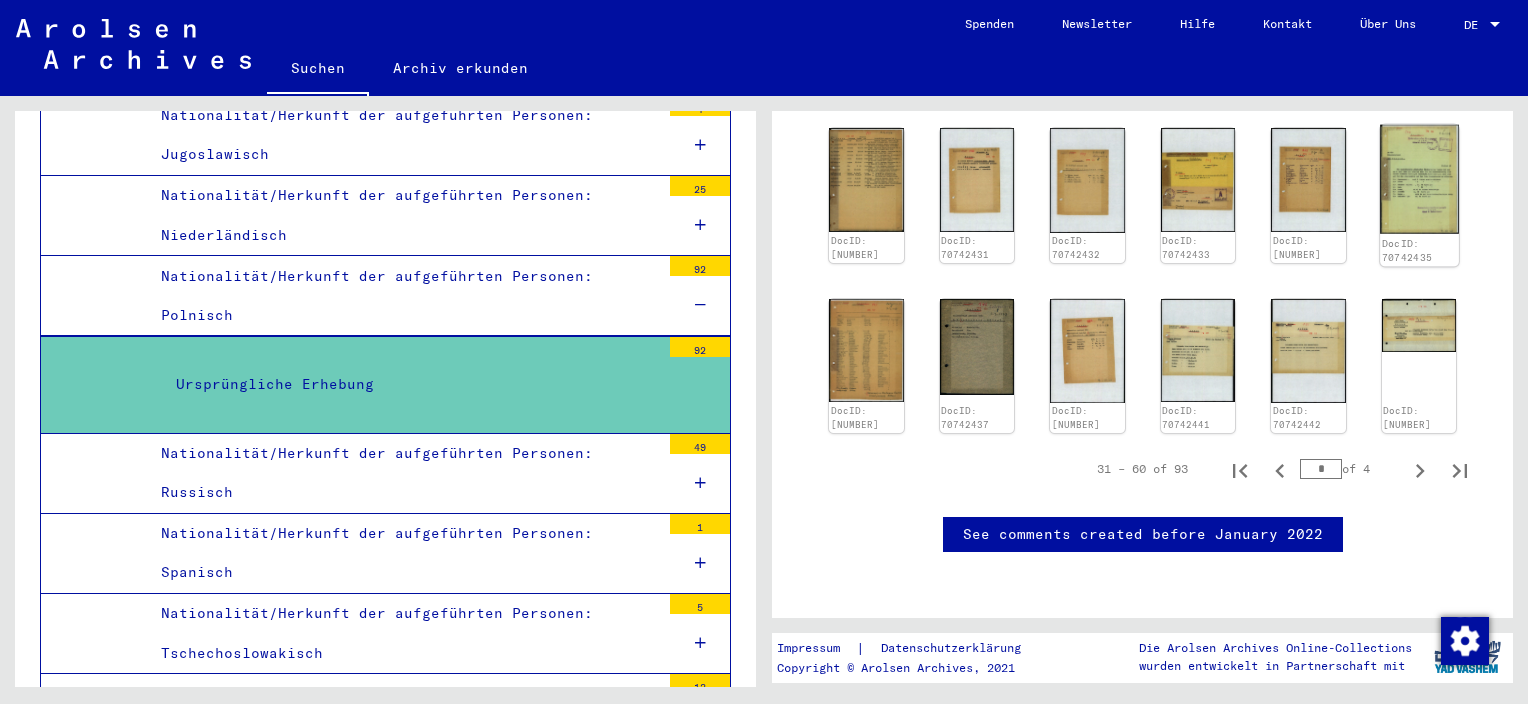 scroll, scrollTop: 1100, scrollLeft: 0, axis: vertical 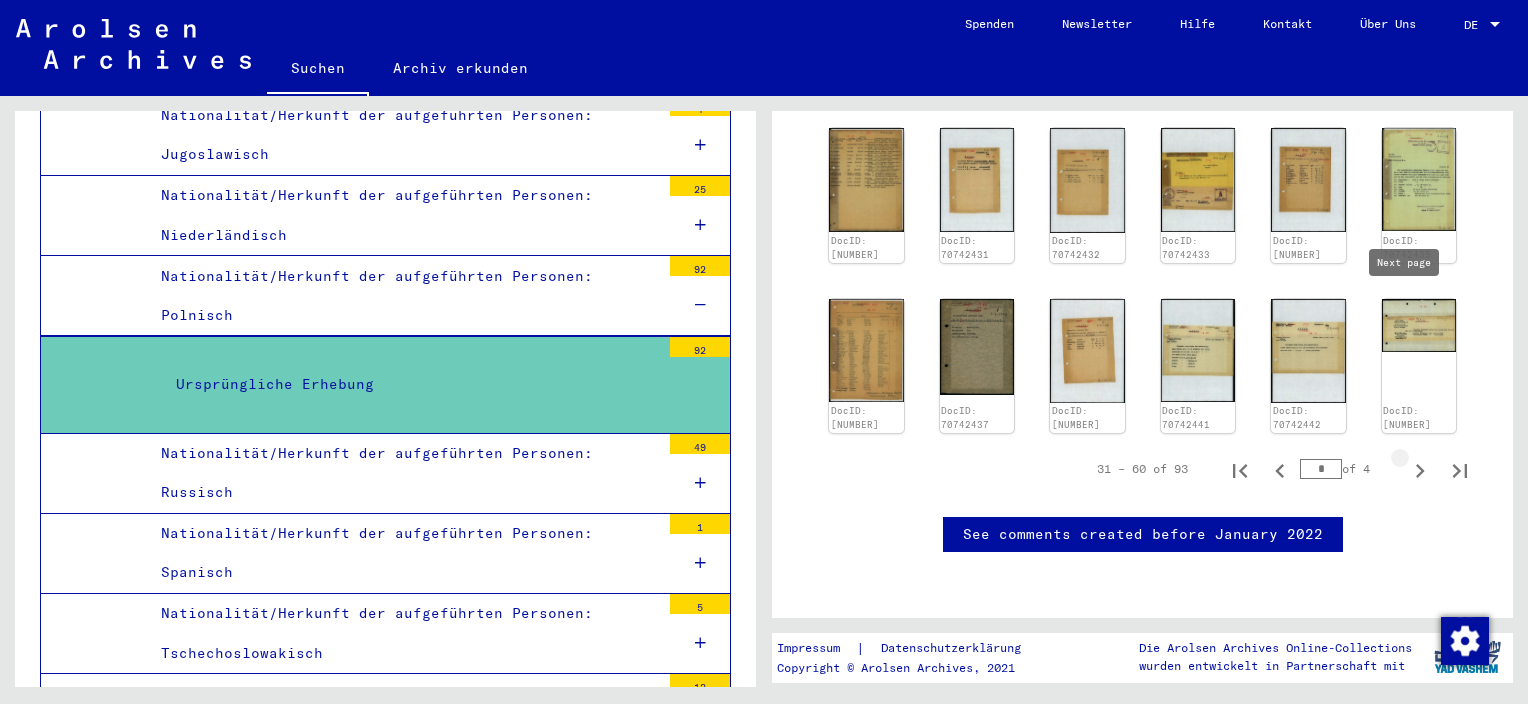 click 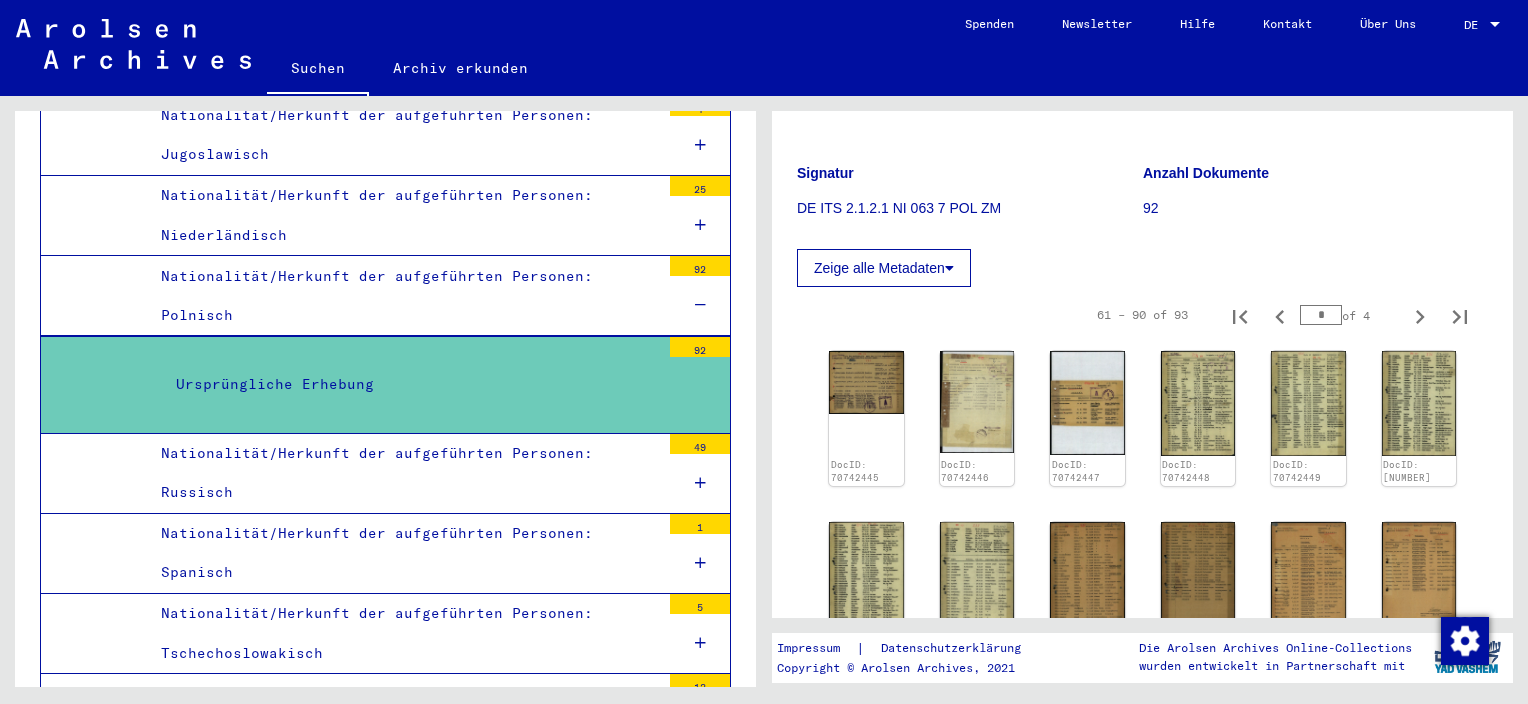 scroll, scrollTop: 211, scrollLeft: 0, axis: vertical 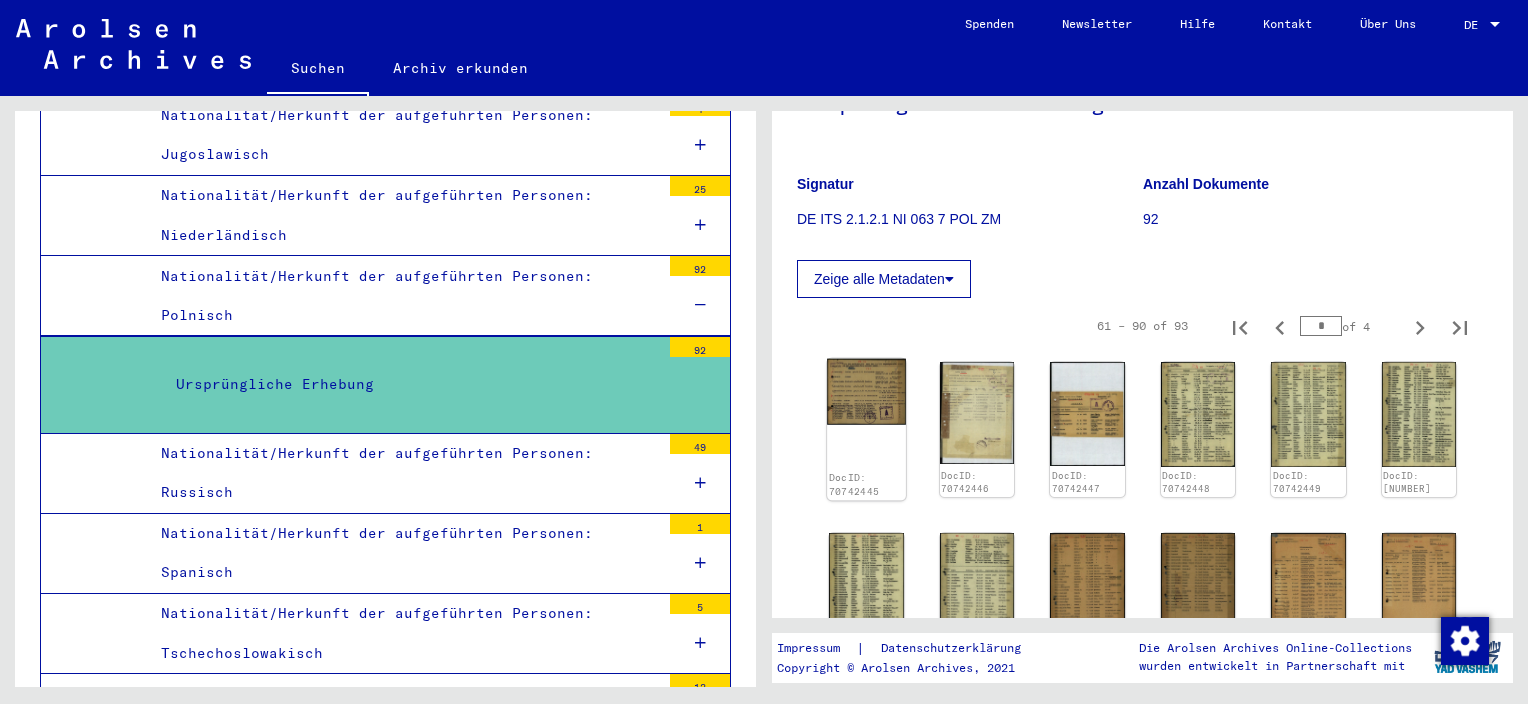 click 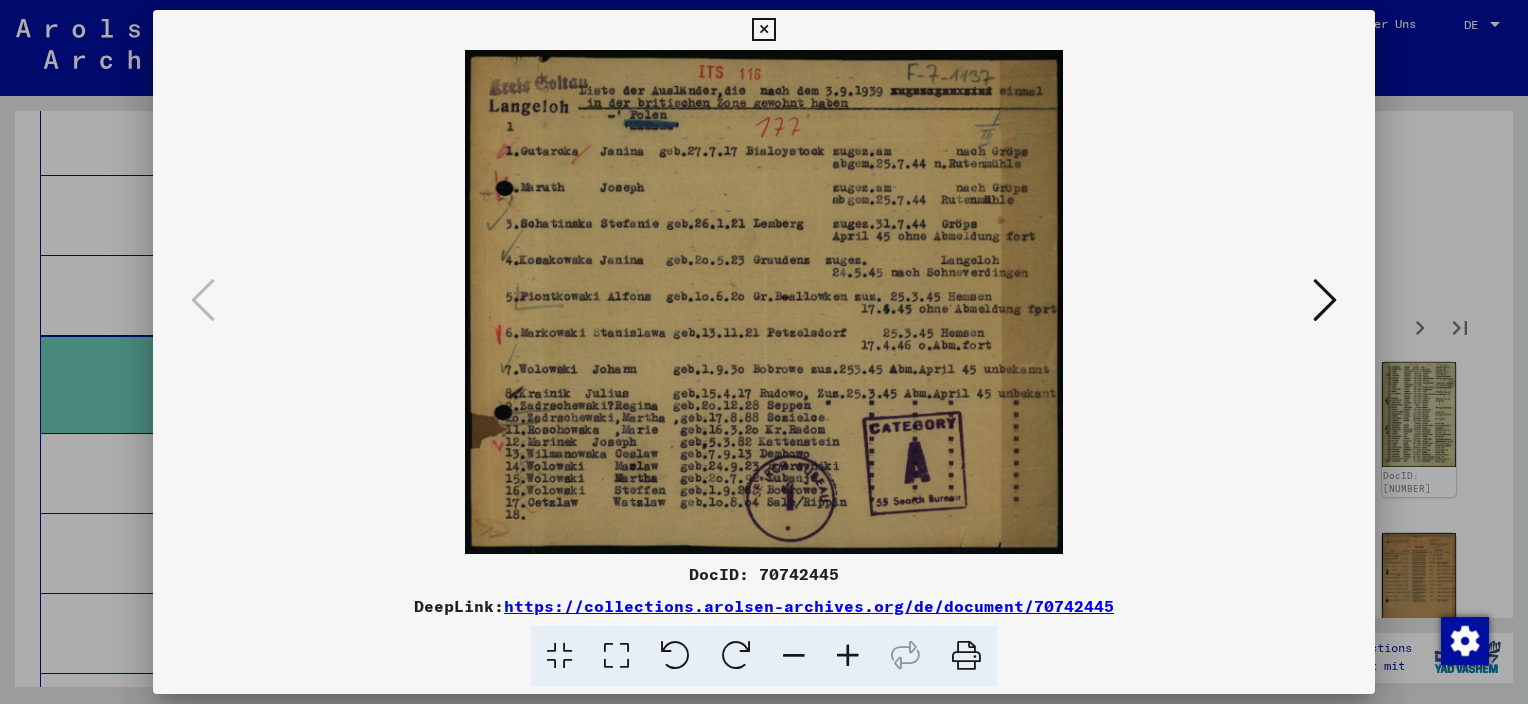 click at bounding box center (1325, 300) 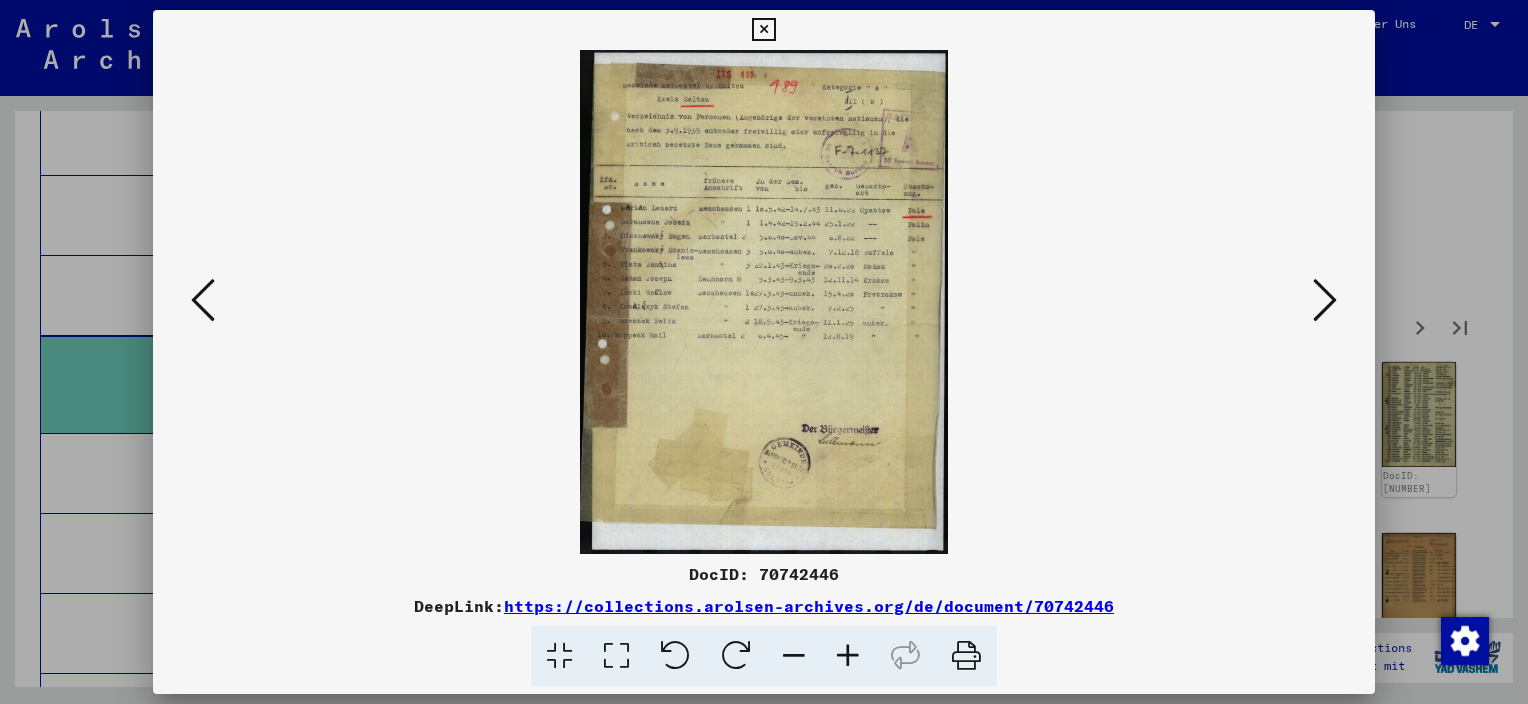 click at bounding box center [1325, 300] 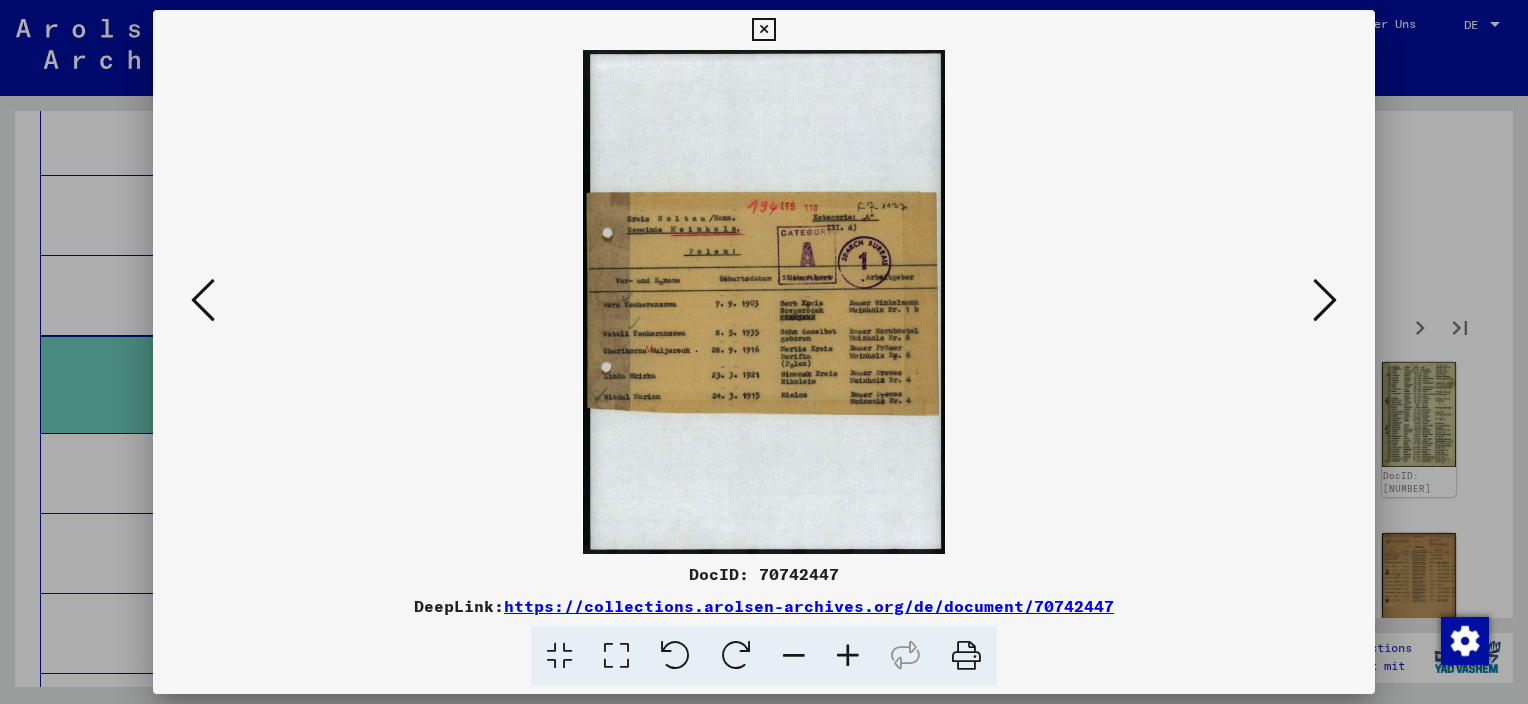 click at bounding box center [1325, 300] 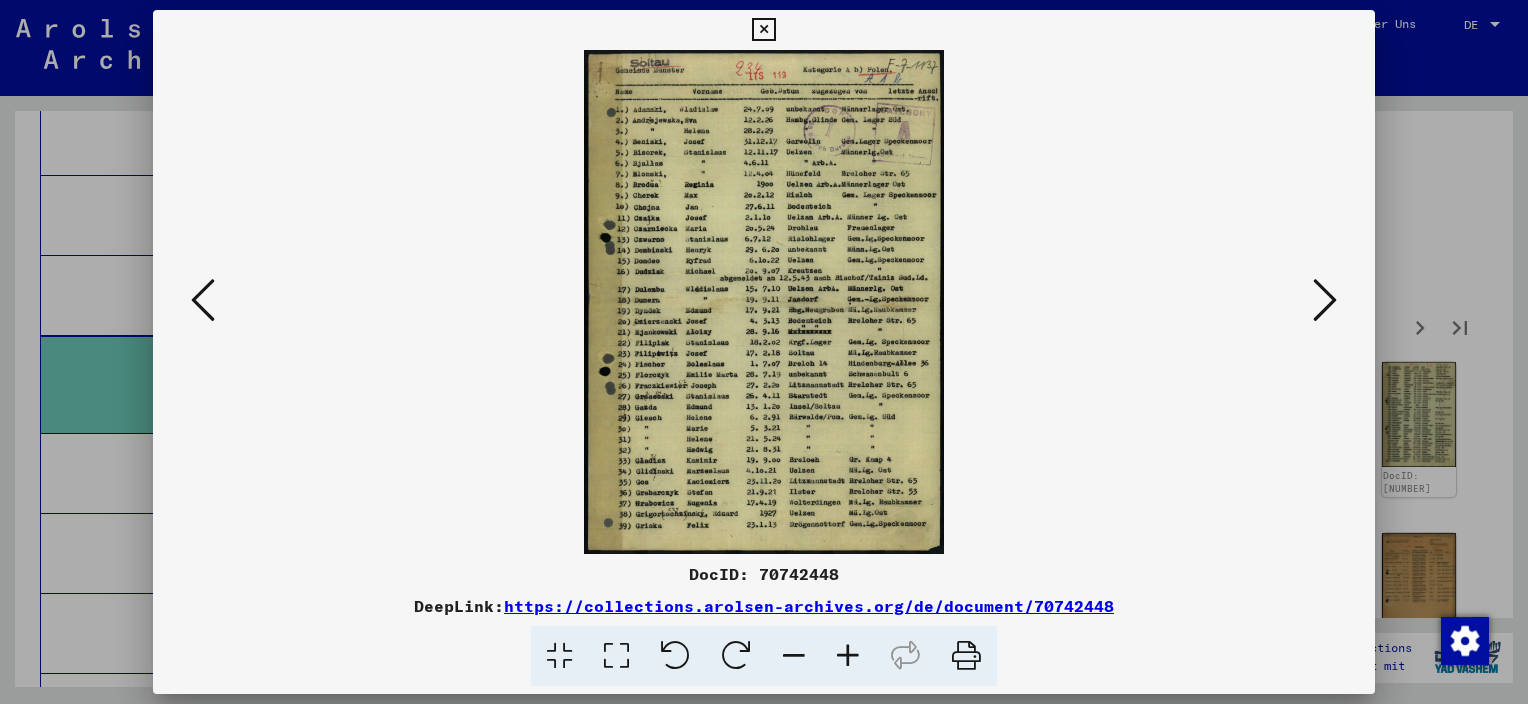 click at bounding box center [1325, 300] 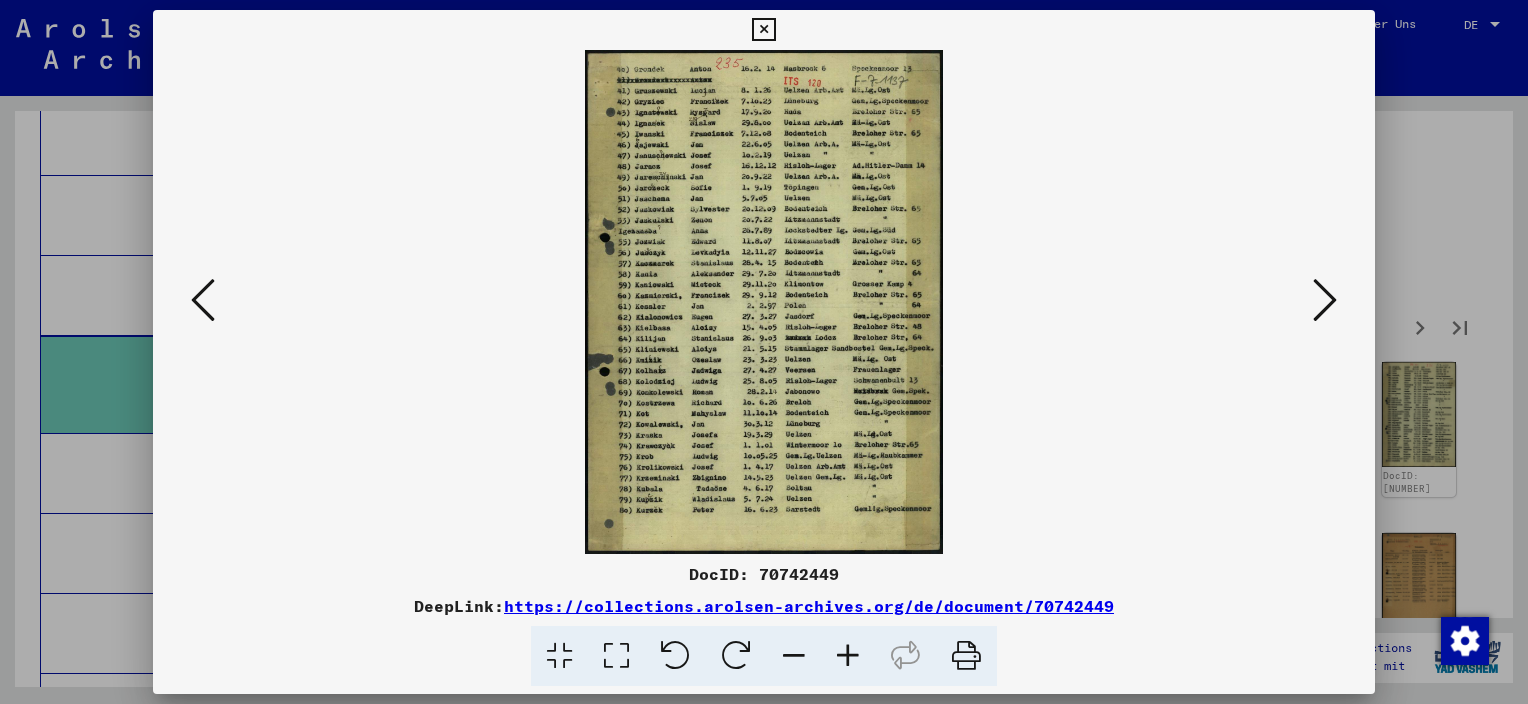 click at bounding box center [1325, 301] 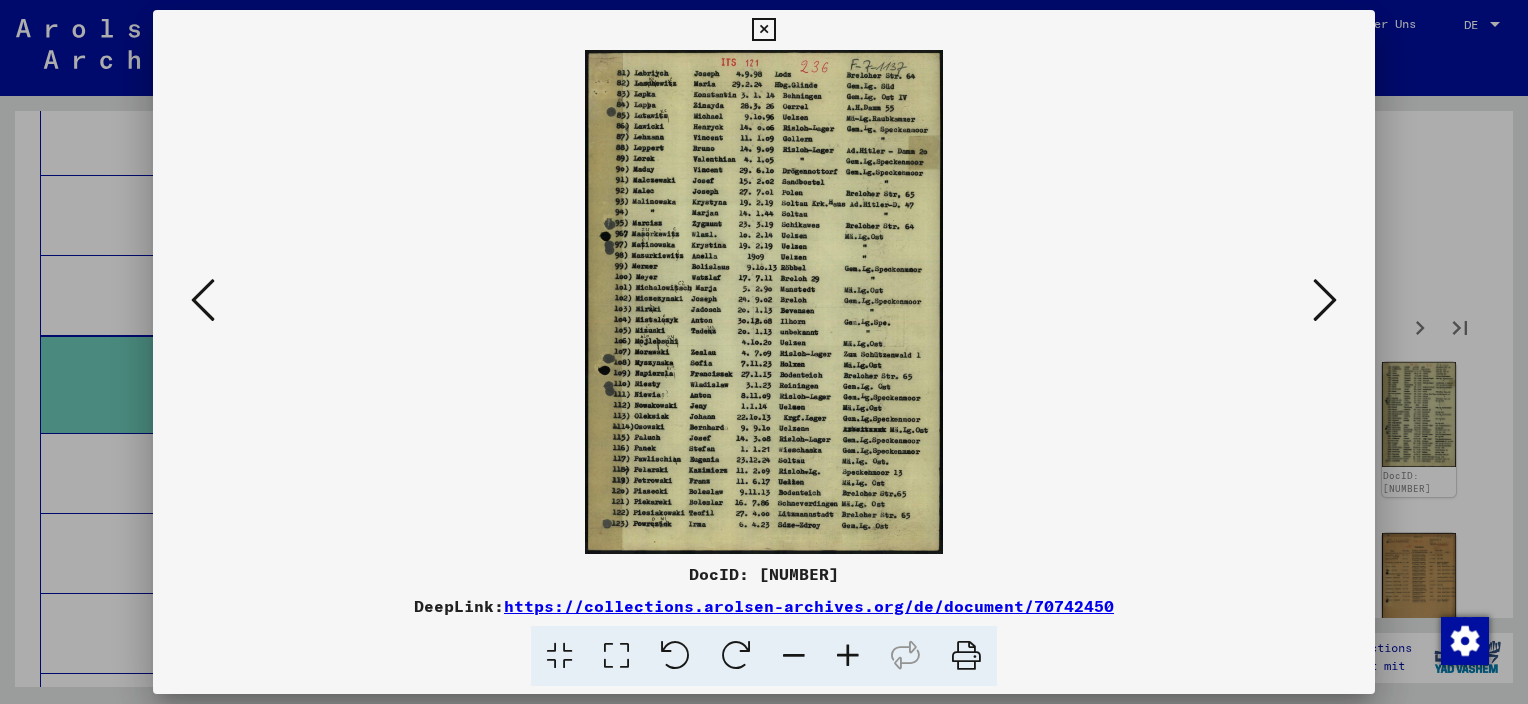 click at bounding box center [848, 656] 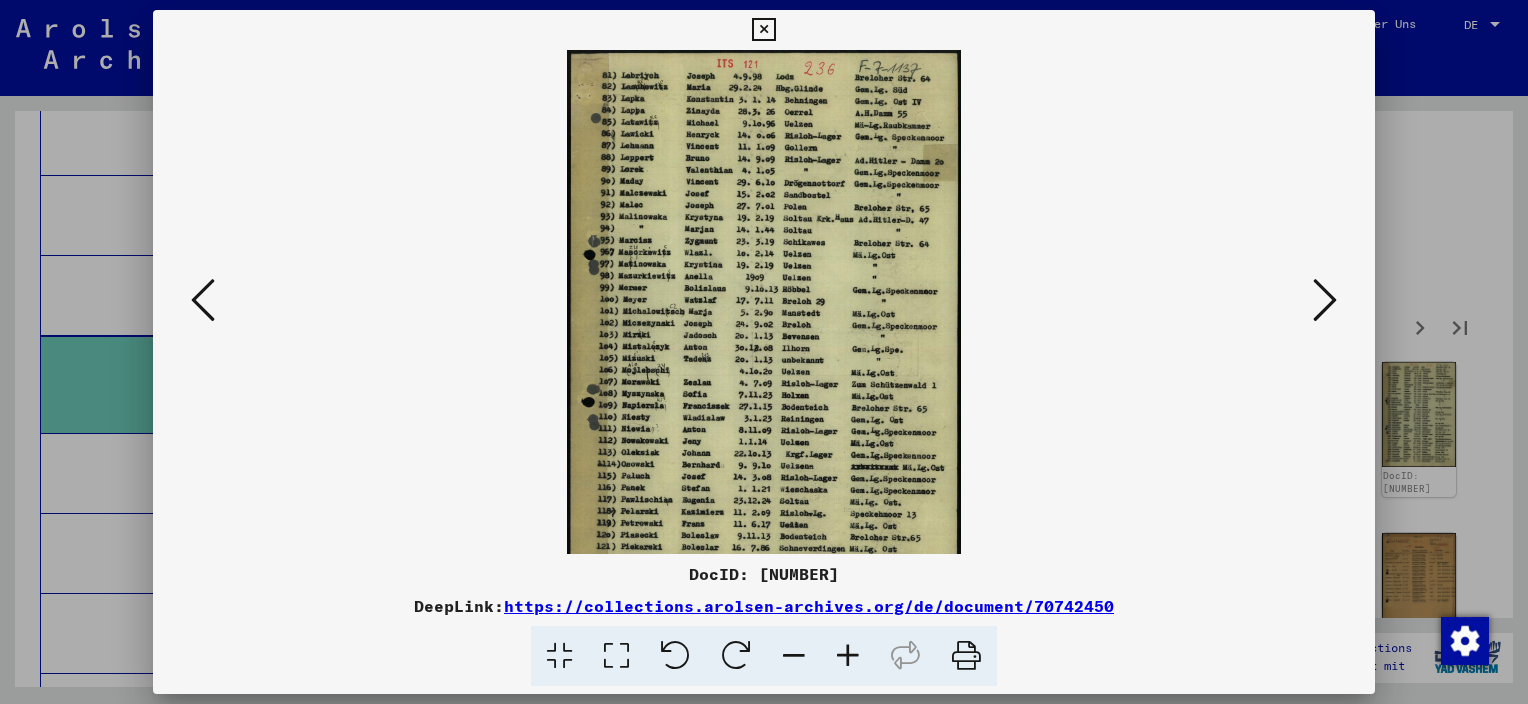 click at bounding box center (848, 656) 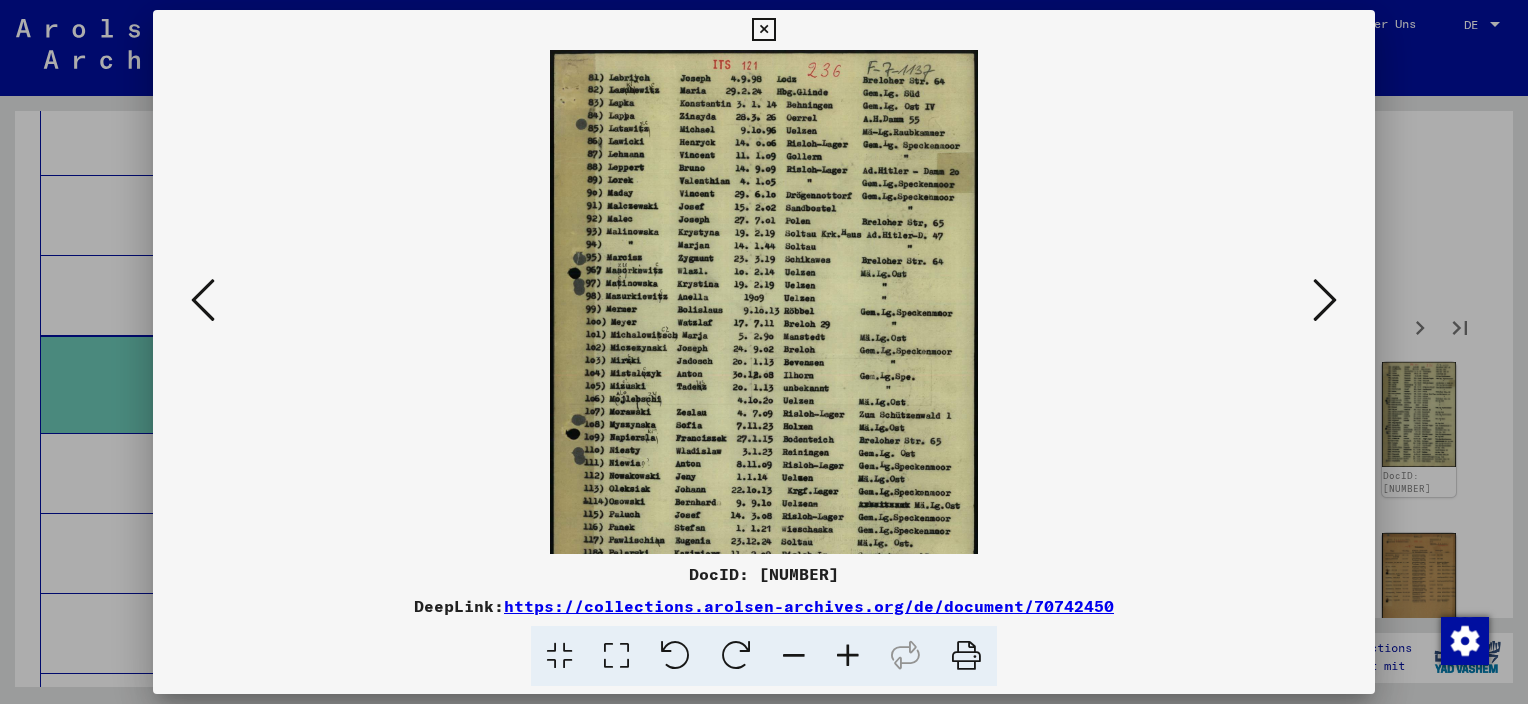 click at bounding box center (848, 656) 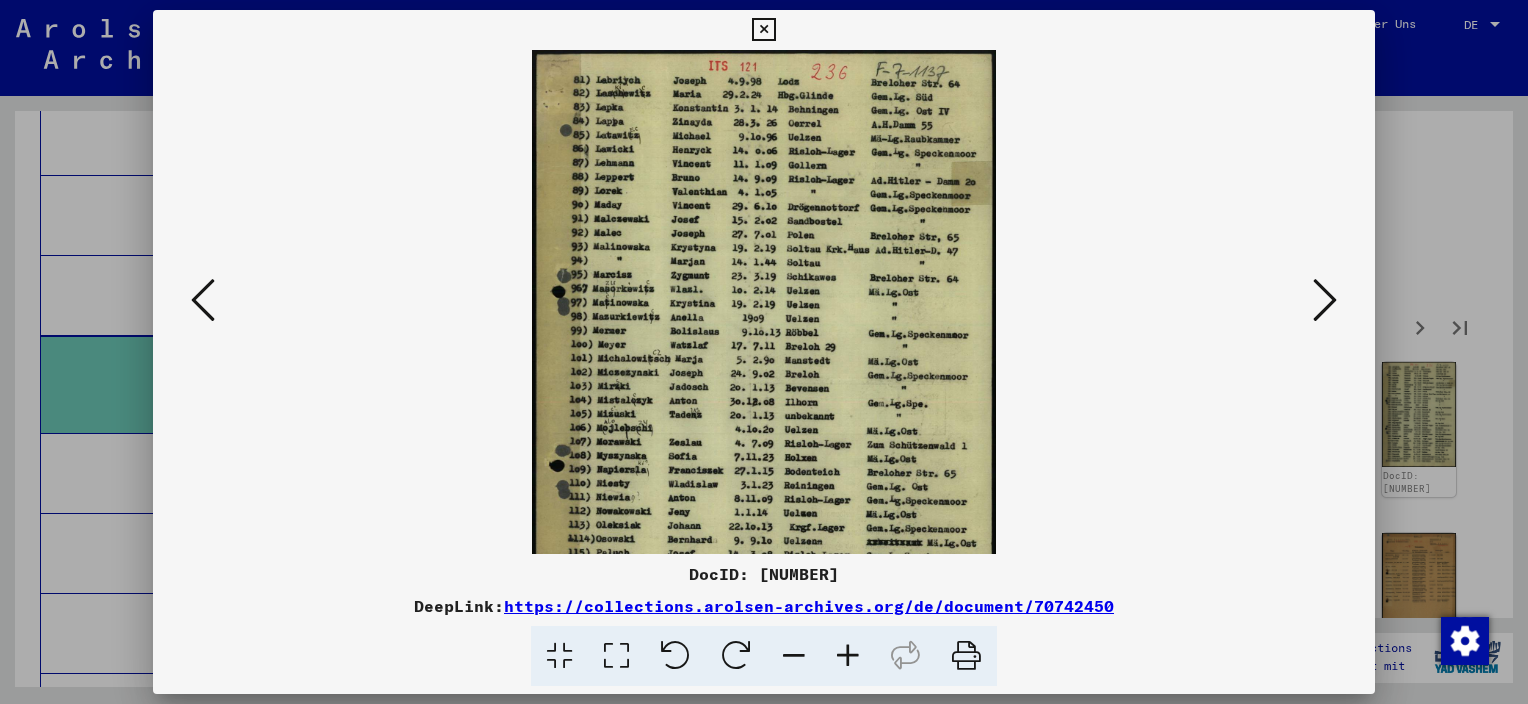 click at bounding box center (848, 656) 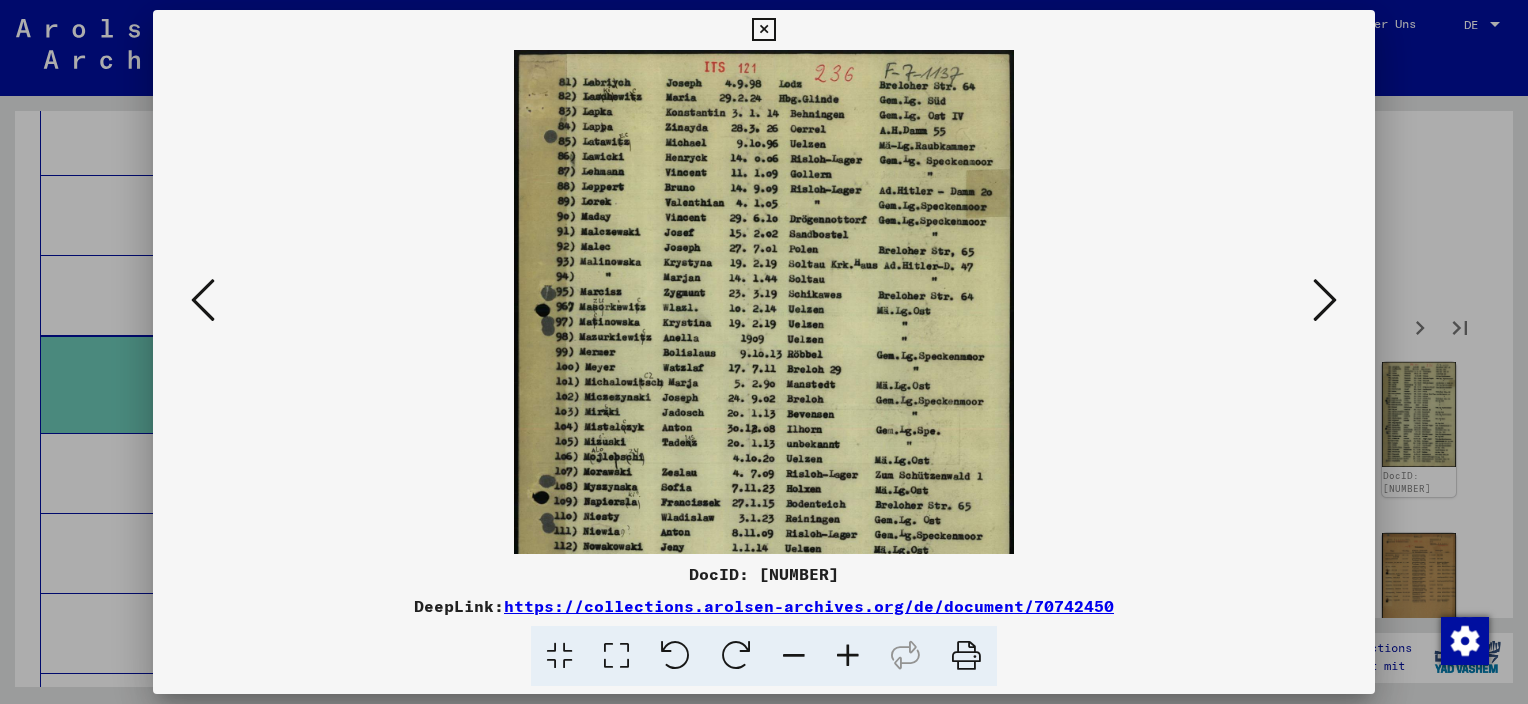 click at bounding box center (848, 656) 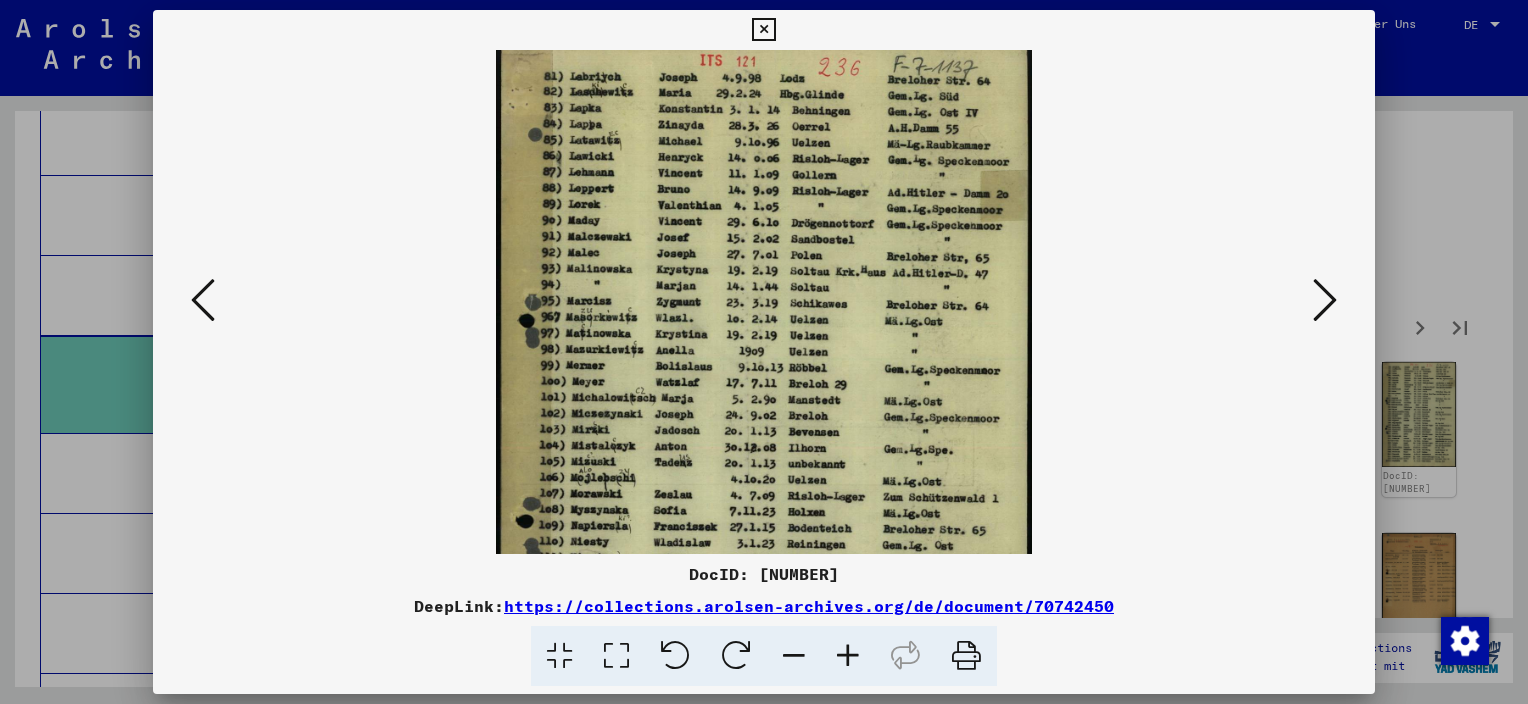 scroll, scrollTop: 10, scrollLeft: 0, axis: vertical 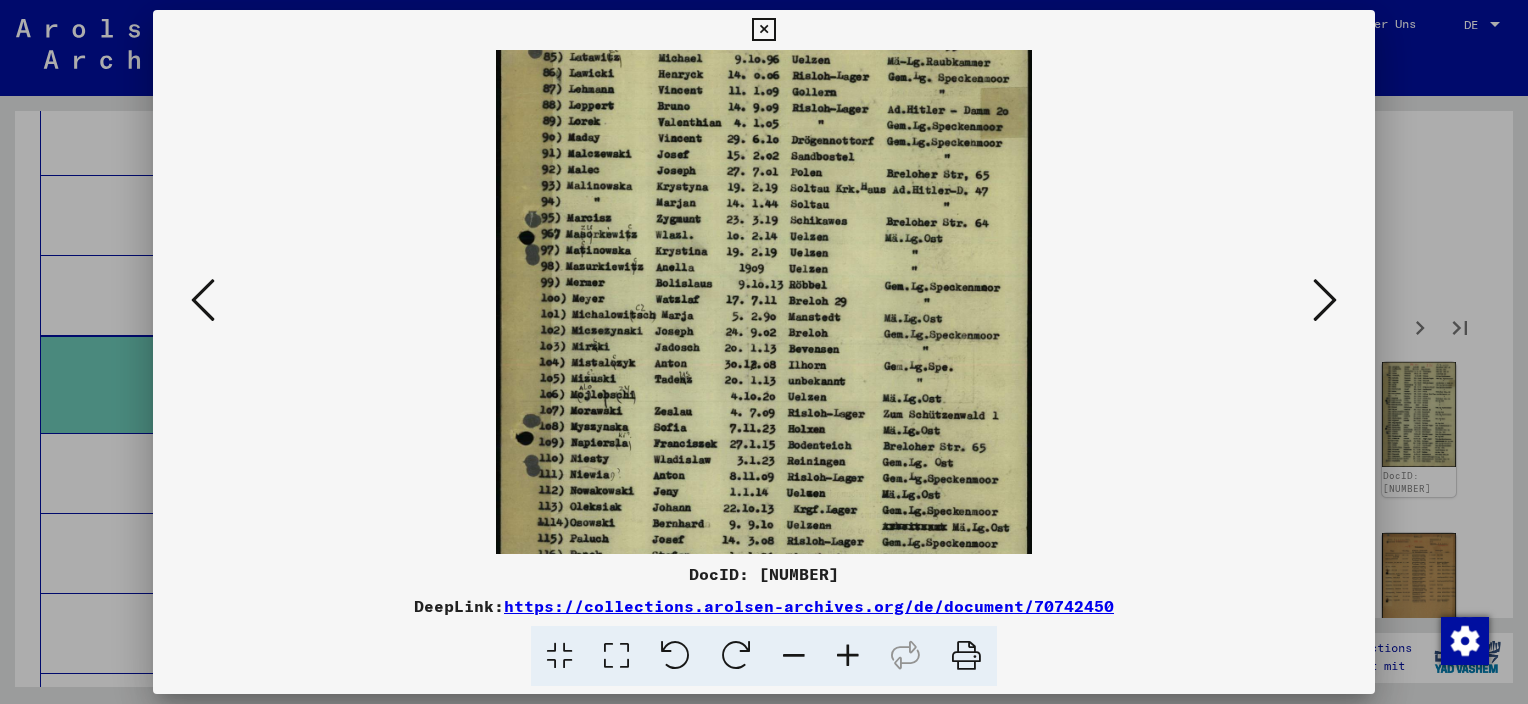 drag, startPoint x: 698, startPoint y: 349, endPoint x: 780, endPoint y: 241, distance: 135.60236 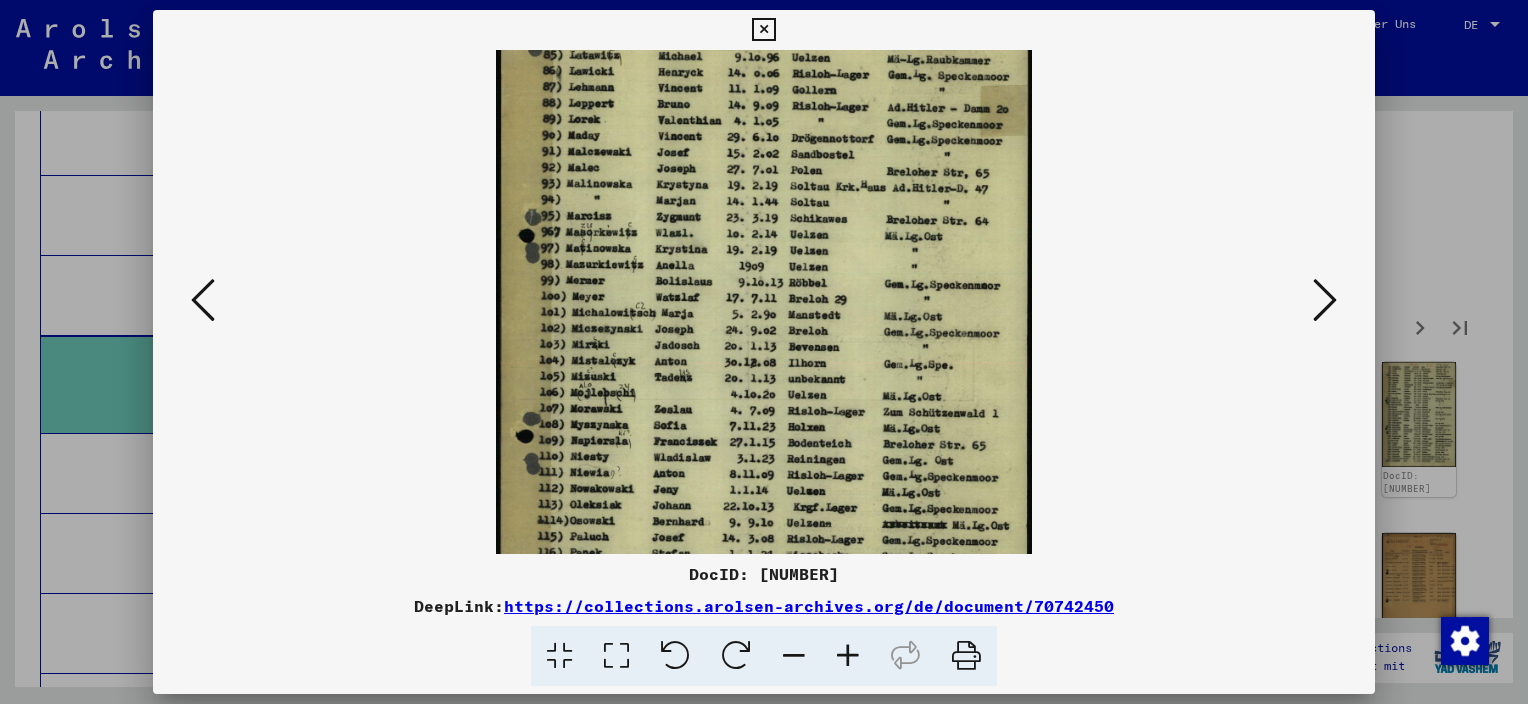 click at bounding box center [1325, 300] 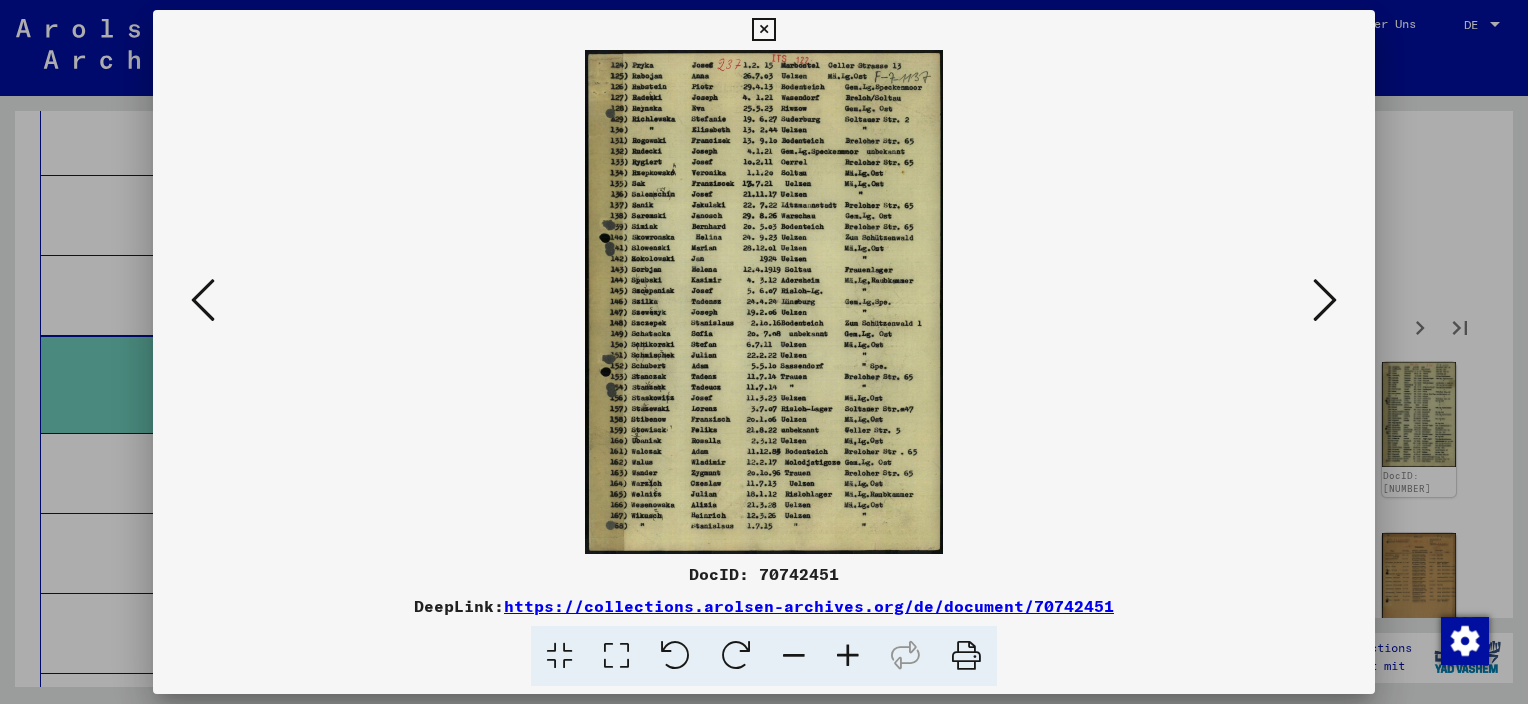 click at bounding box center (1325, 301) 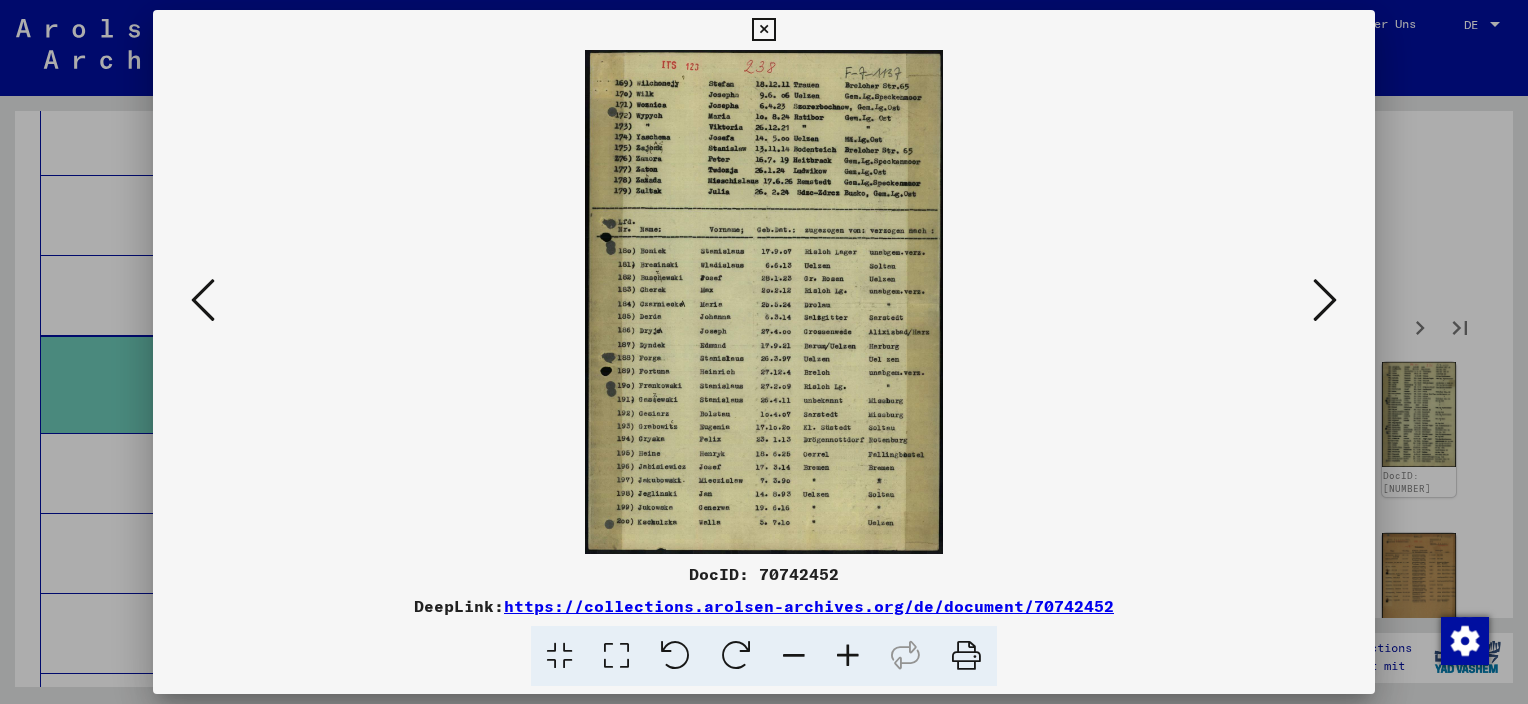 click at bounding box center (1325, 300) 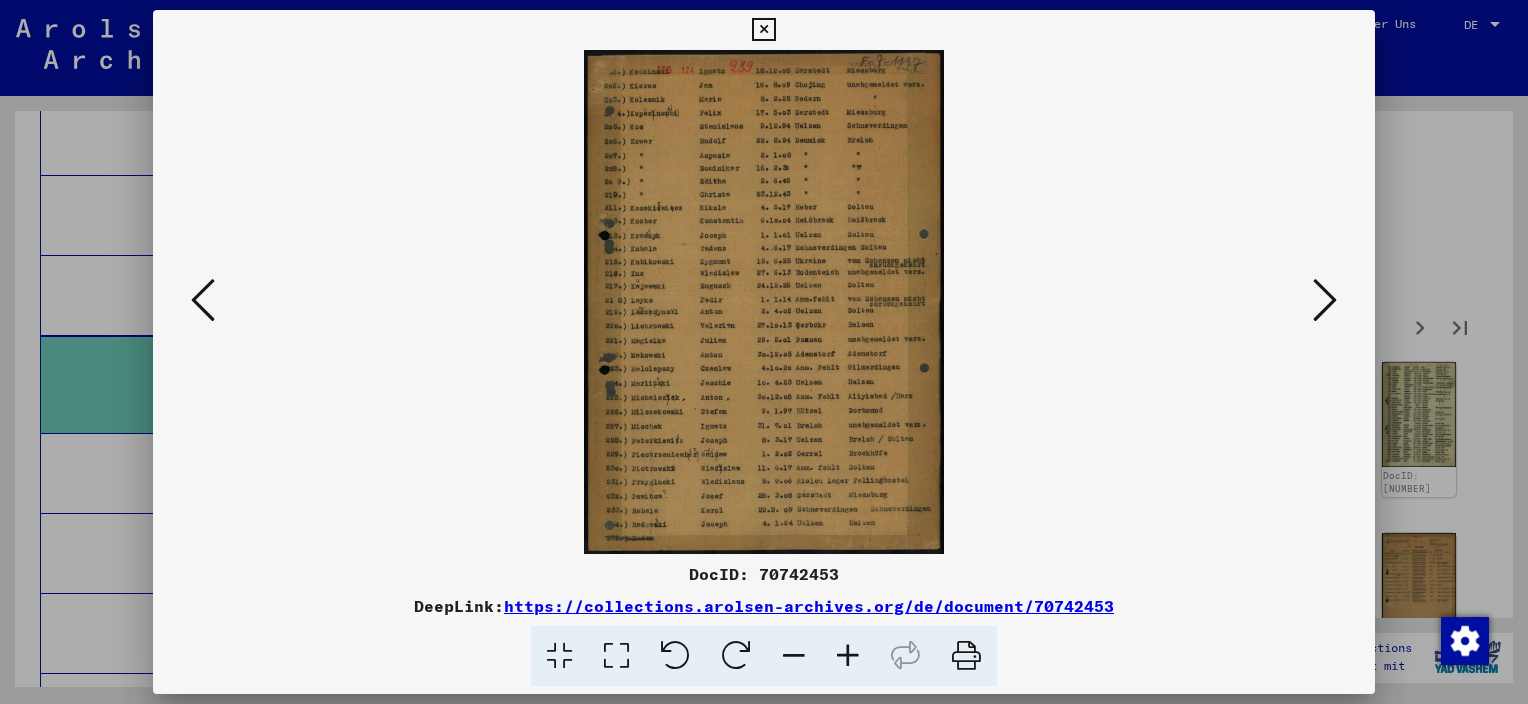 click at bounding box center (764, 302) 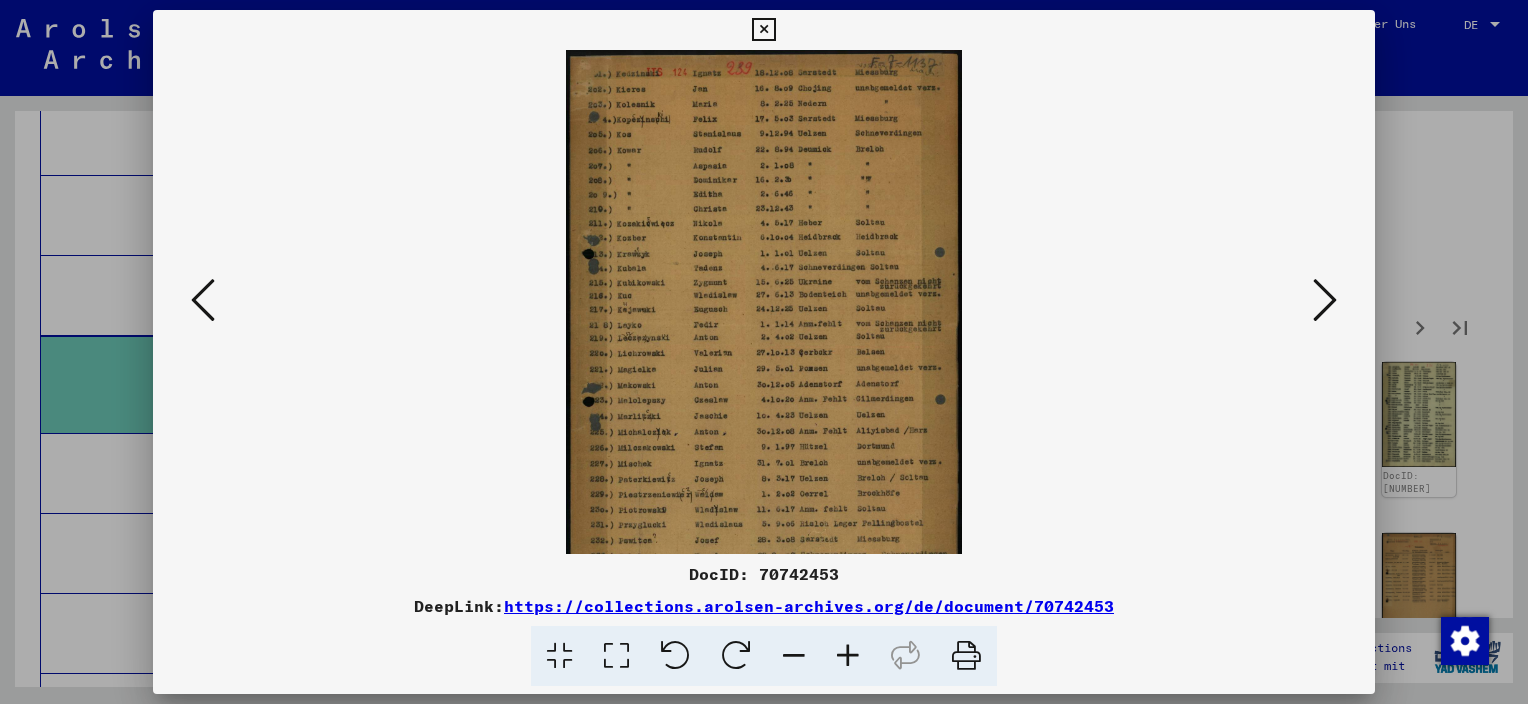 click at bounding box center (848, 656) 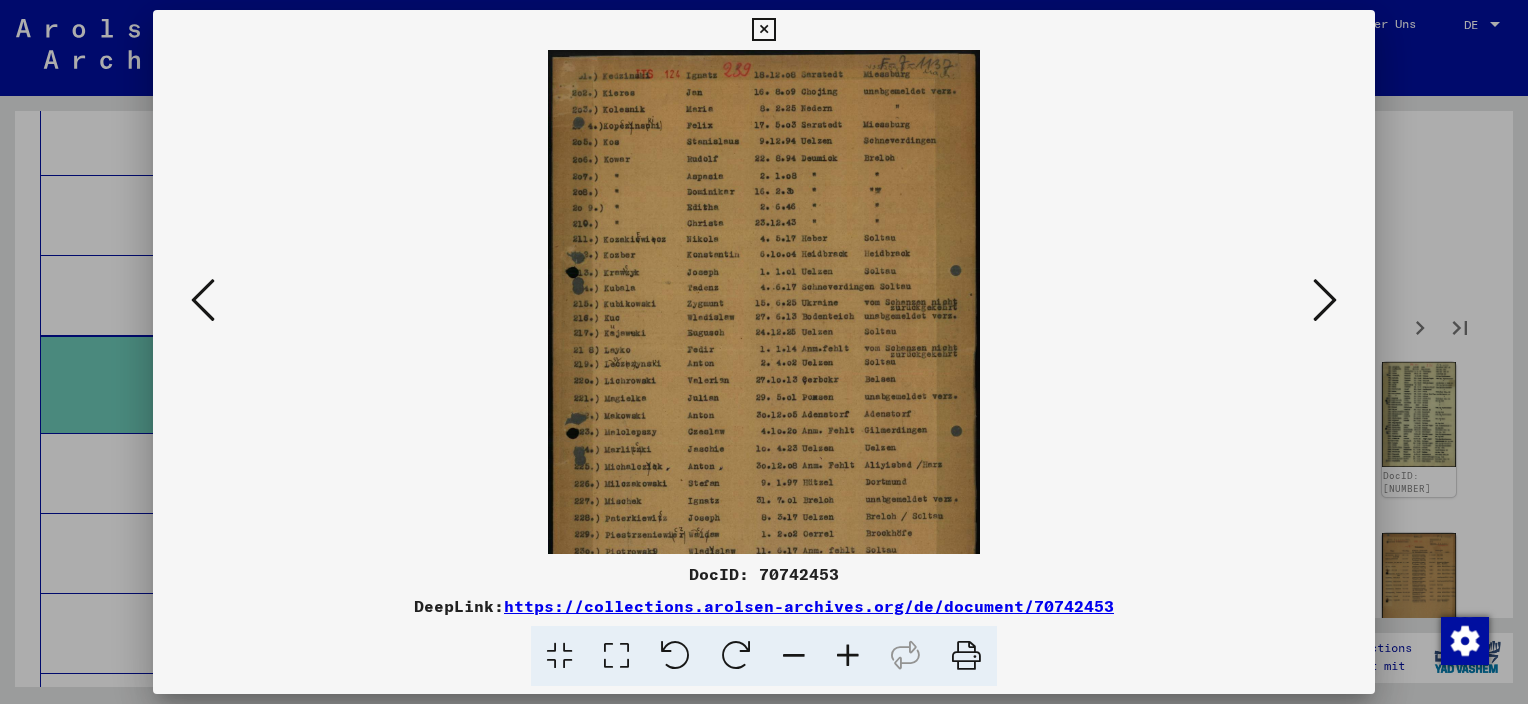 click at bounding box center [848, 656] 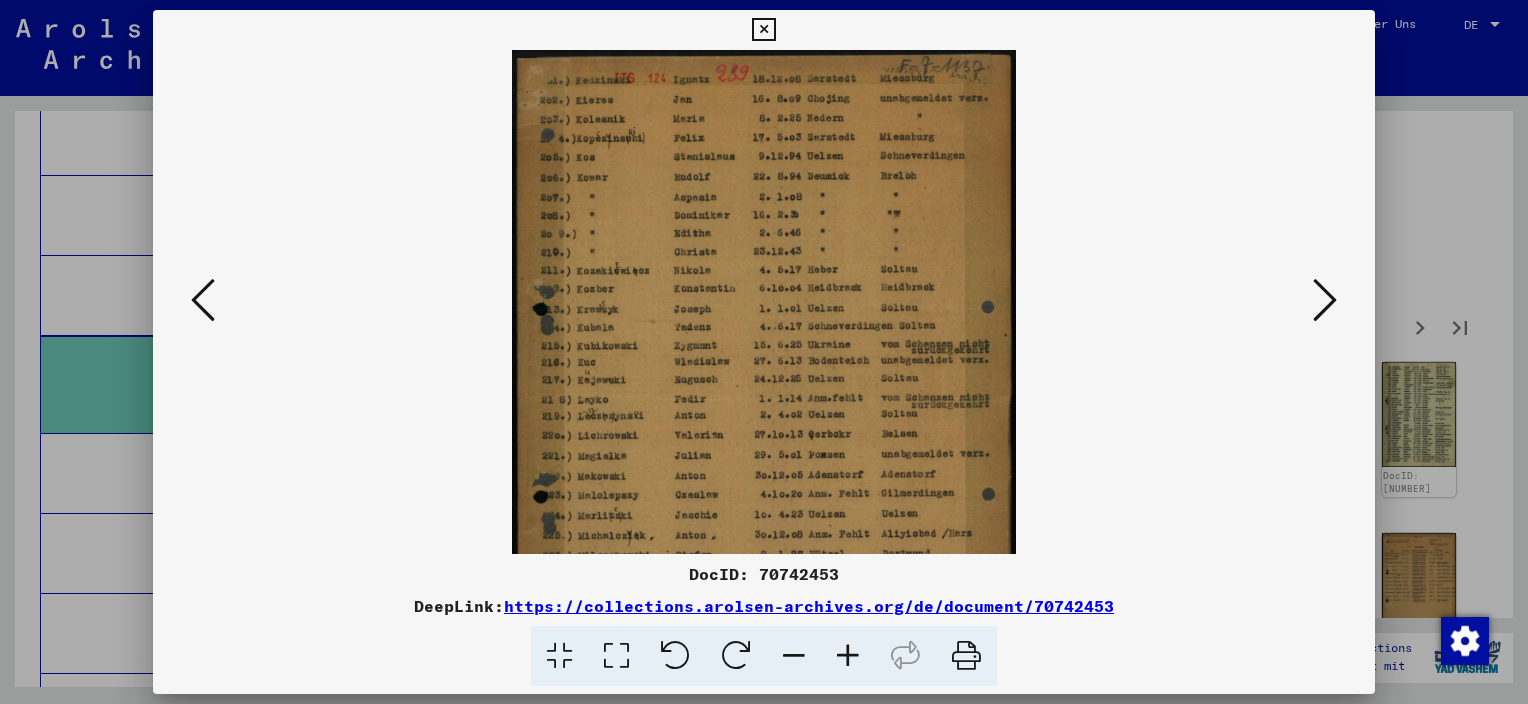 click at bounding box center [848, 656] 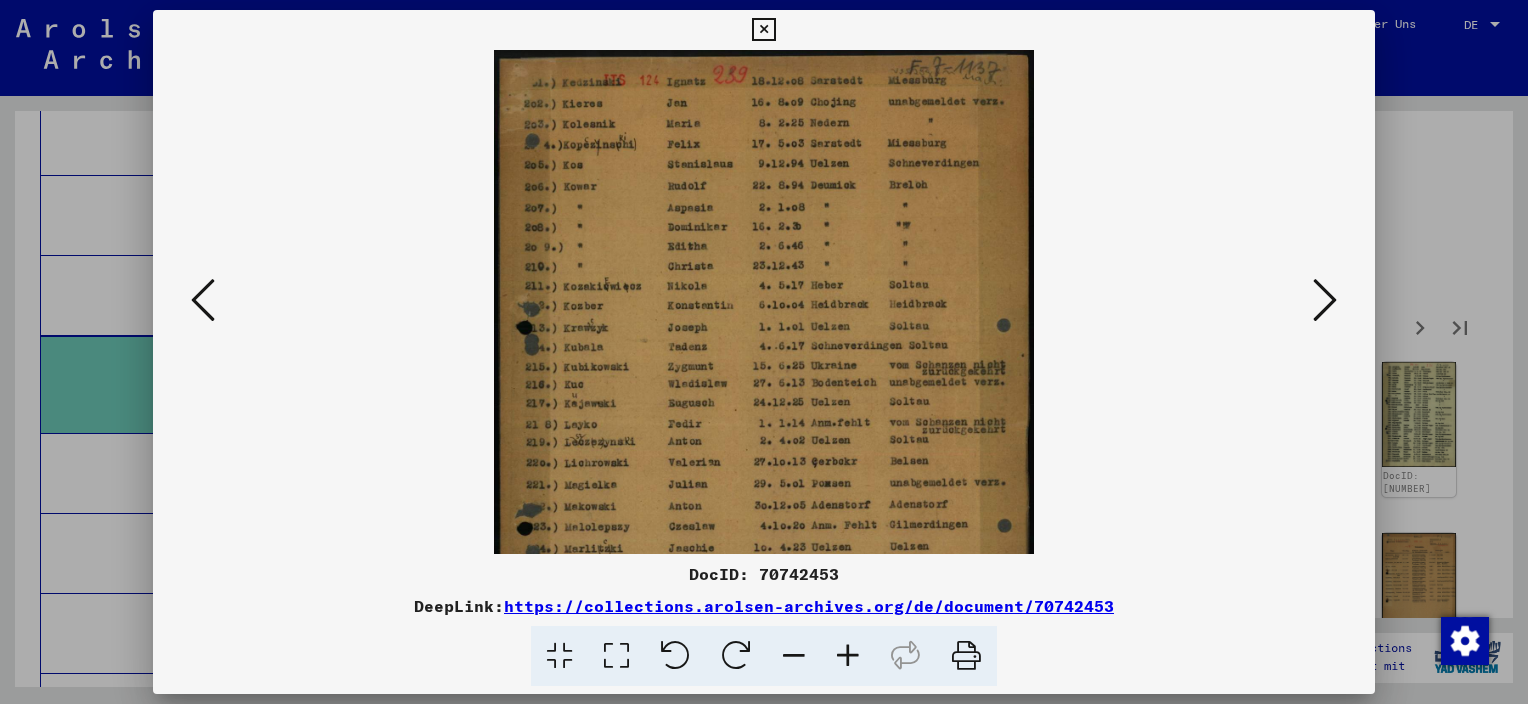 click at bounding box center [848, 656] 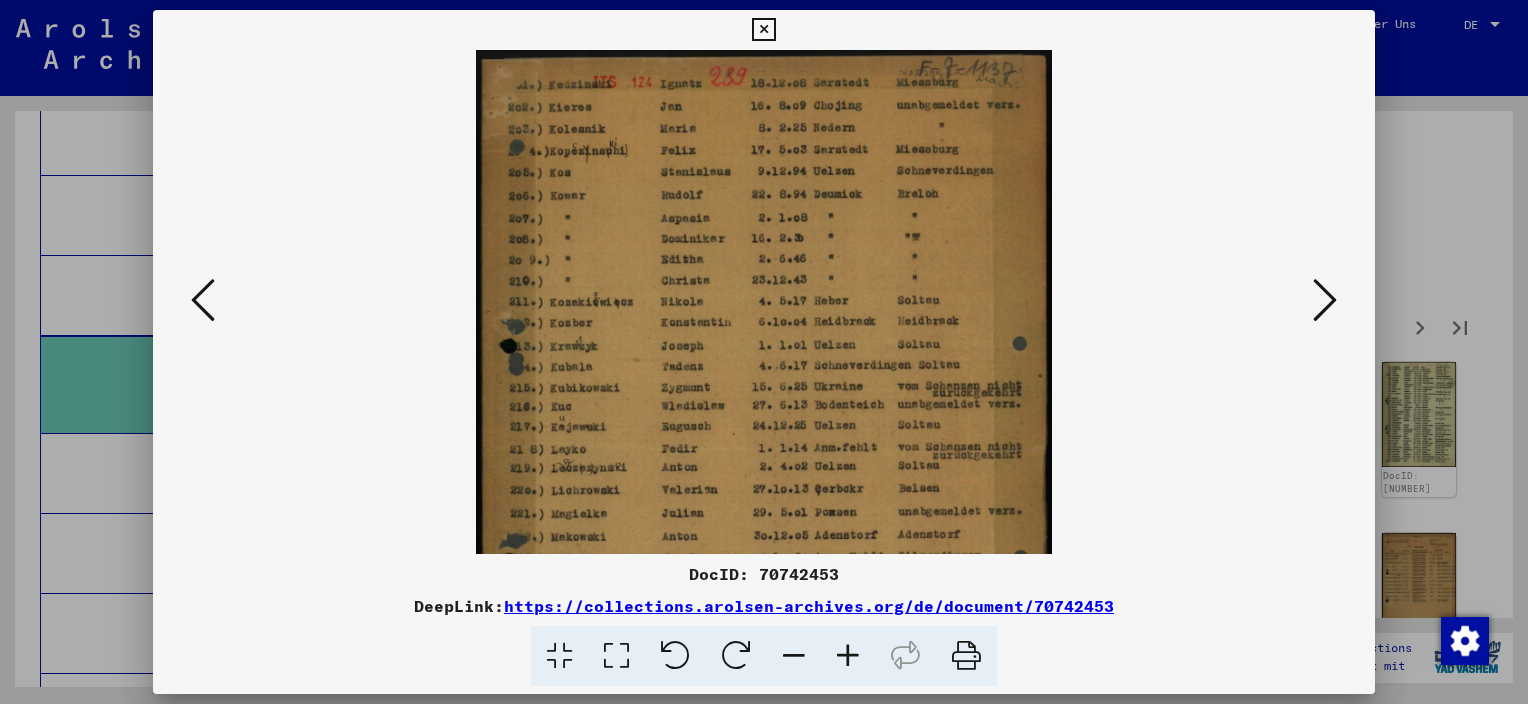 click at bounding box center [848, 656] 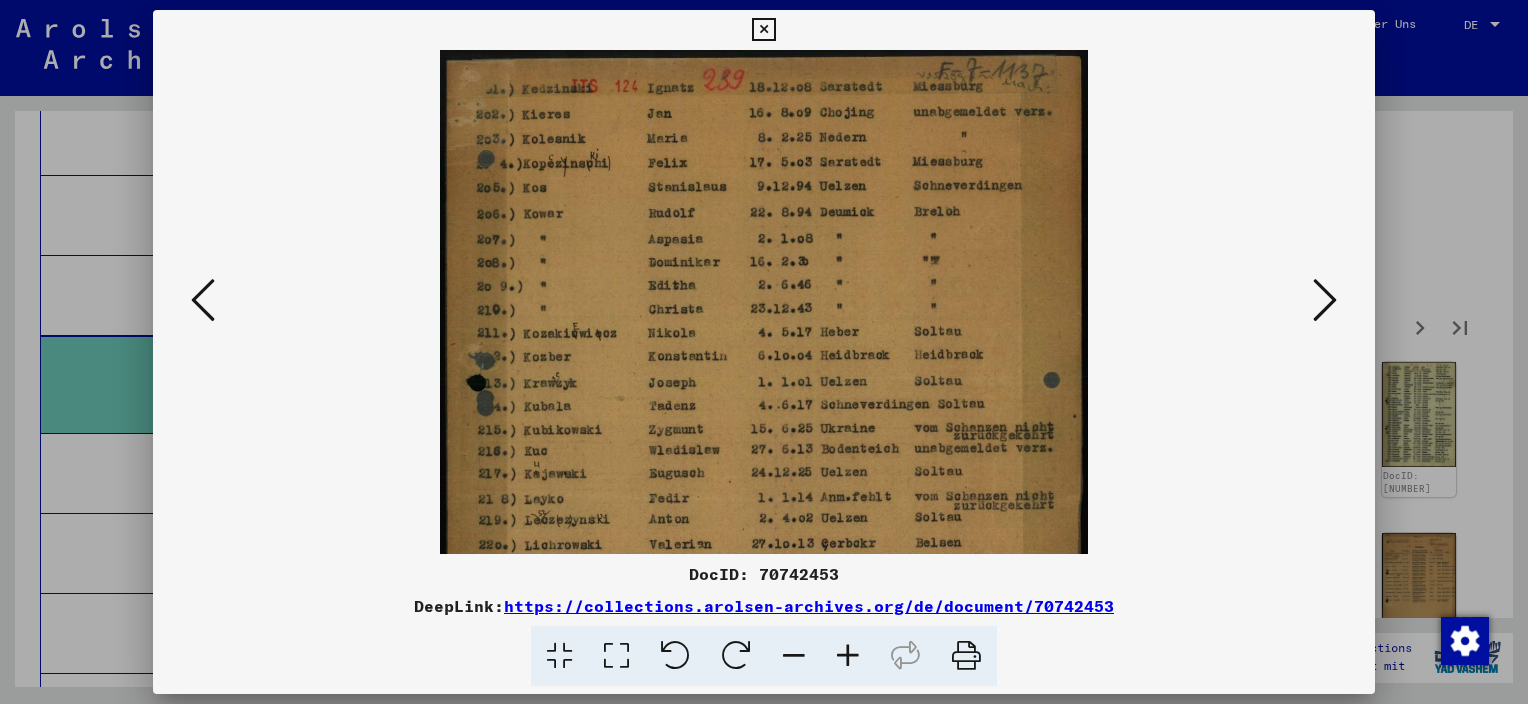 drag, startPoint x: 840, startPoint y: 325, endPoint x: 814, endPoint y: 439, distance: 116.92733 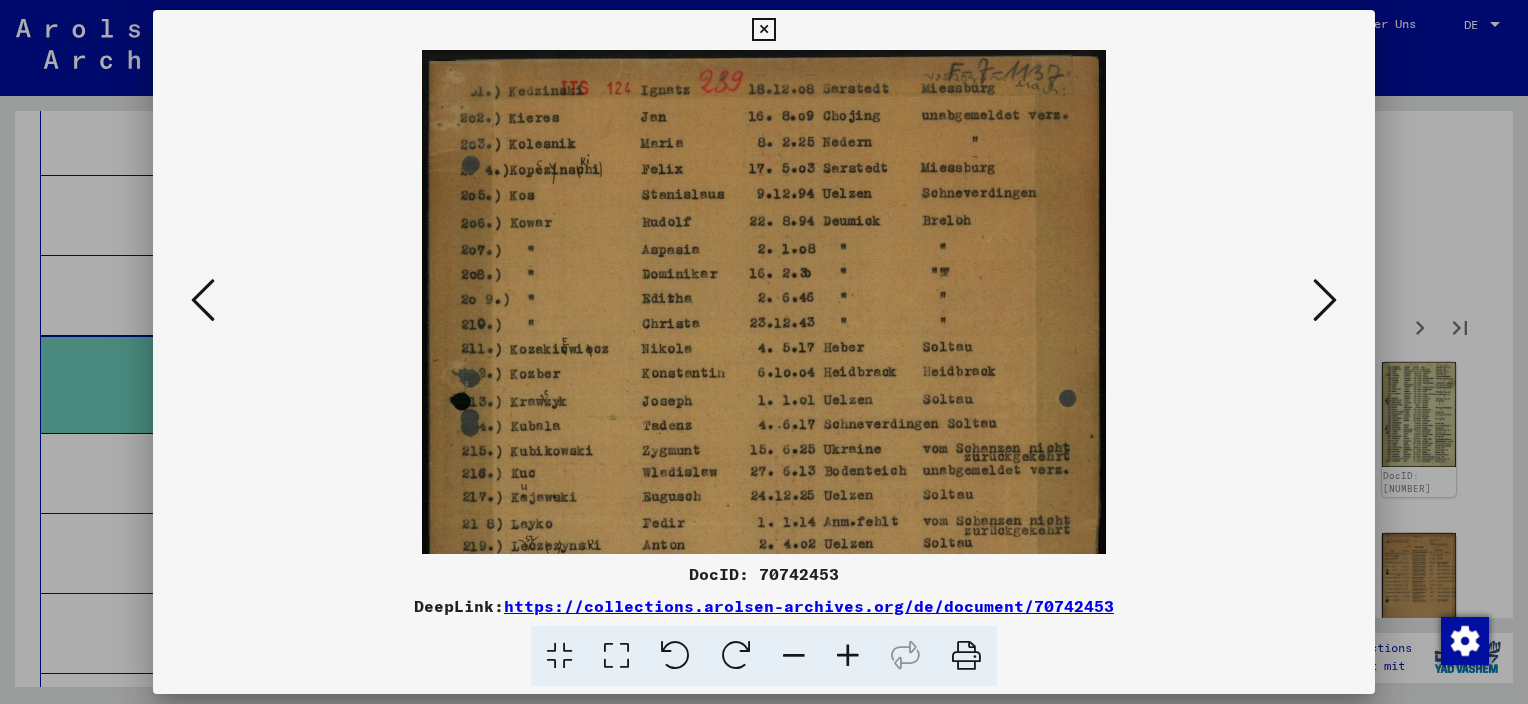 click at bounding box center (848, 656) 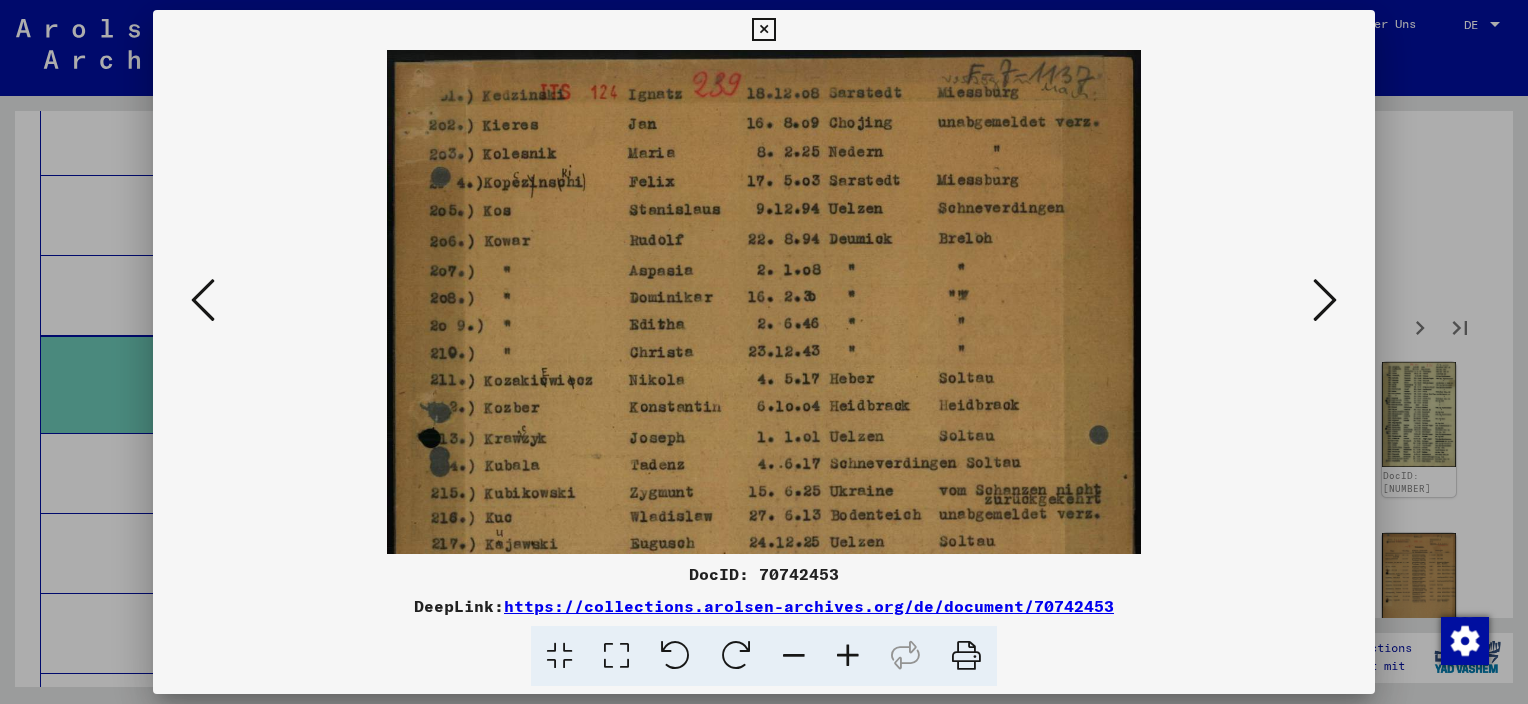 click at bounding box center [848, 656] 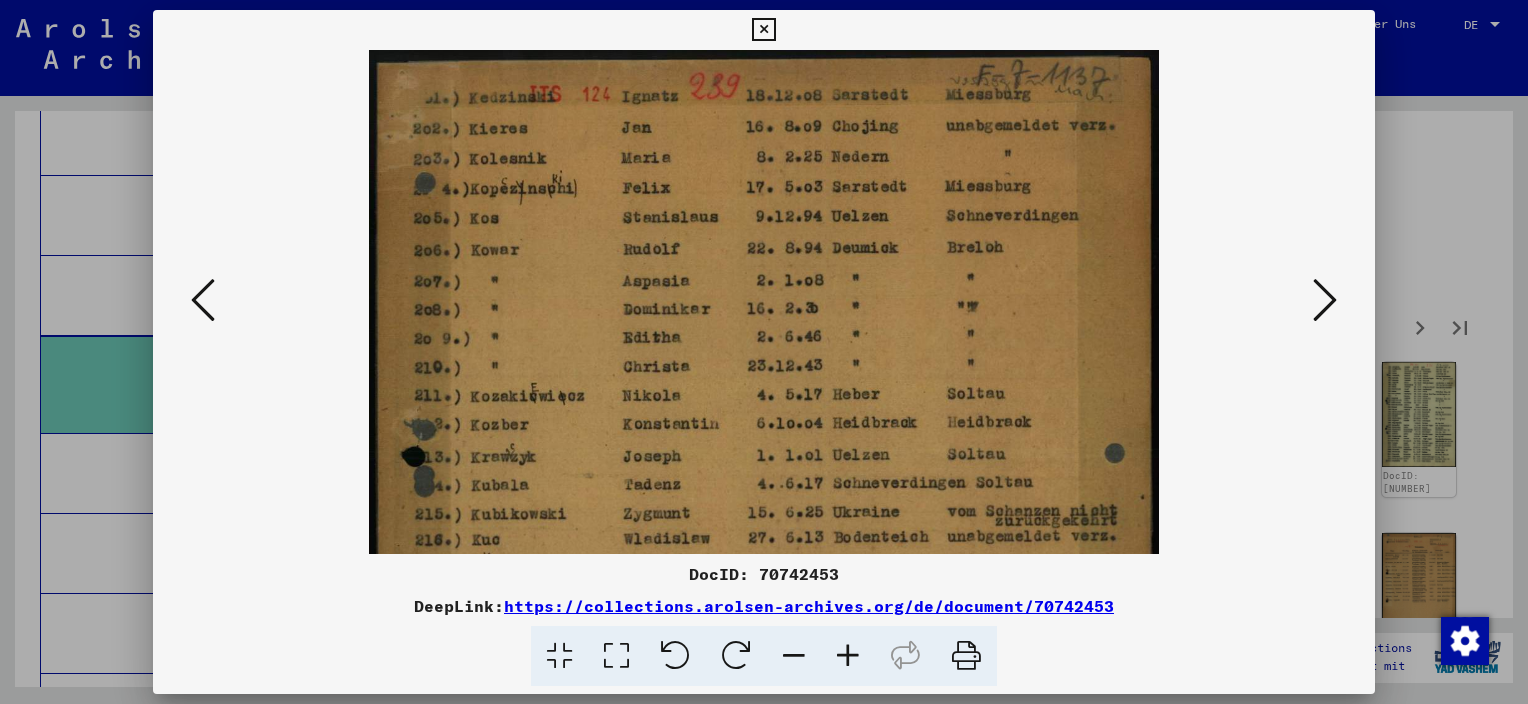 click at bounding box center (848, 656) 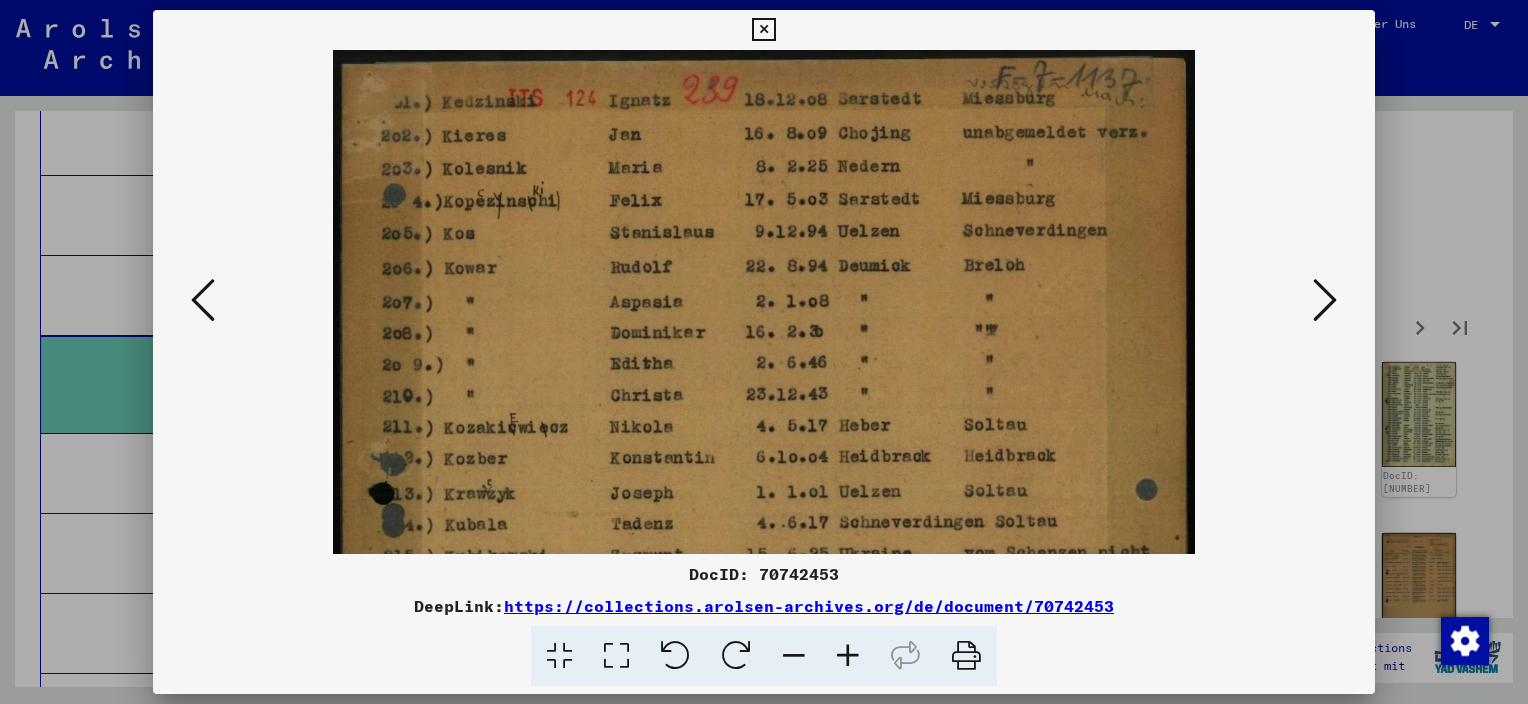 click at bounding box center (848, 656) 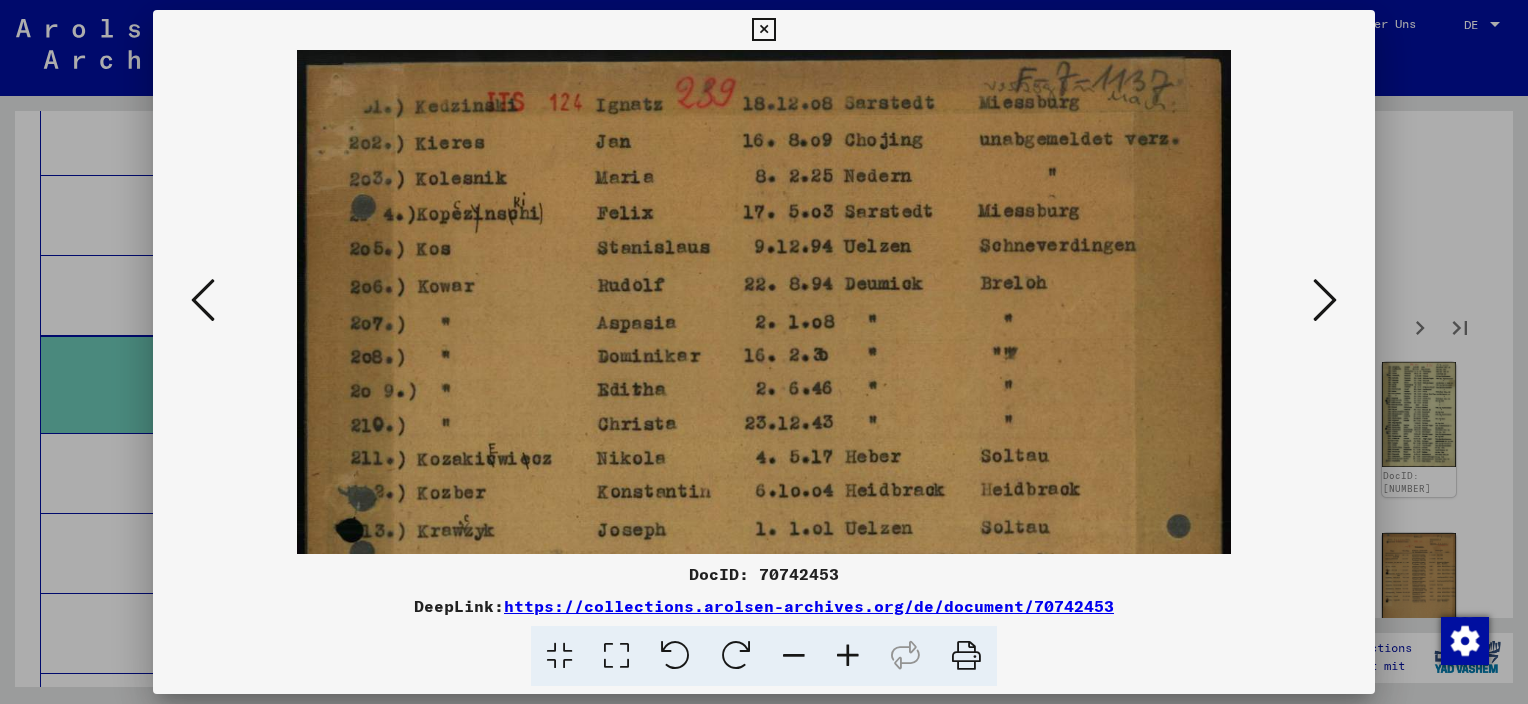 click at bounding box center [848, 656] 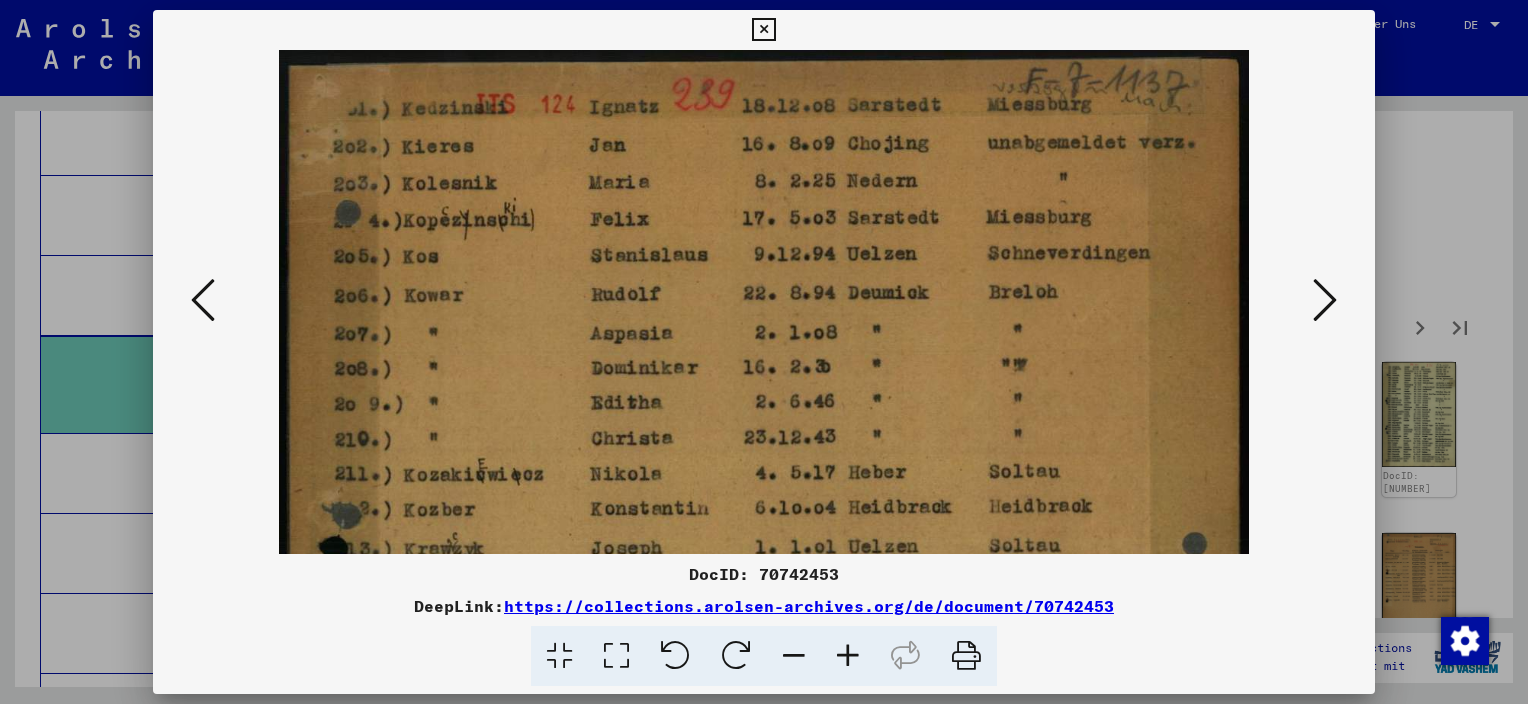click at bounding box center (848, 656) 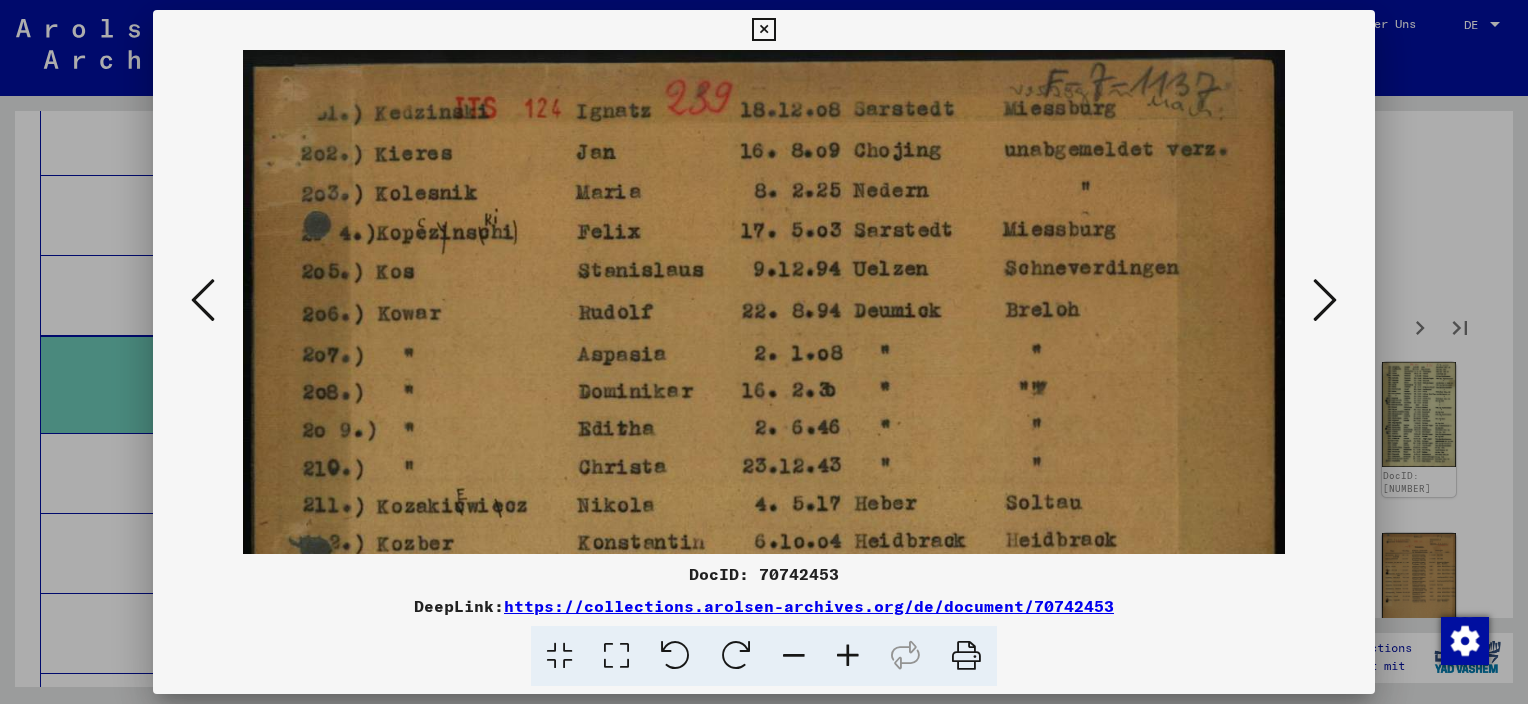 click at bounding box center [848, 656] 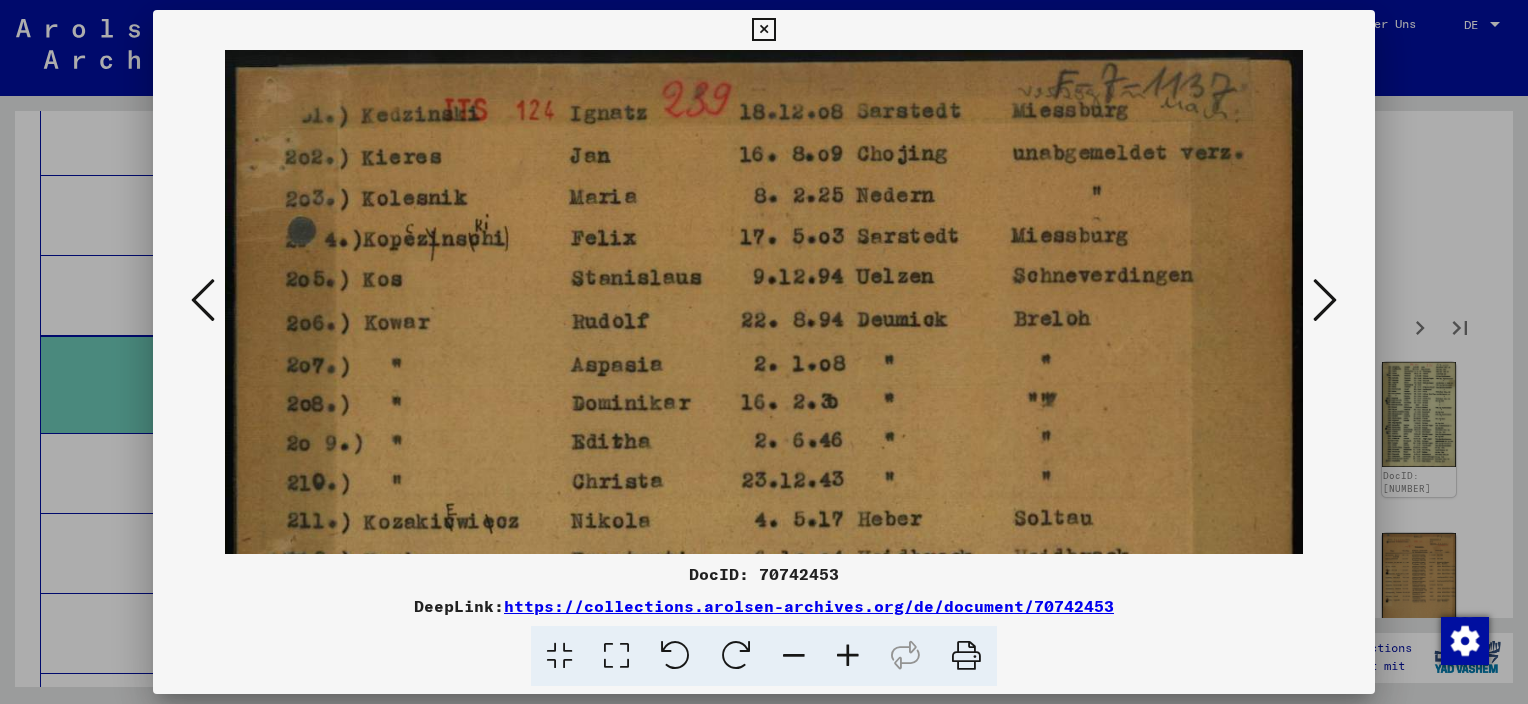 click at bounding box center [848, 656] 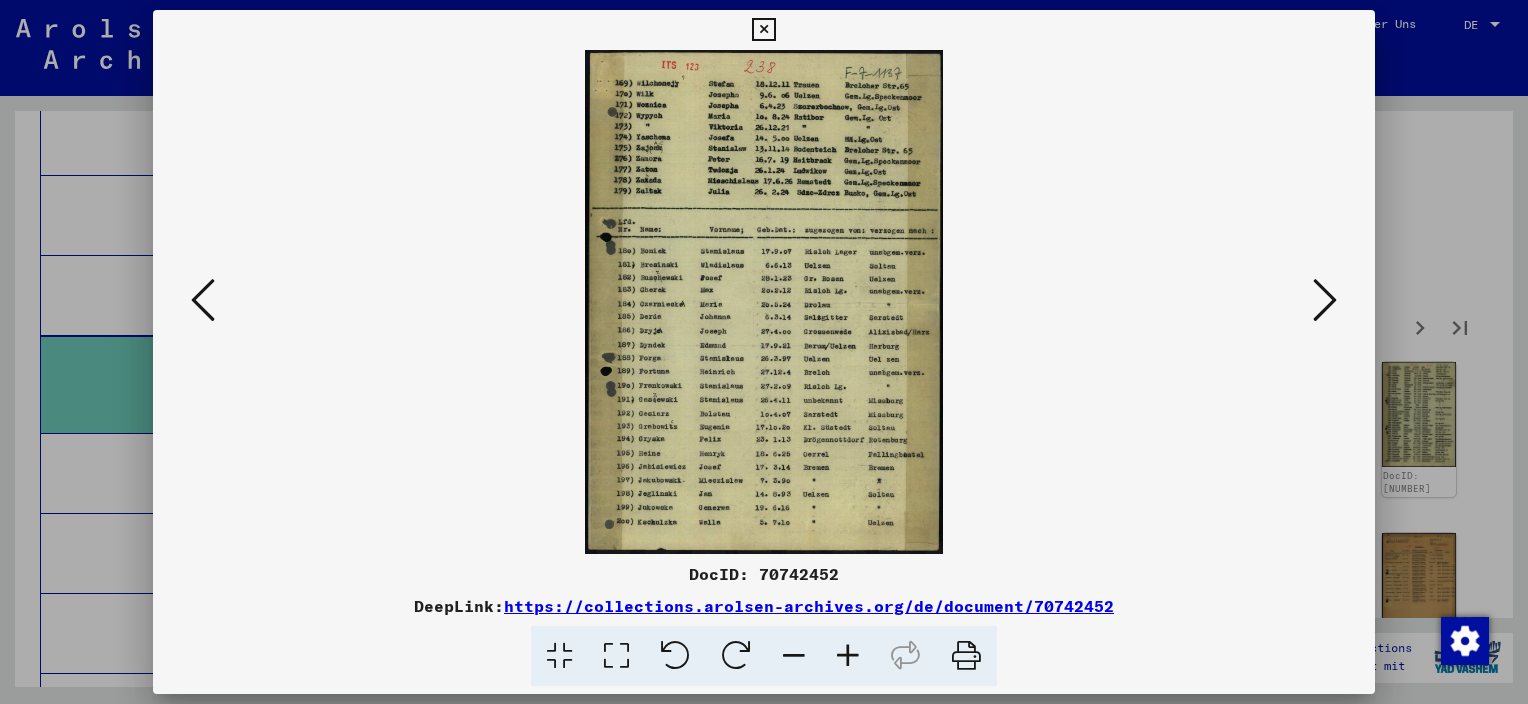click at bounding box center [848, 656] 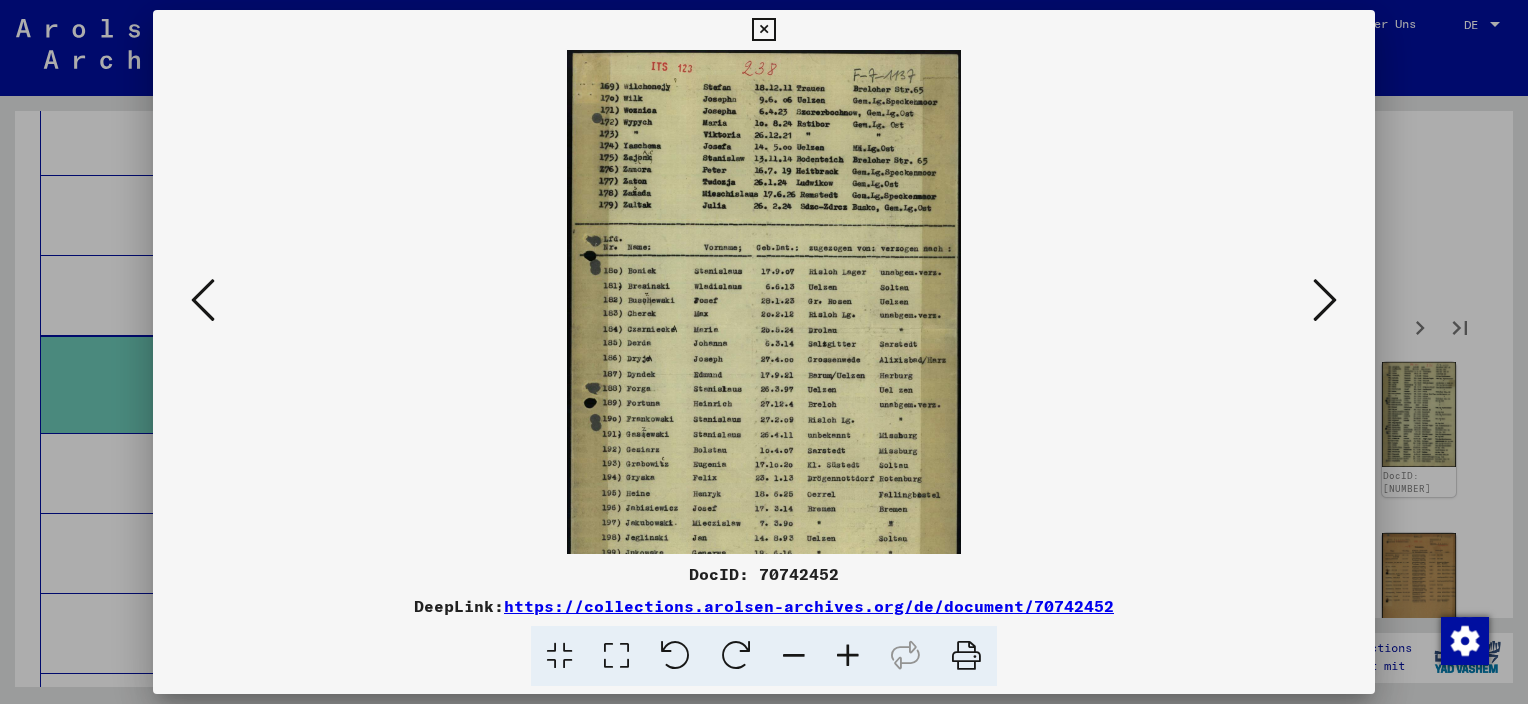 click at bounding box center (848, 656) 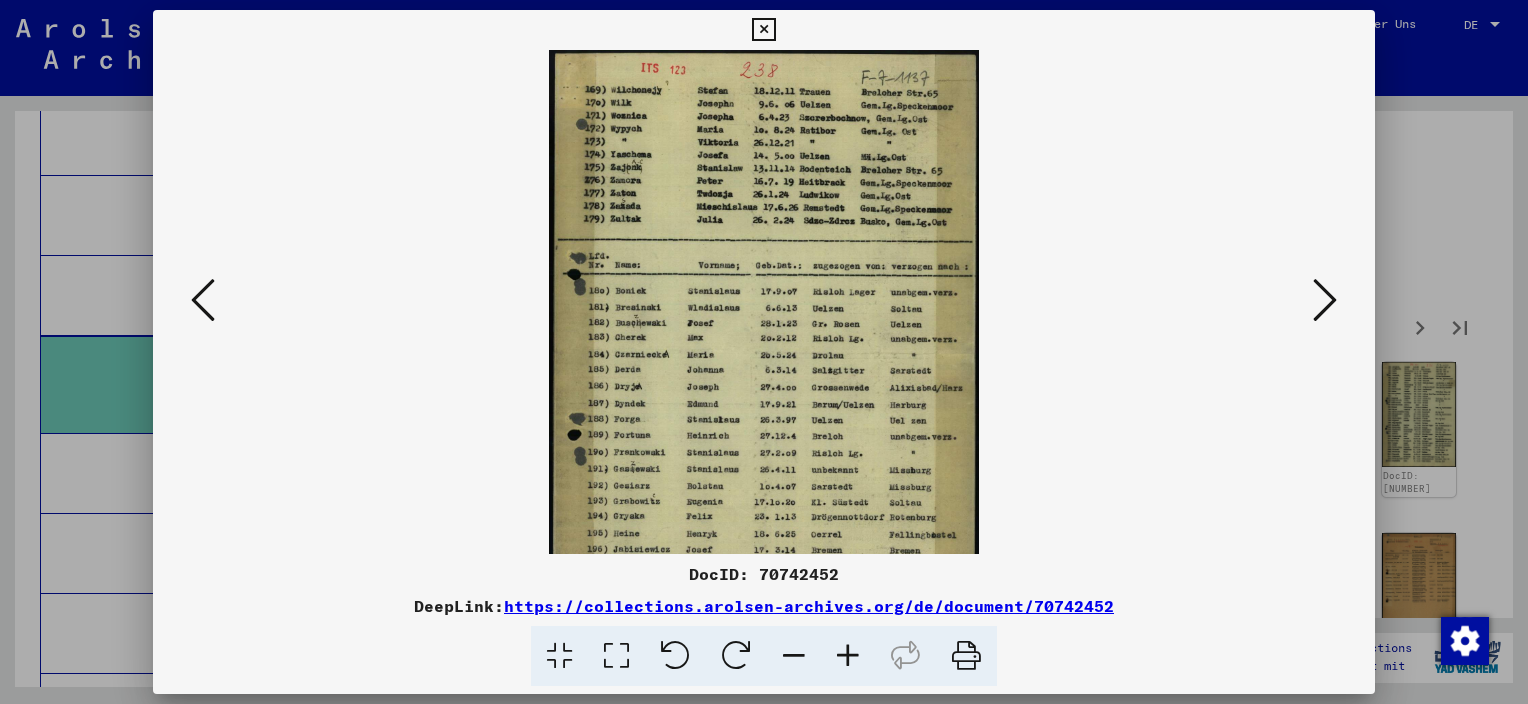 click at bounding box center [848, 656] 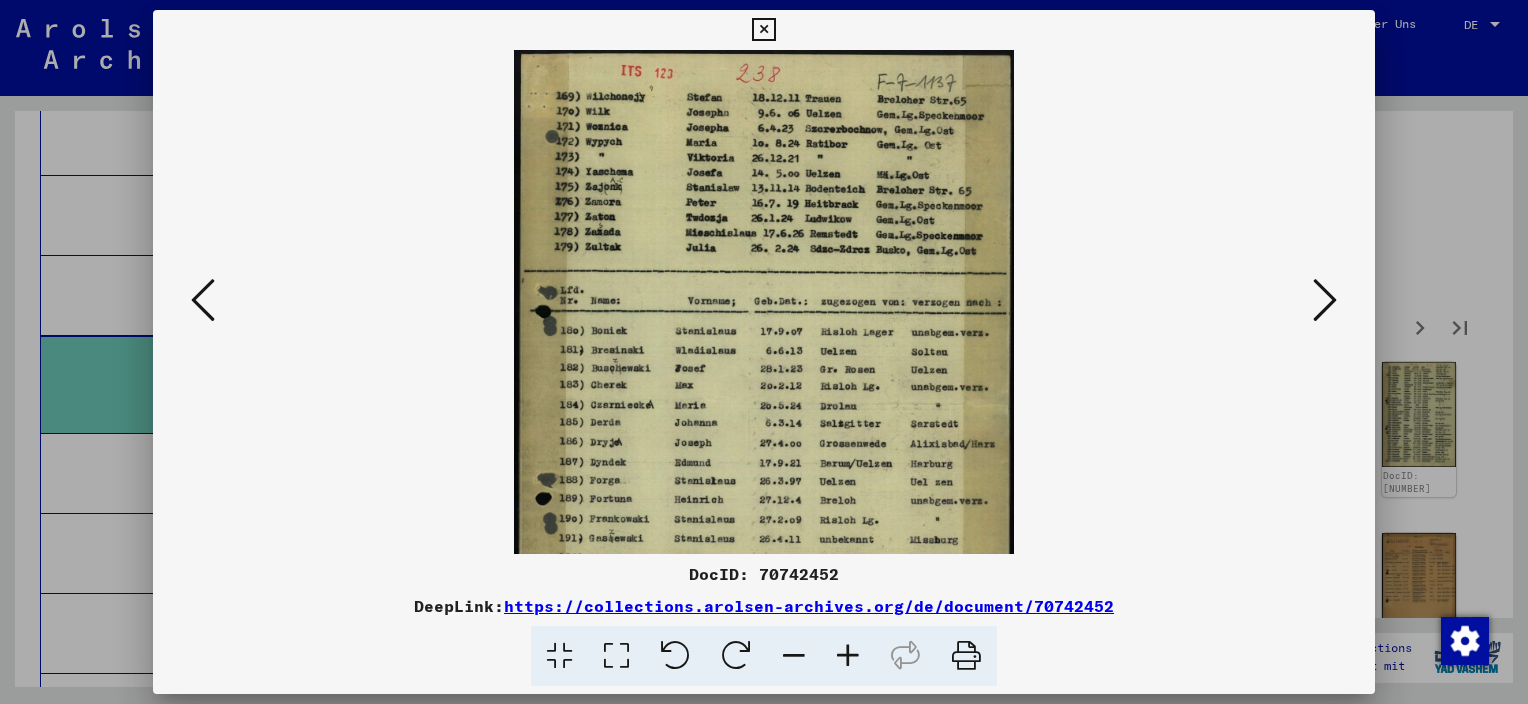 click at bounding box center (848, 656) 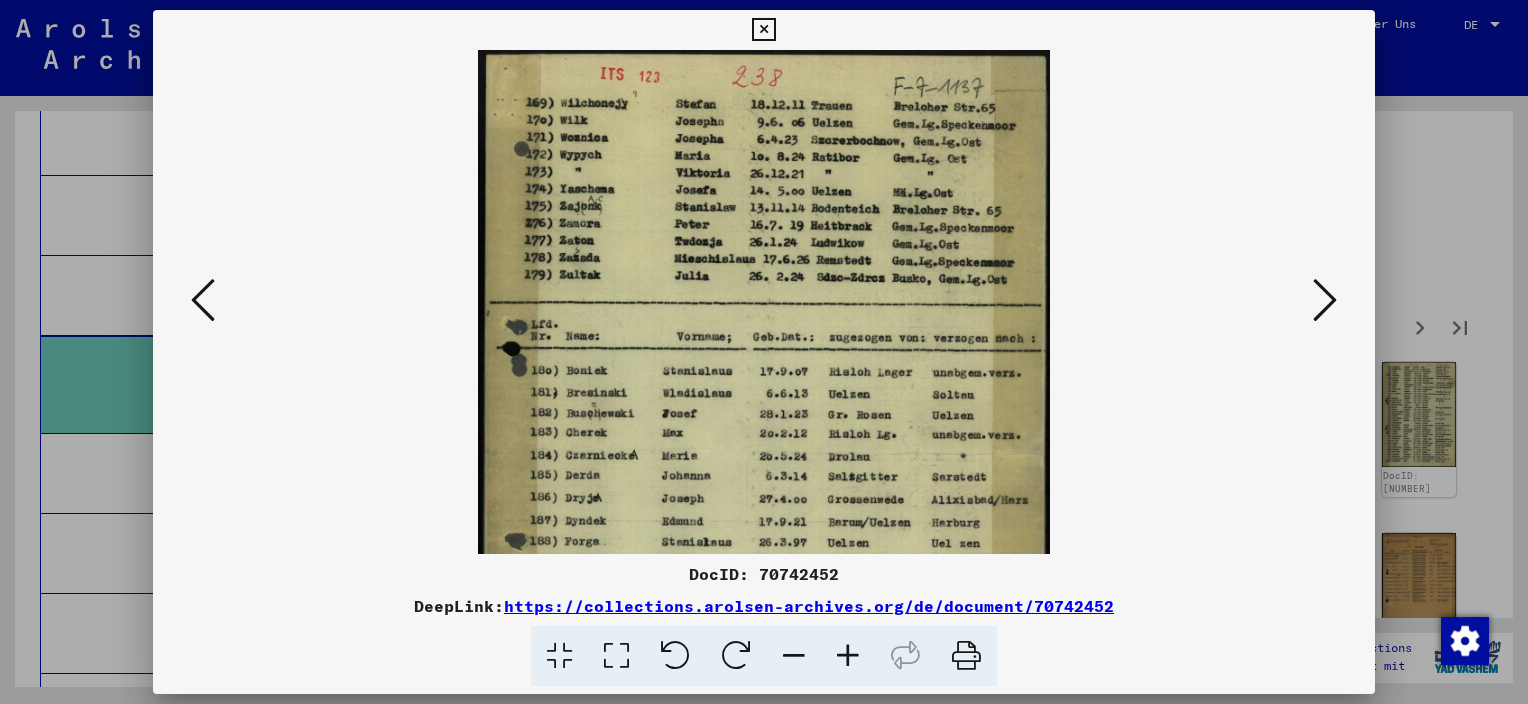 click at bounding box center [848, 656] 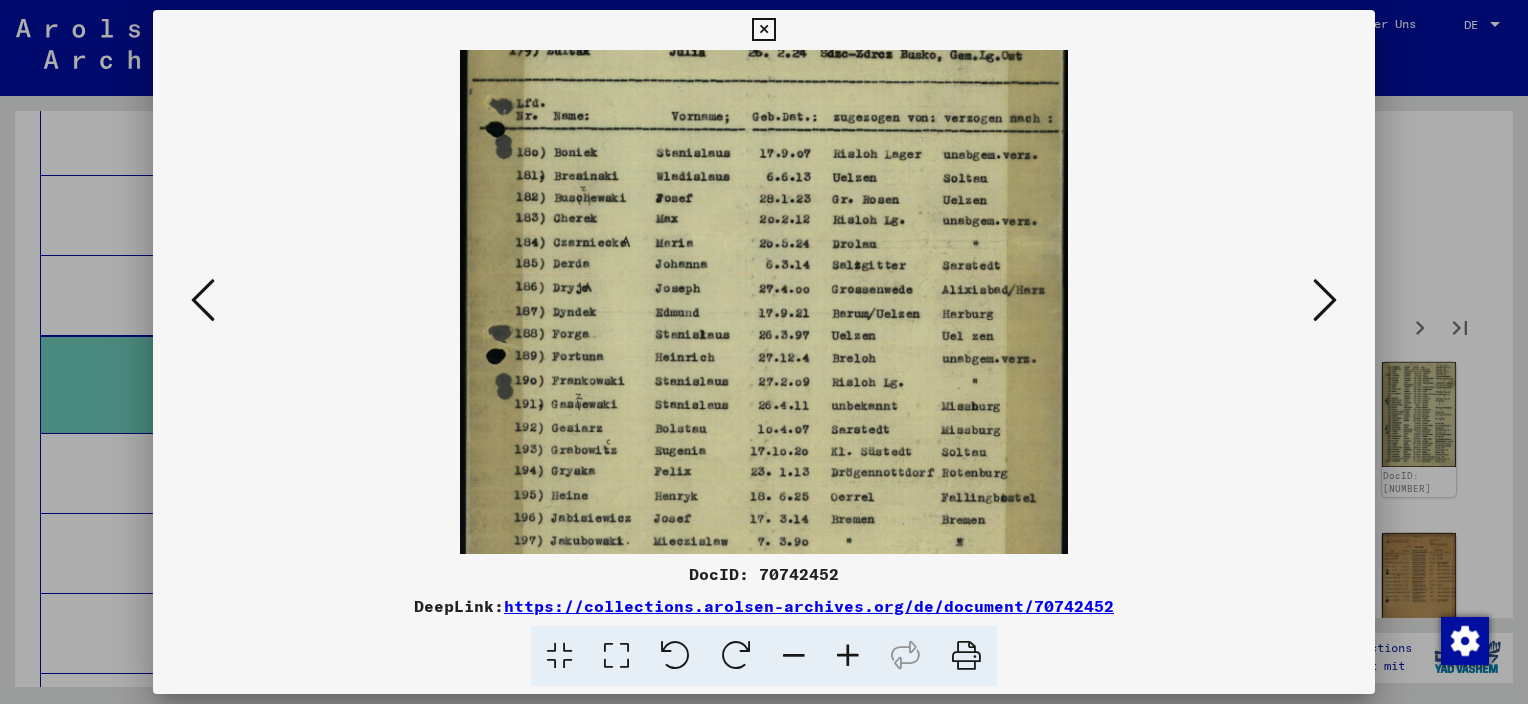 drag, startPoint x: 839, startPoint y: 431, endPoint x: 896, endPoint y: 192, distance: 245.70308 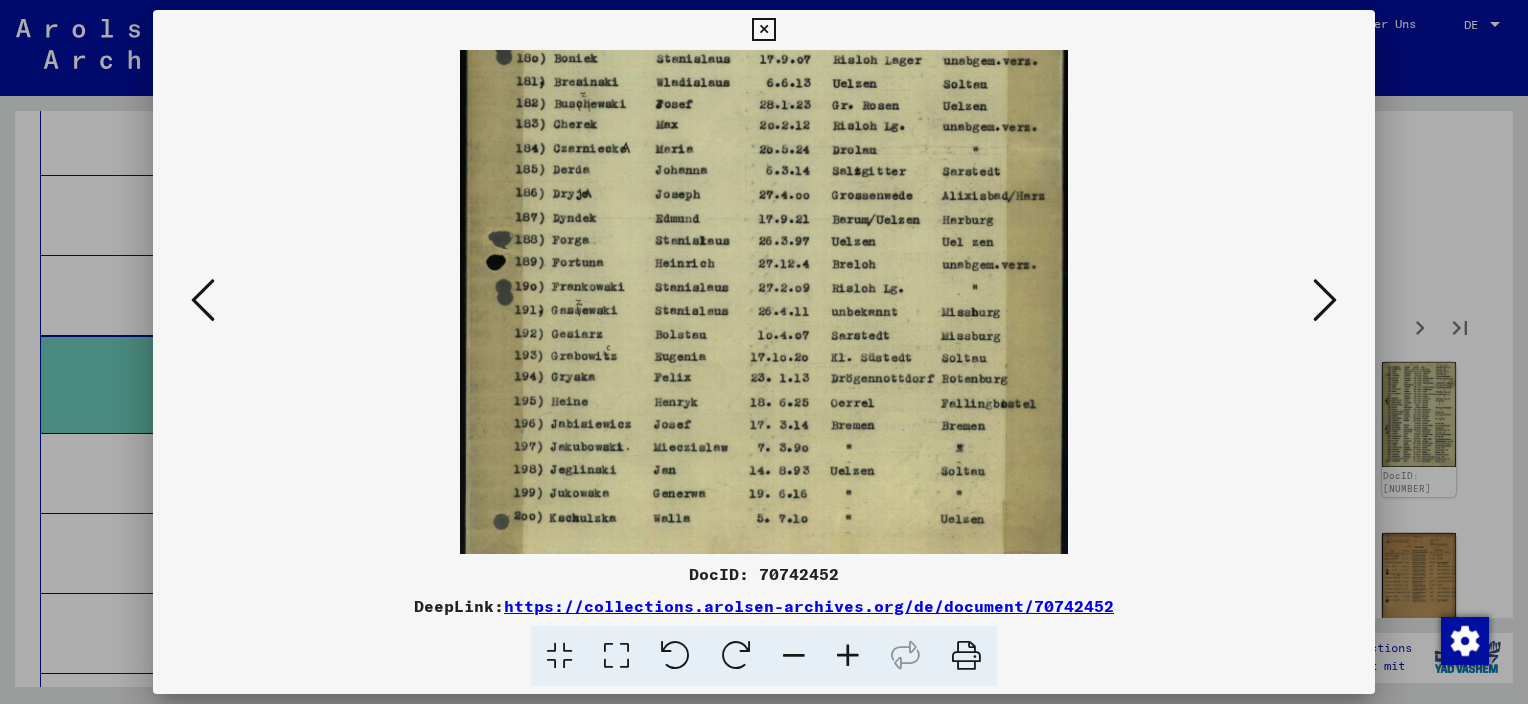 scroll, scrollTop: 350, scrollLeft: 0, axis: vertical 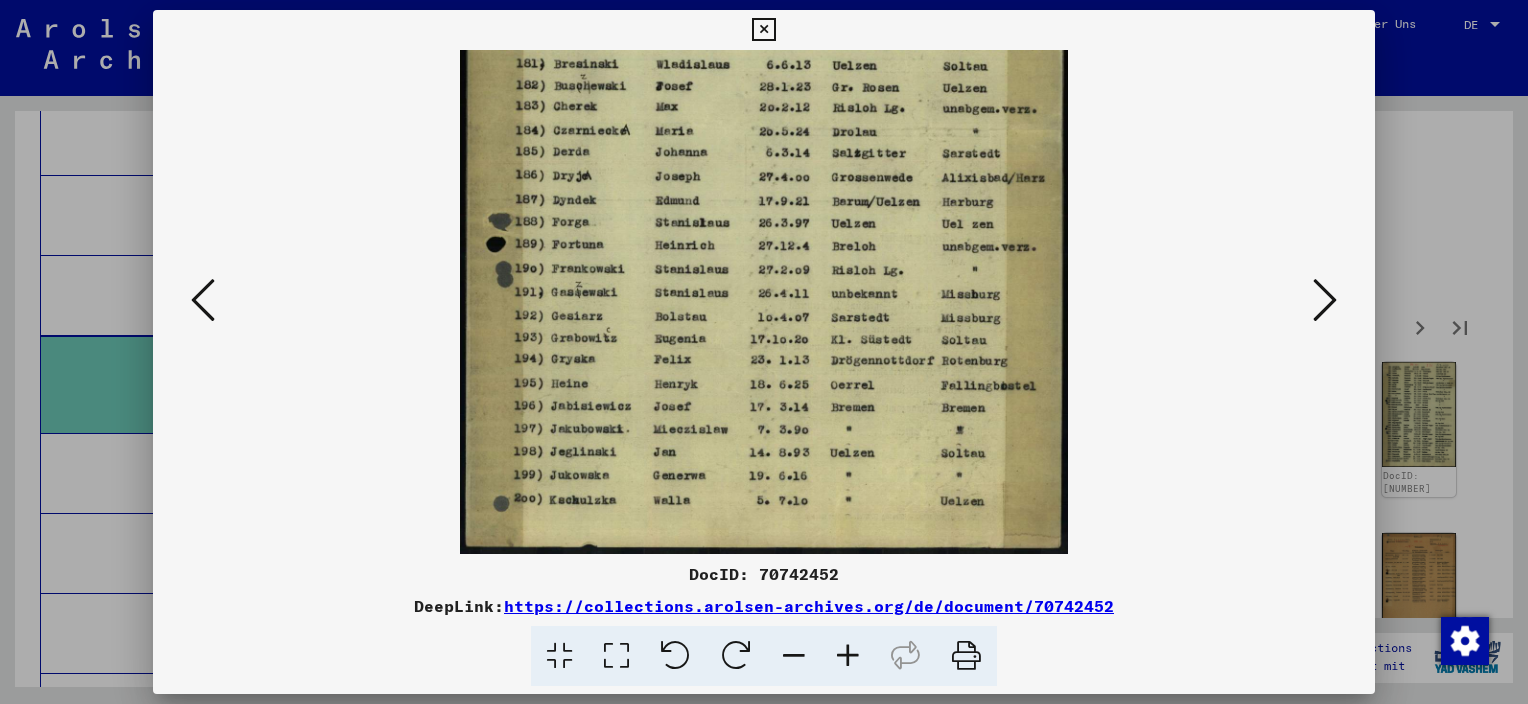 drag, startPoint x: 915, startPoint y: 433, endPoint x: 939, endPoint y: 276, distance: 158.8238 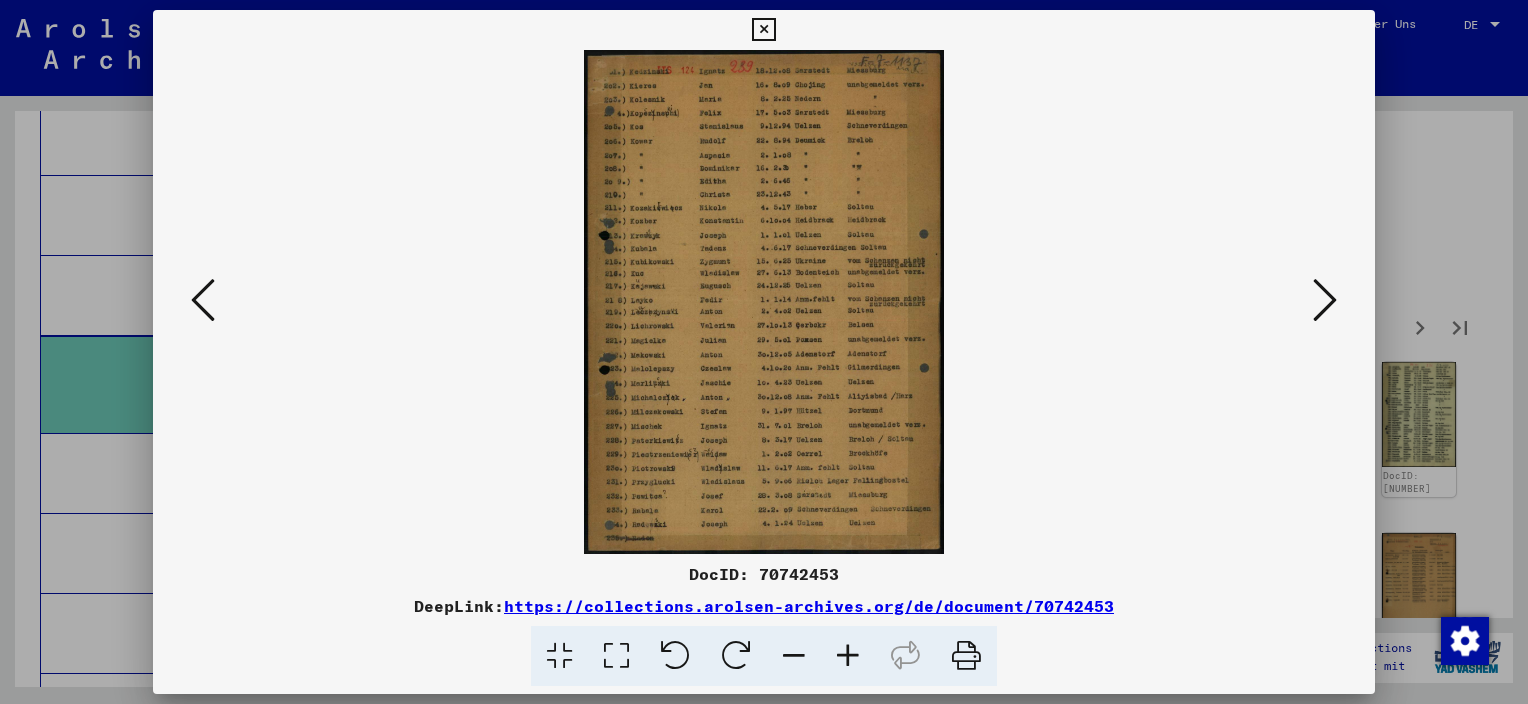 scroll, scrollTop: 0, scrollLeft: 0, axis: both 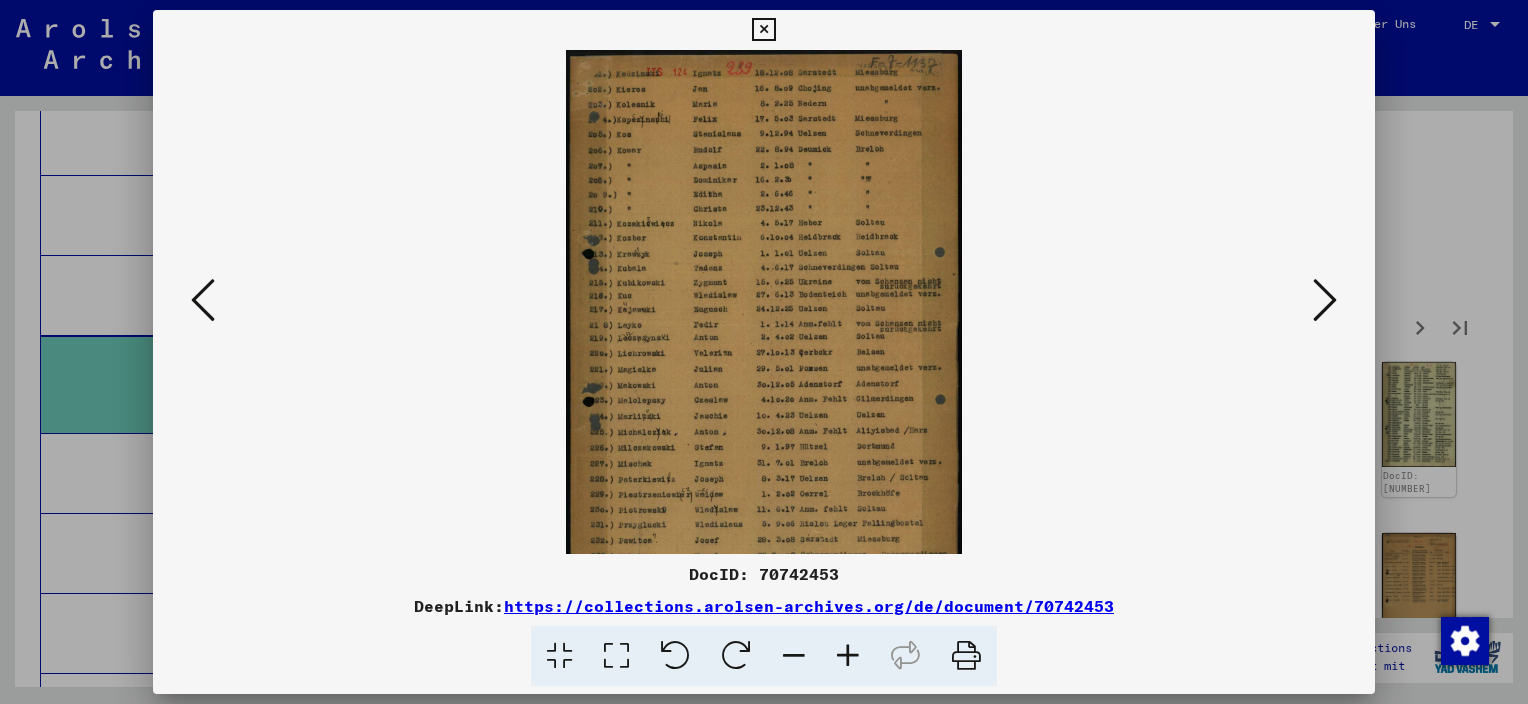 click at bounding box center (848, 656) 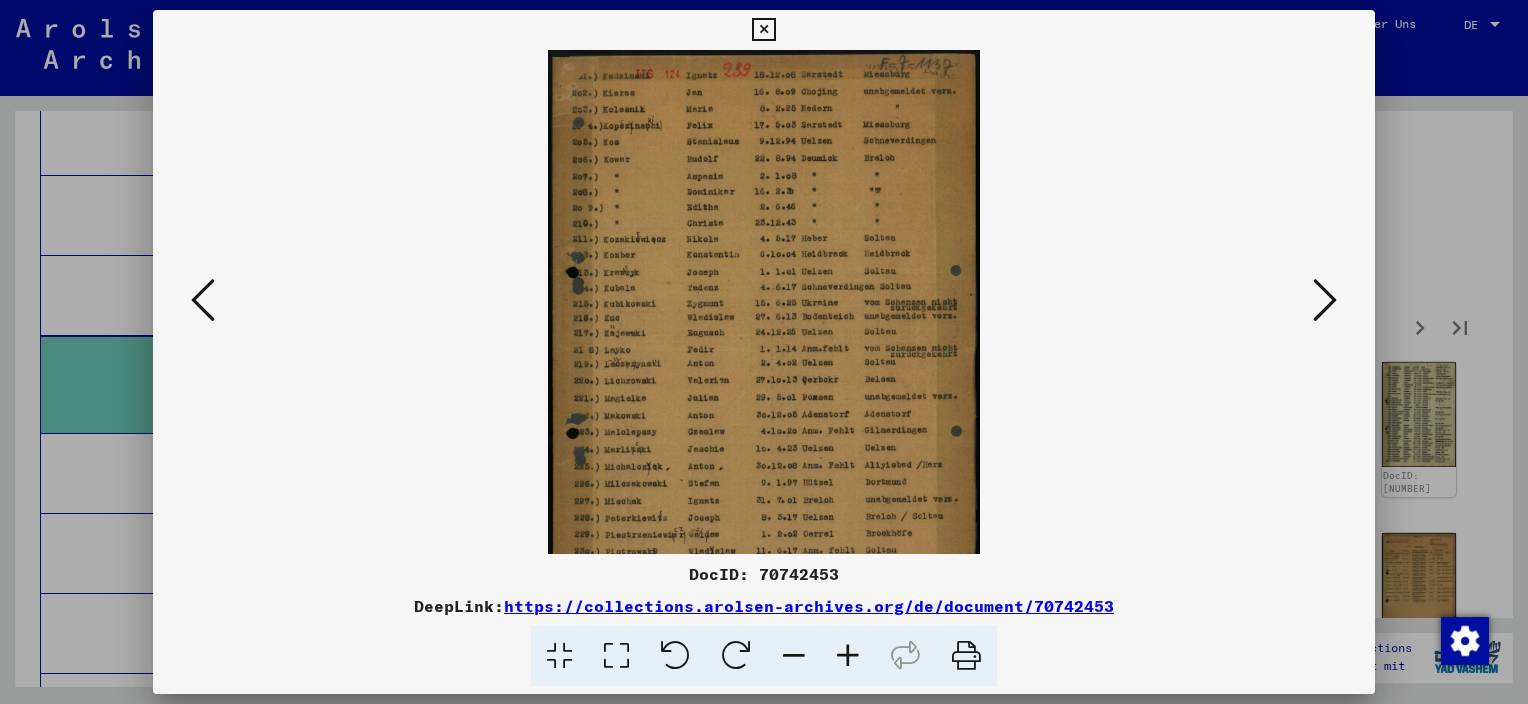 click at bounding box center [848, 656] 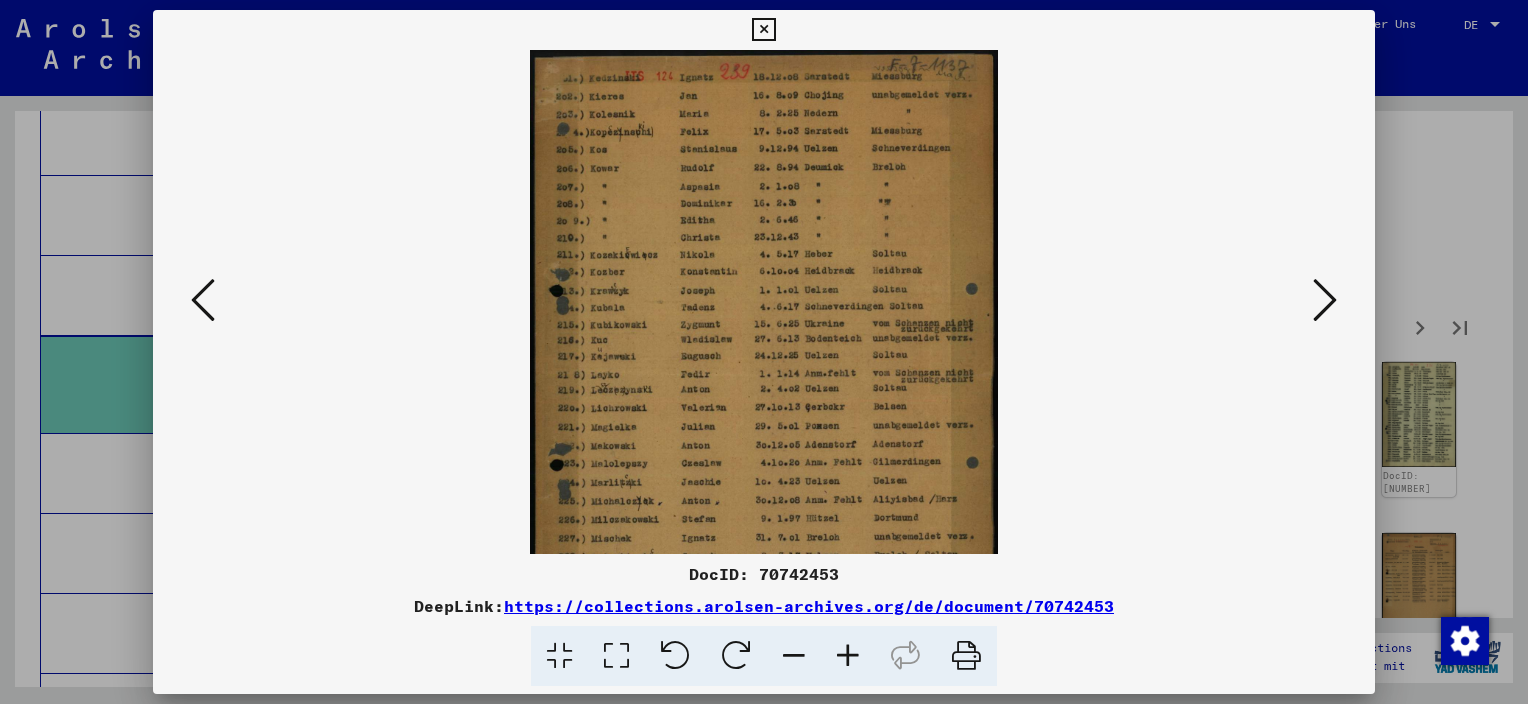 click at bounding box center [848, 656] 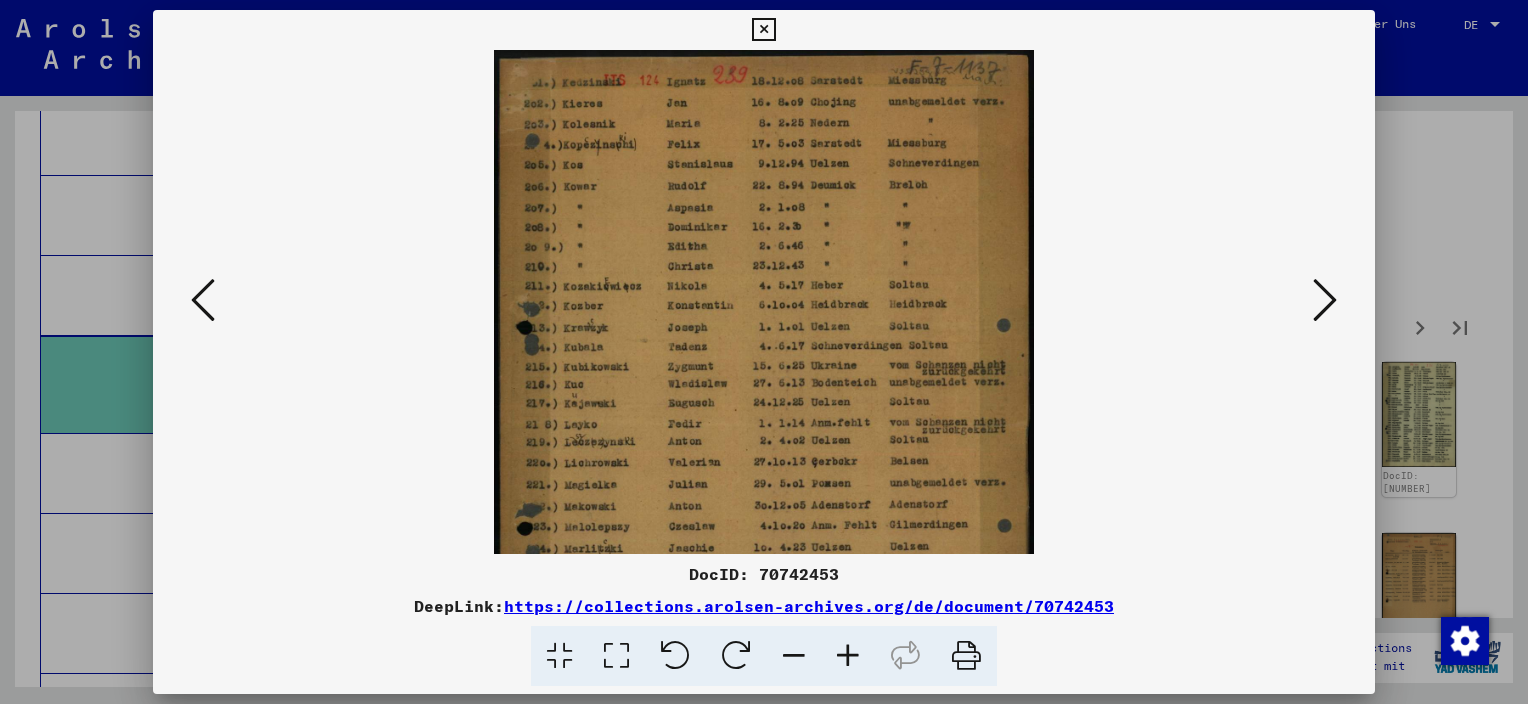 click at bounding box center [848, 656] 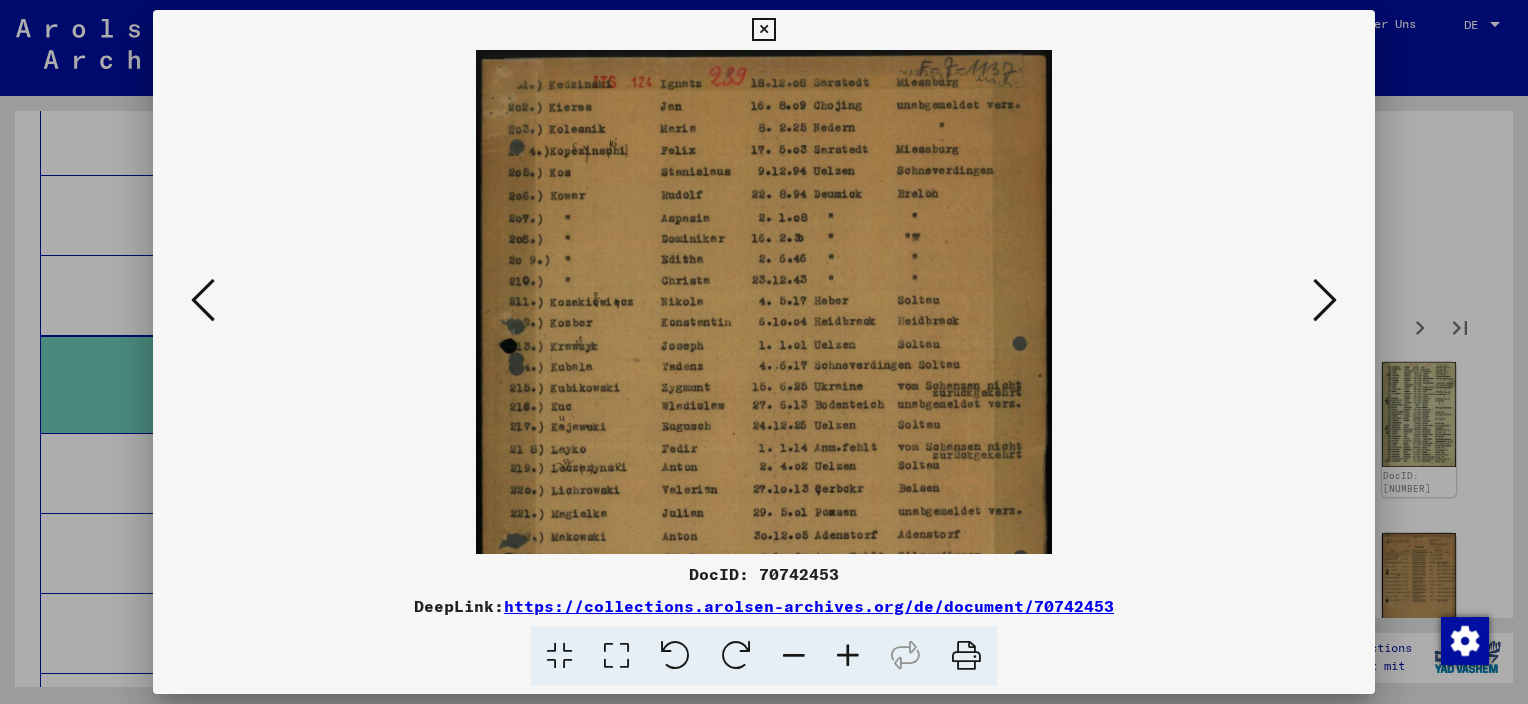 click at bounding box center [848, 656] 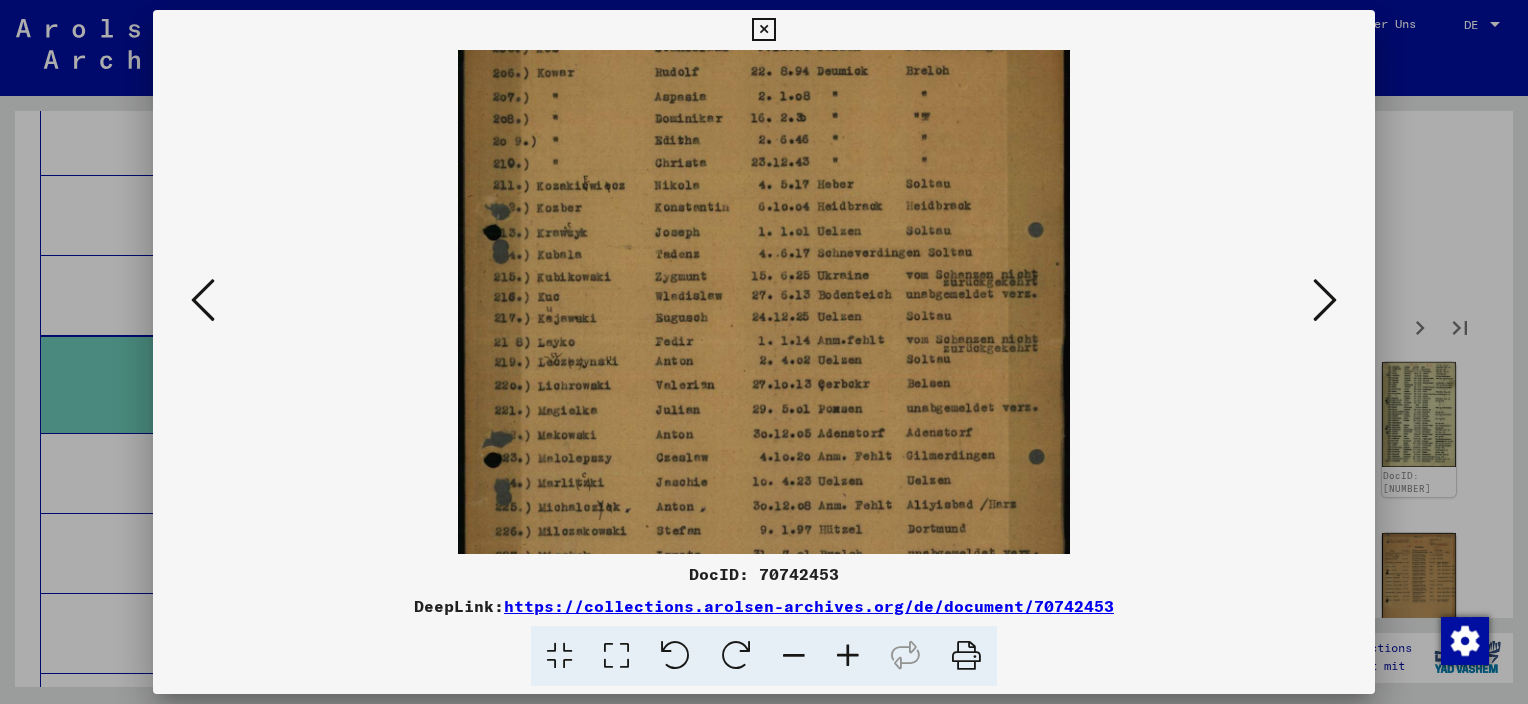 drag, startPoint x: 843, startPoint y: 461, endPoint x: 819, endPoint y: 329, distance: 134.16408 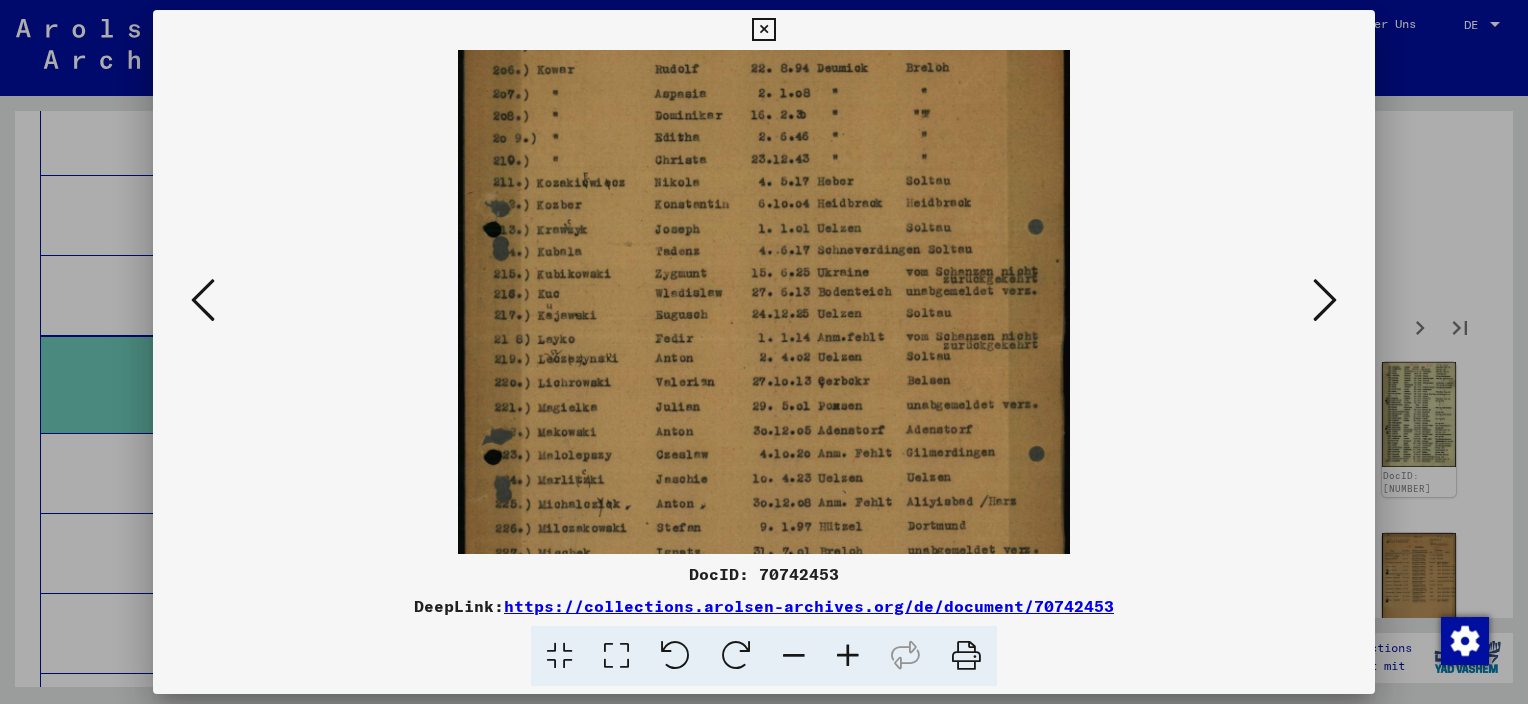 click at bounding box center [1325, 300] 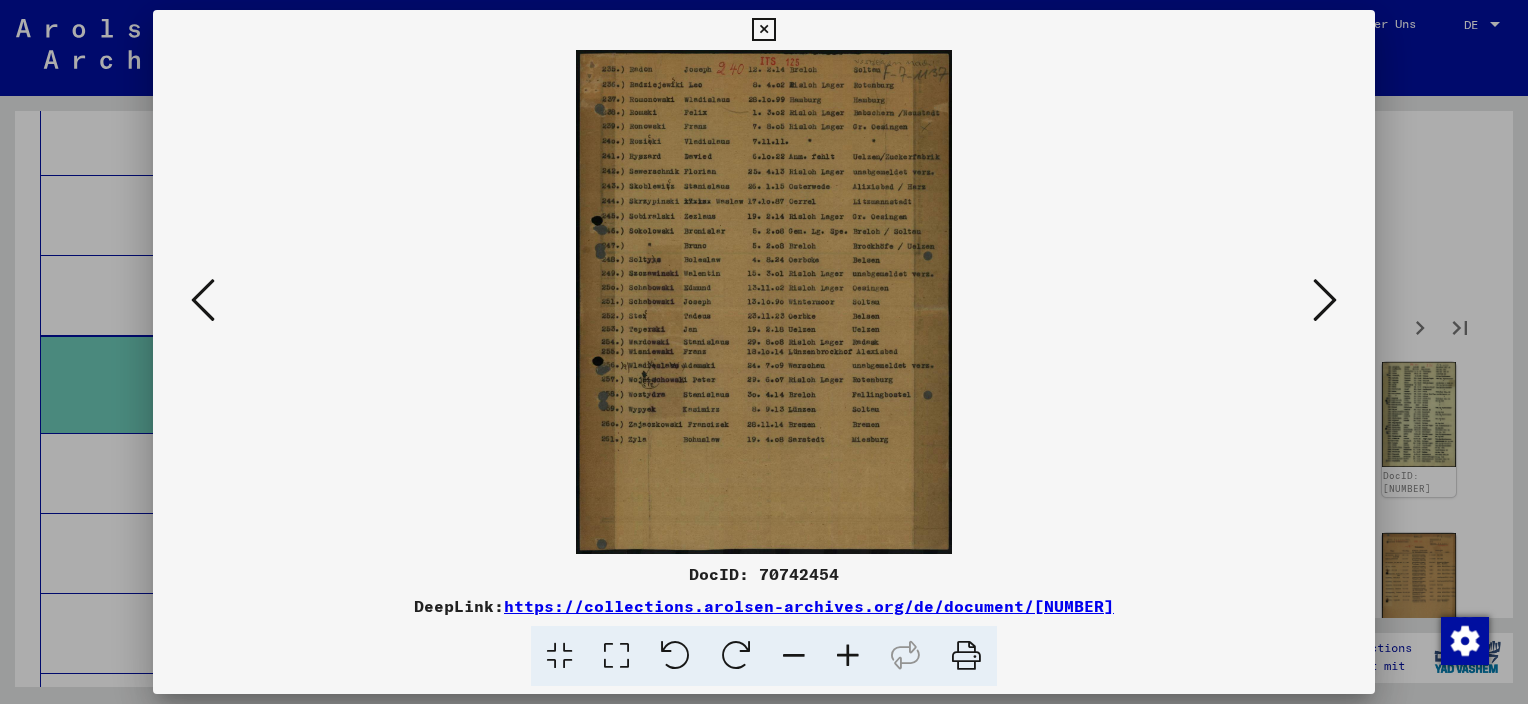 scroll, scrollTop: 0, scrollLeft: 0, axis: both 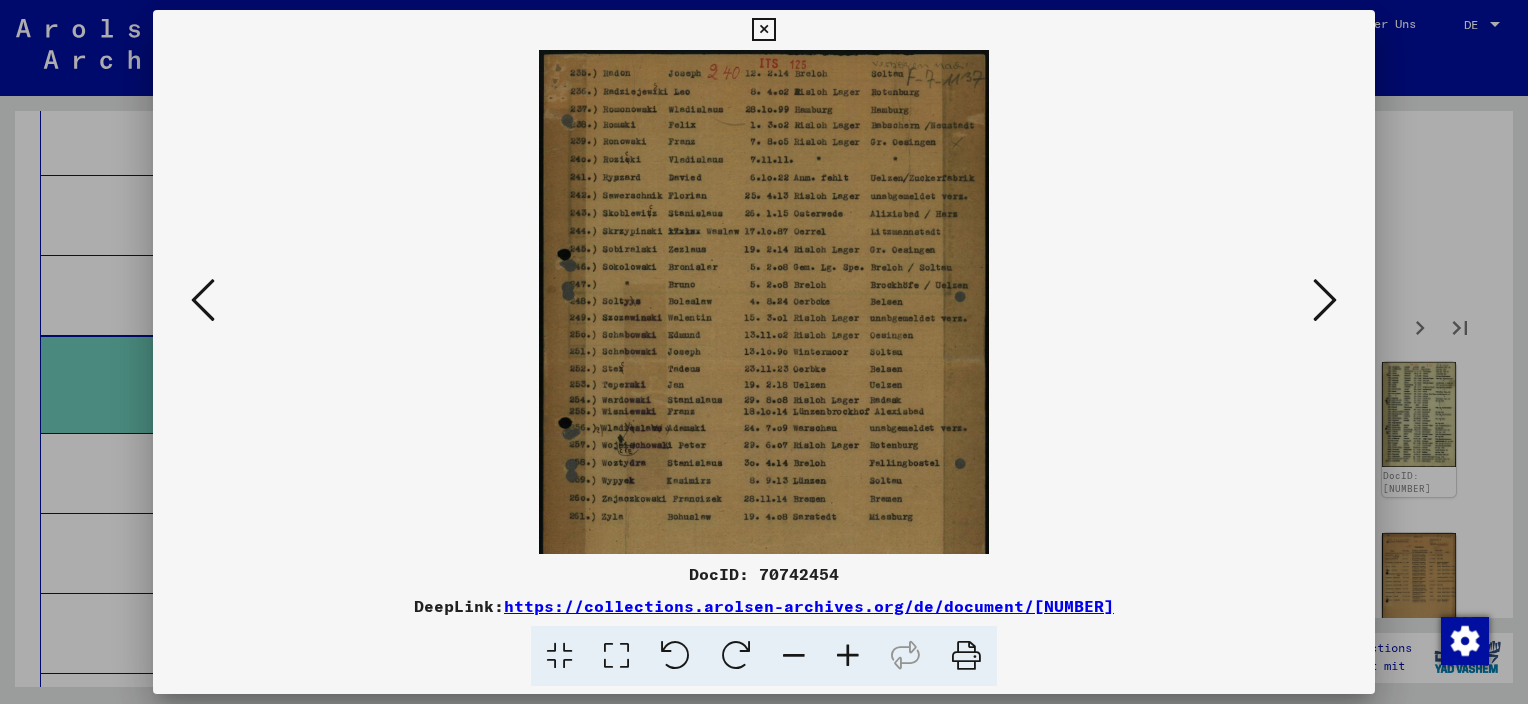 click at bounding box center (848, 656) 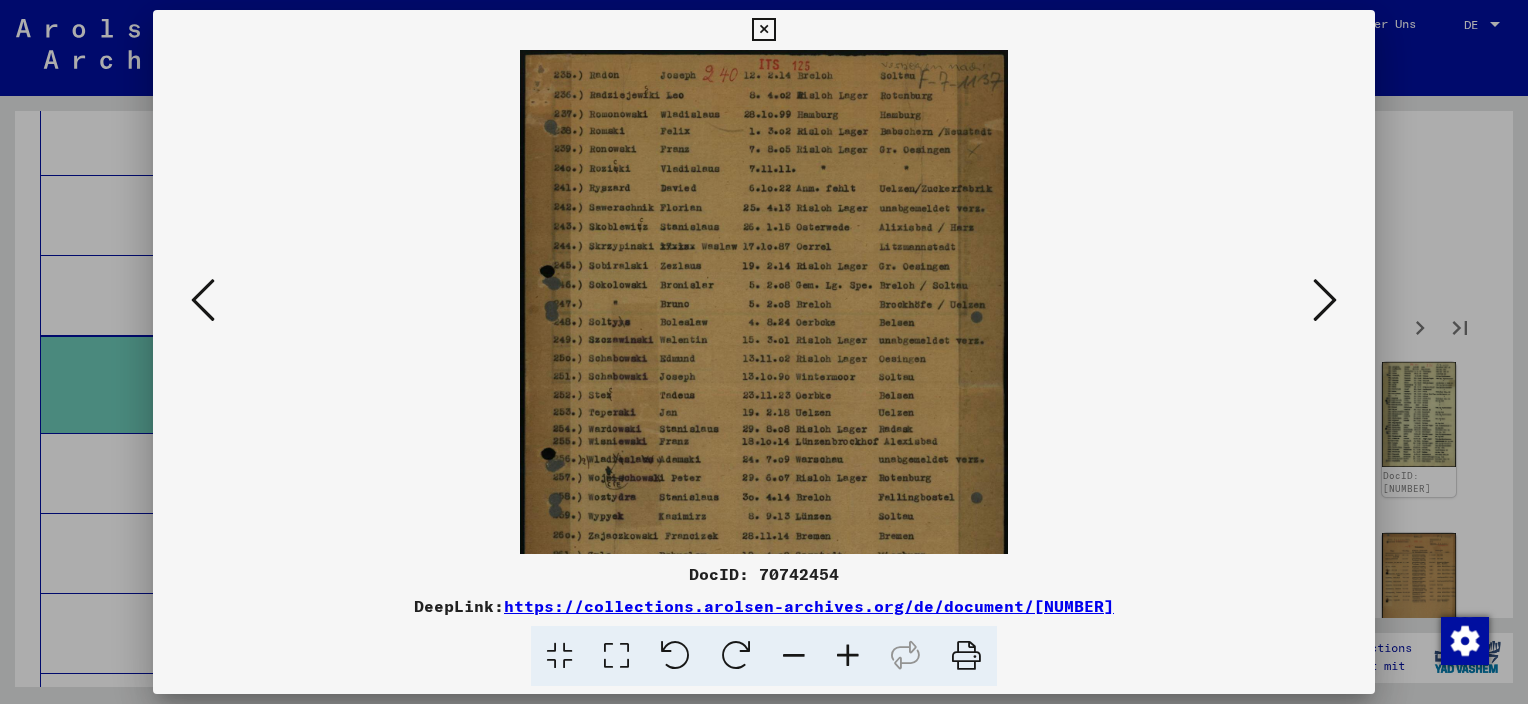 click at bounding box center [848, 656] 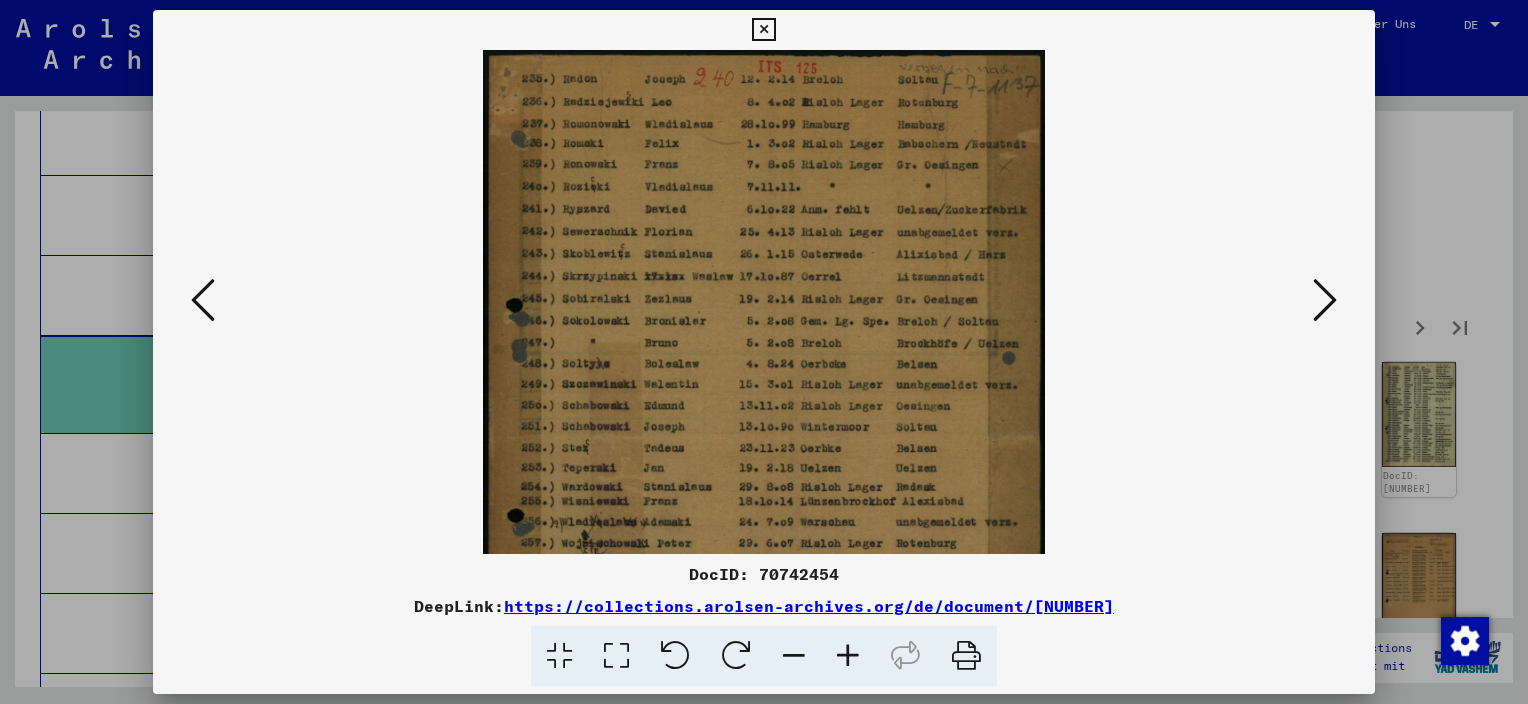 click at bounding box center (848, 656) 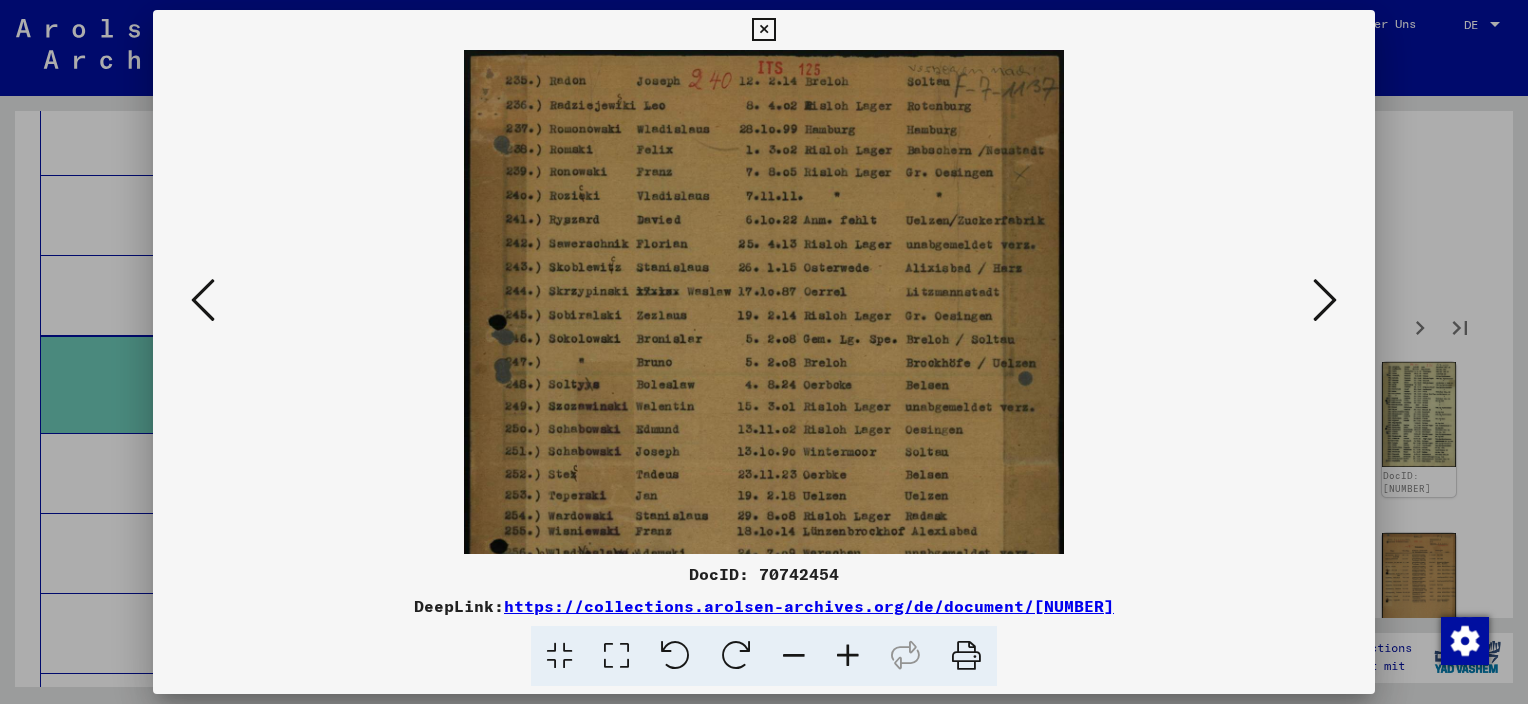 click at bounding box center (848, 656) 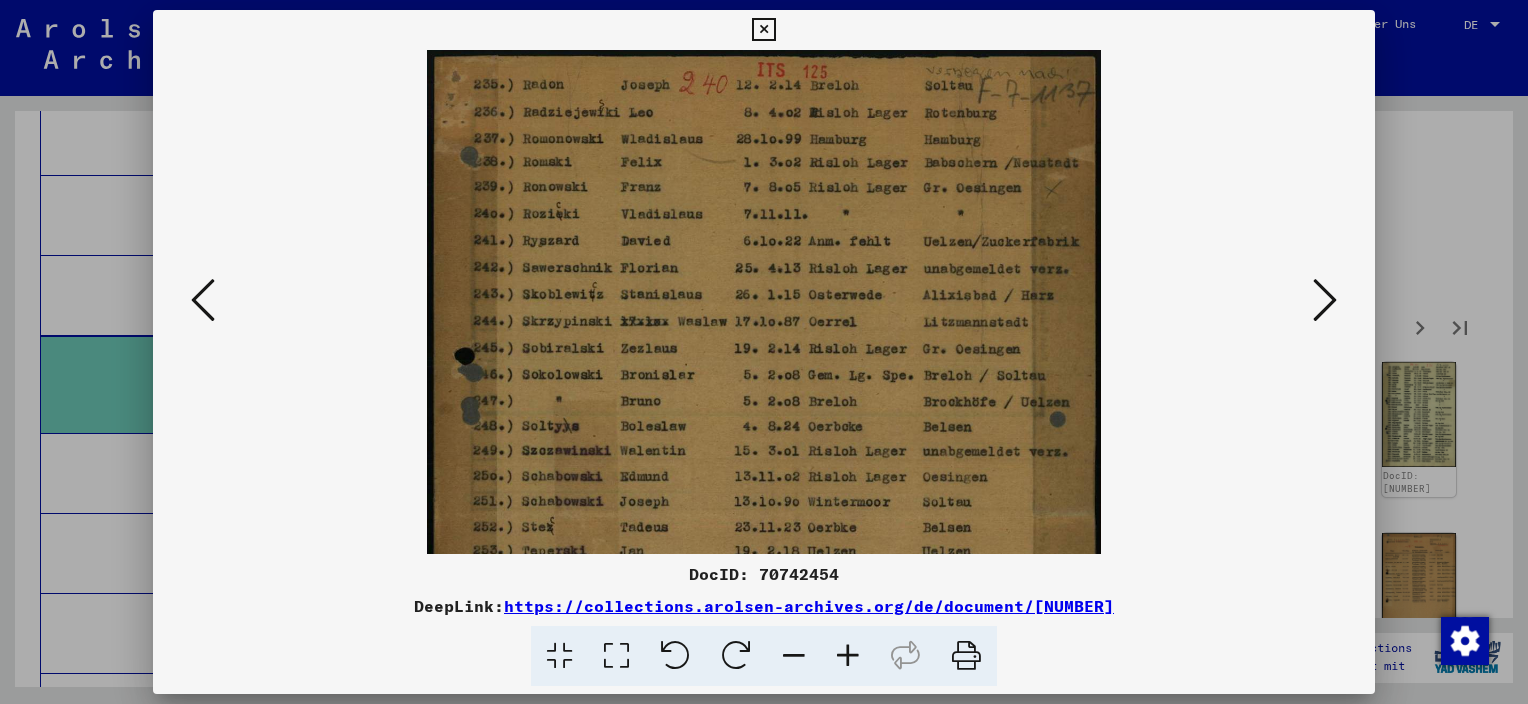 click at bounding box center [848, 656] 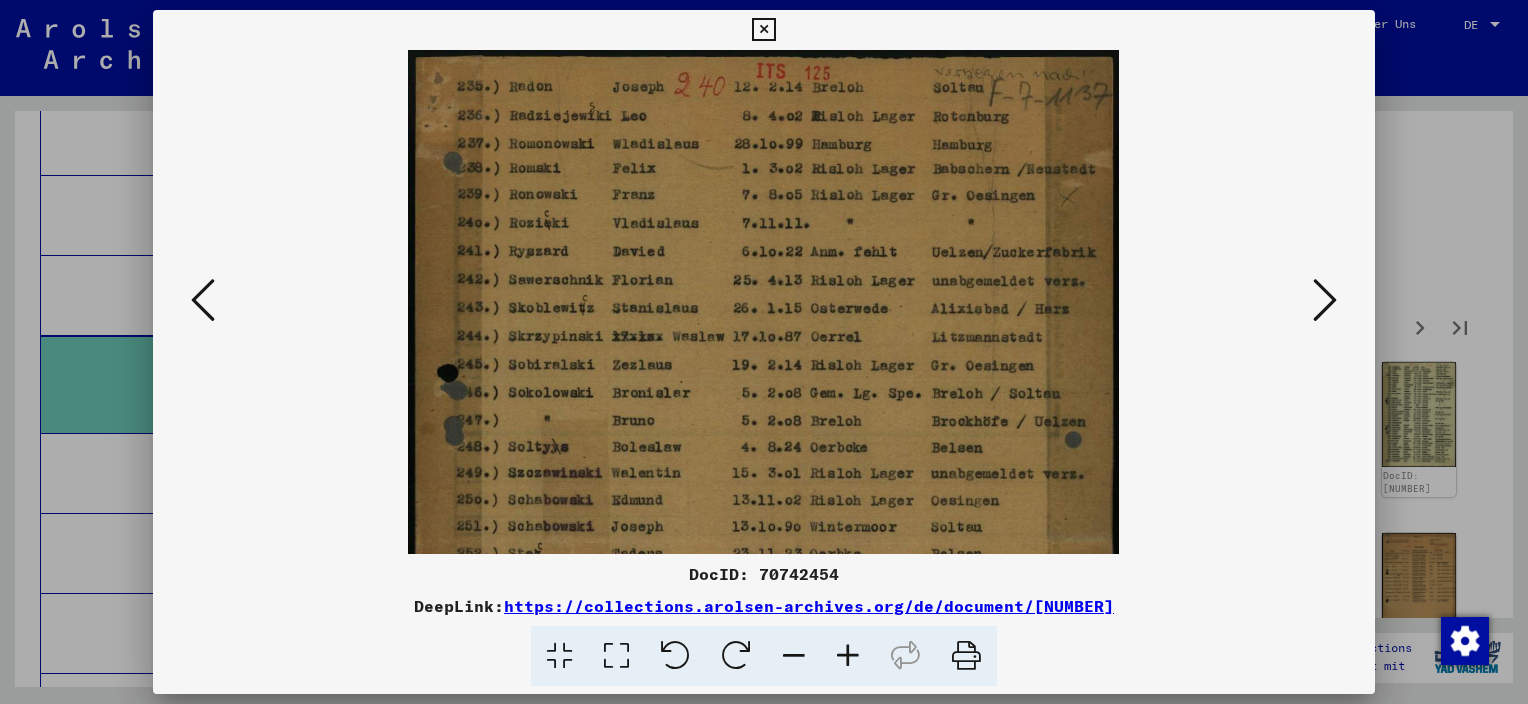 click at bounding box center (1325, 301) 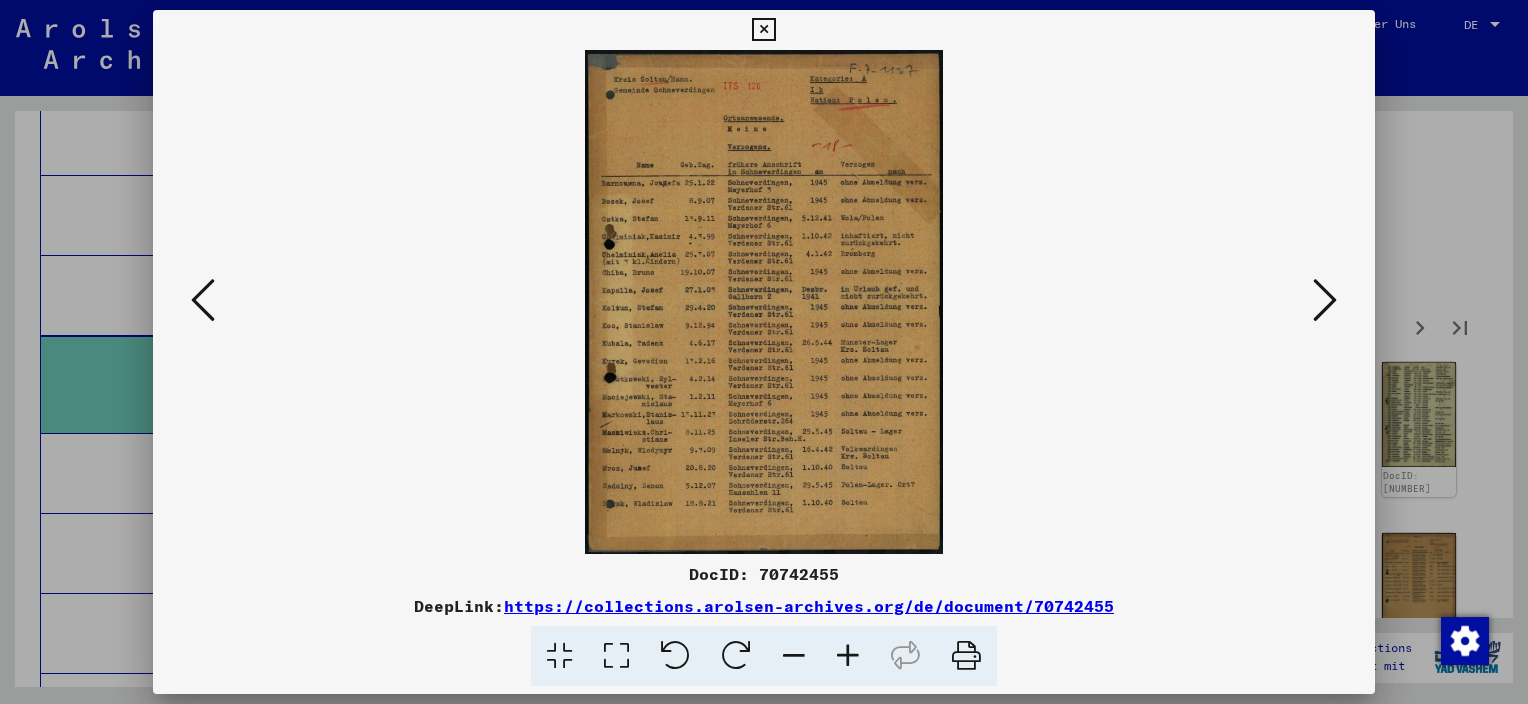 click at bounding box center [848, 656] 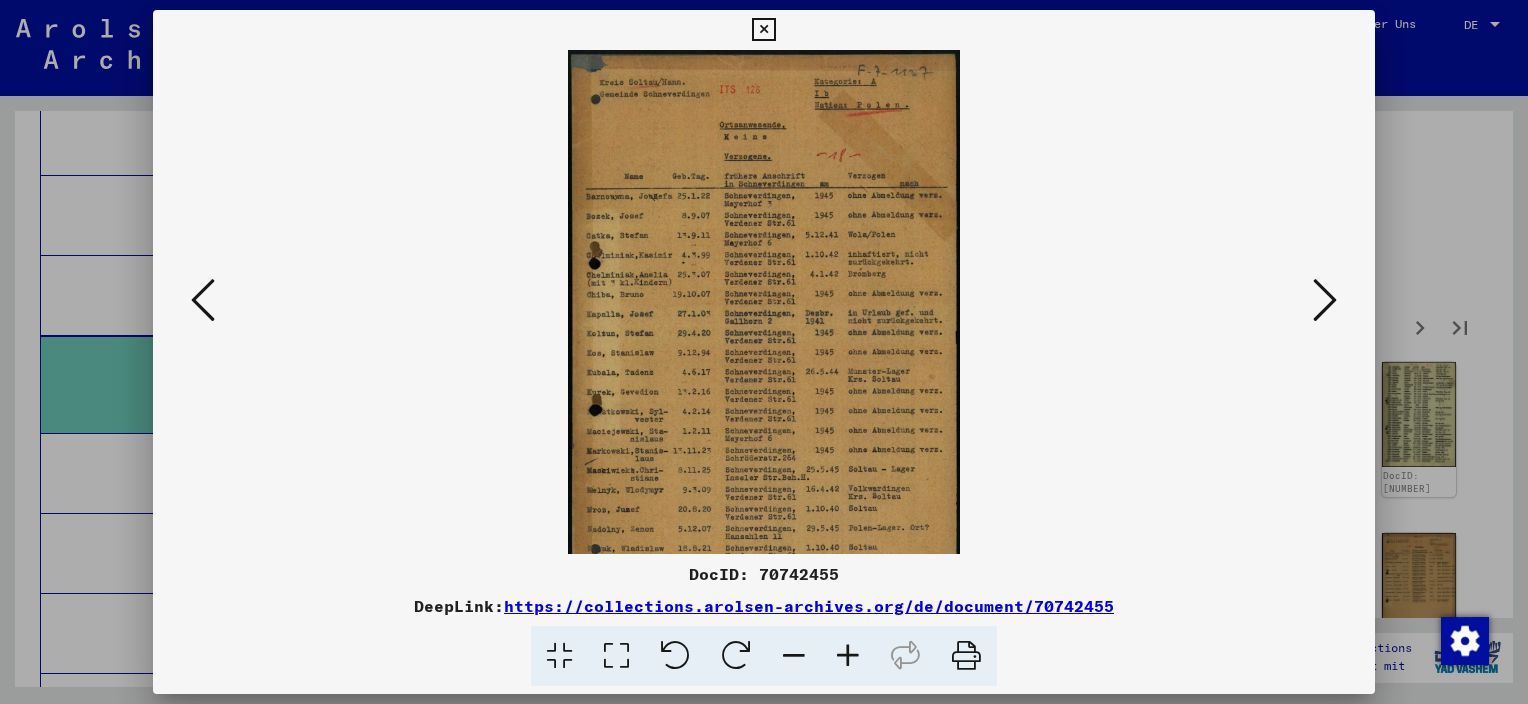 click at bounding box center [848, 656] 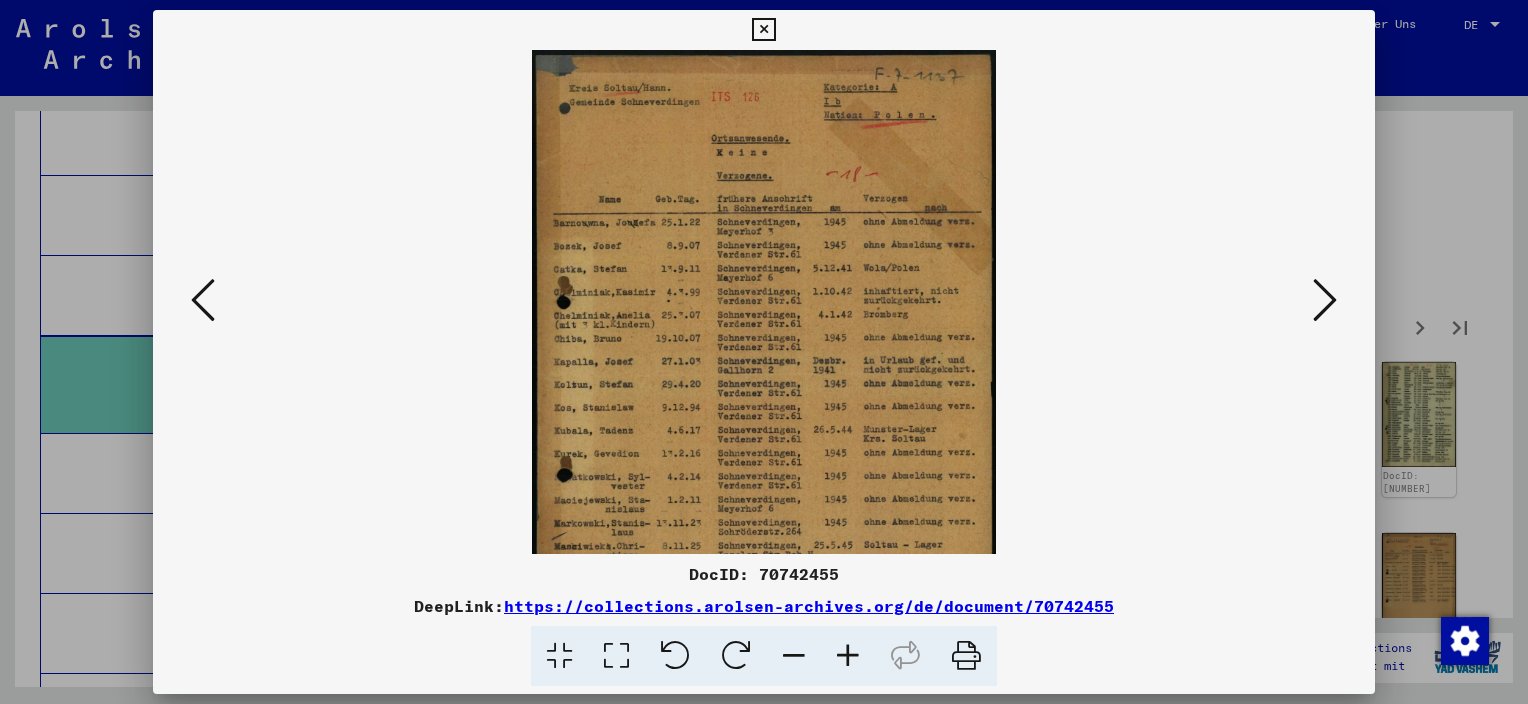 click at bounding box center (848, 656) 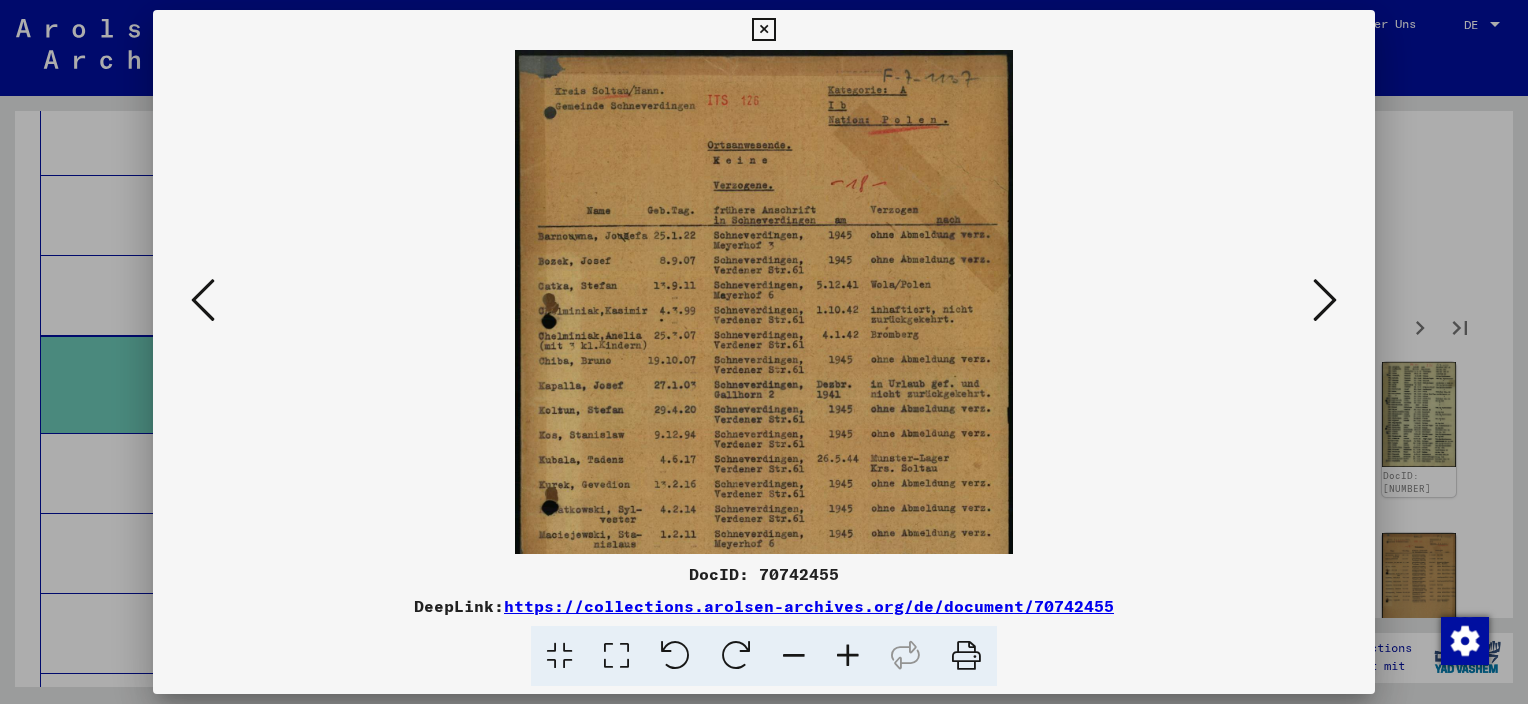 click at bounding box center [848, 656] 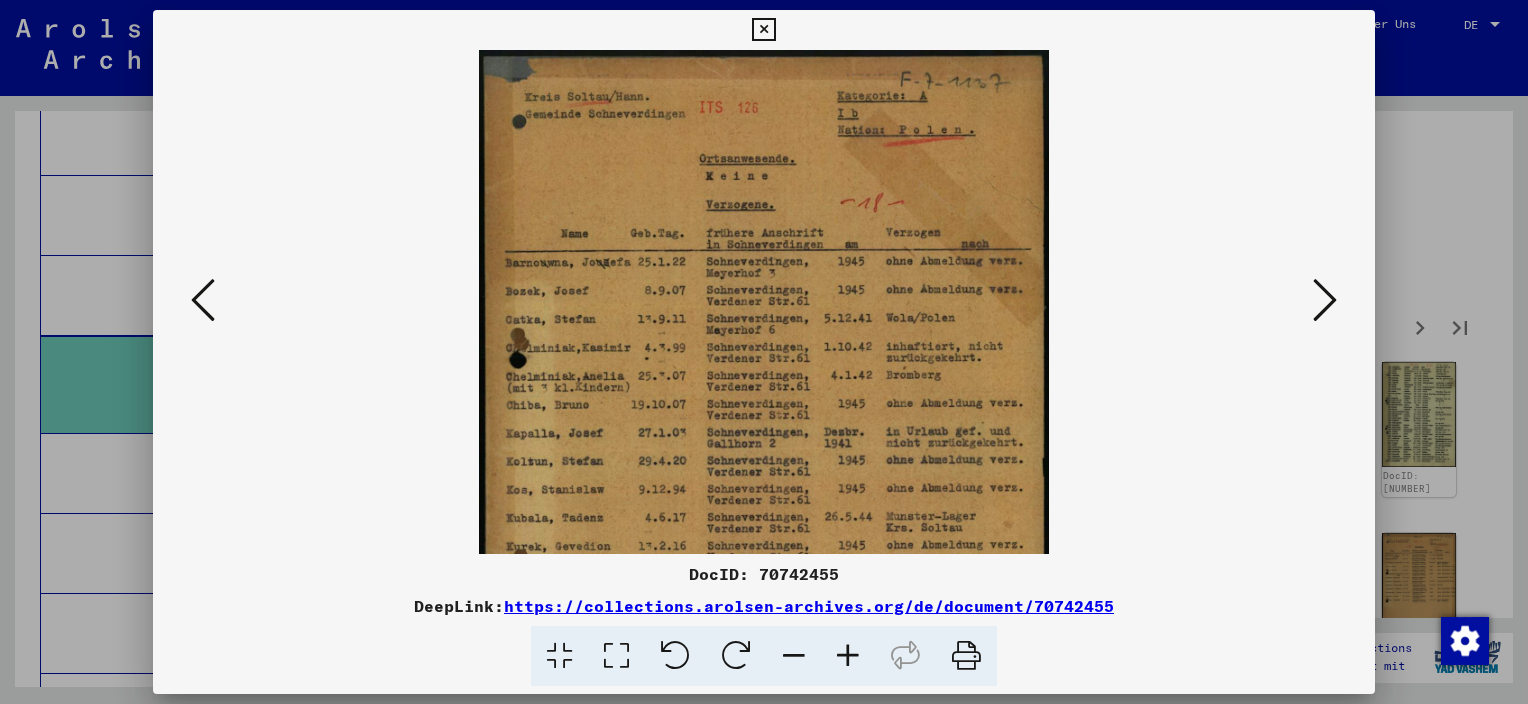 click at bounding box center [848, 656] 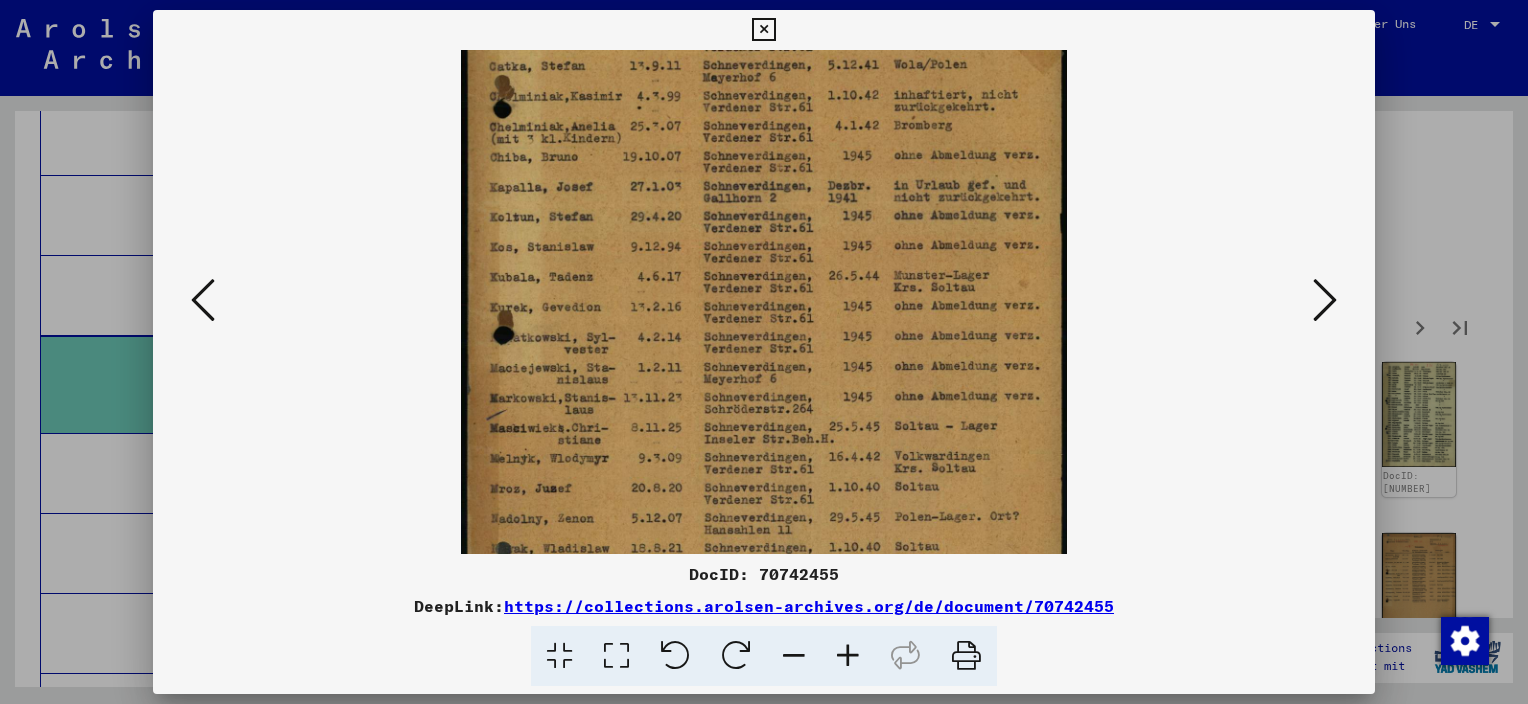 drag, startPoint x: 804, startPoint y: 459, endPoint x: 852, endPoint y: 190, distance: 273.24896 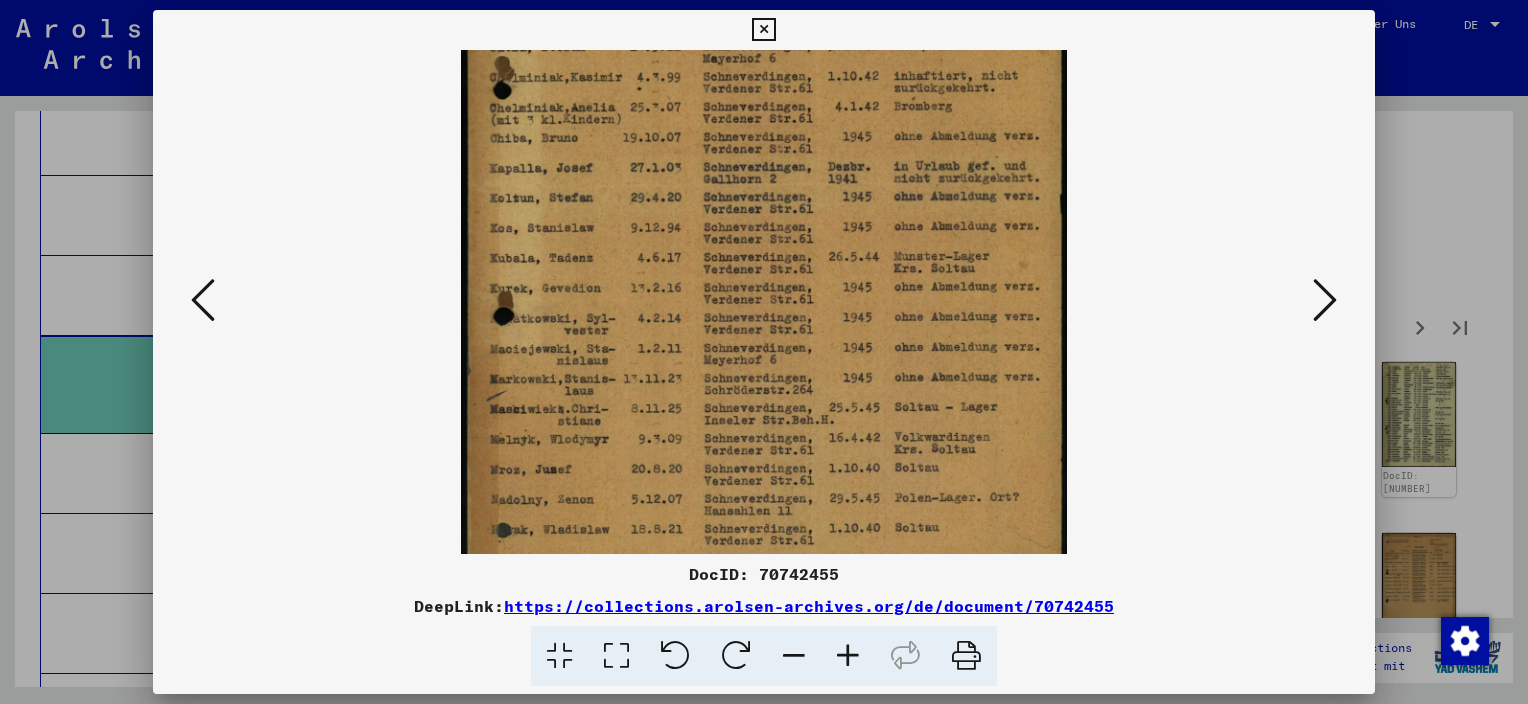 scroll, scrollTop: 350, scrollLeft: 0, axis: vertical 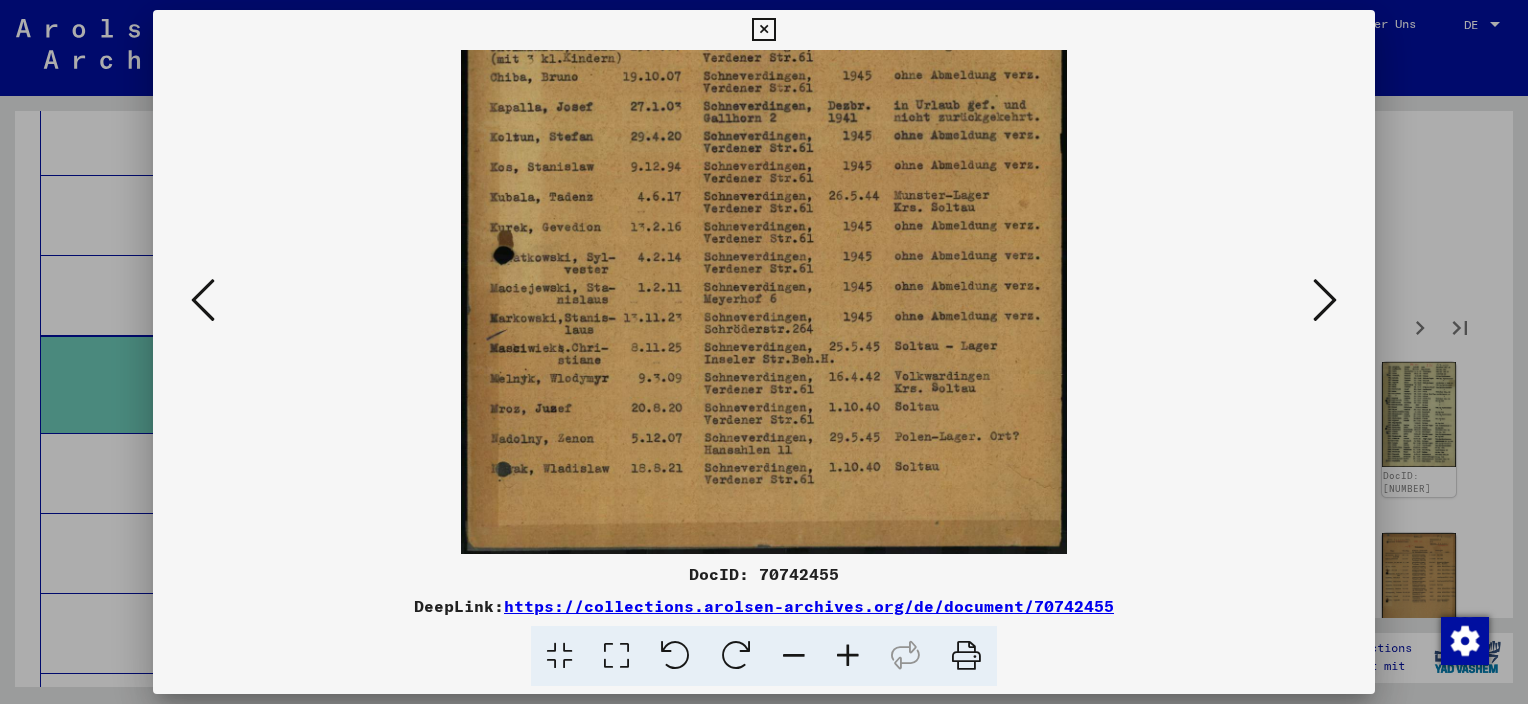 drag, startPoint x: 818, startPoint y: 427, endPoint x: 811, endPoint y: 296, distance: 131.18689 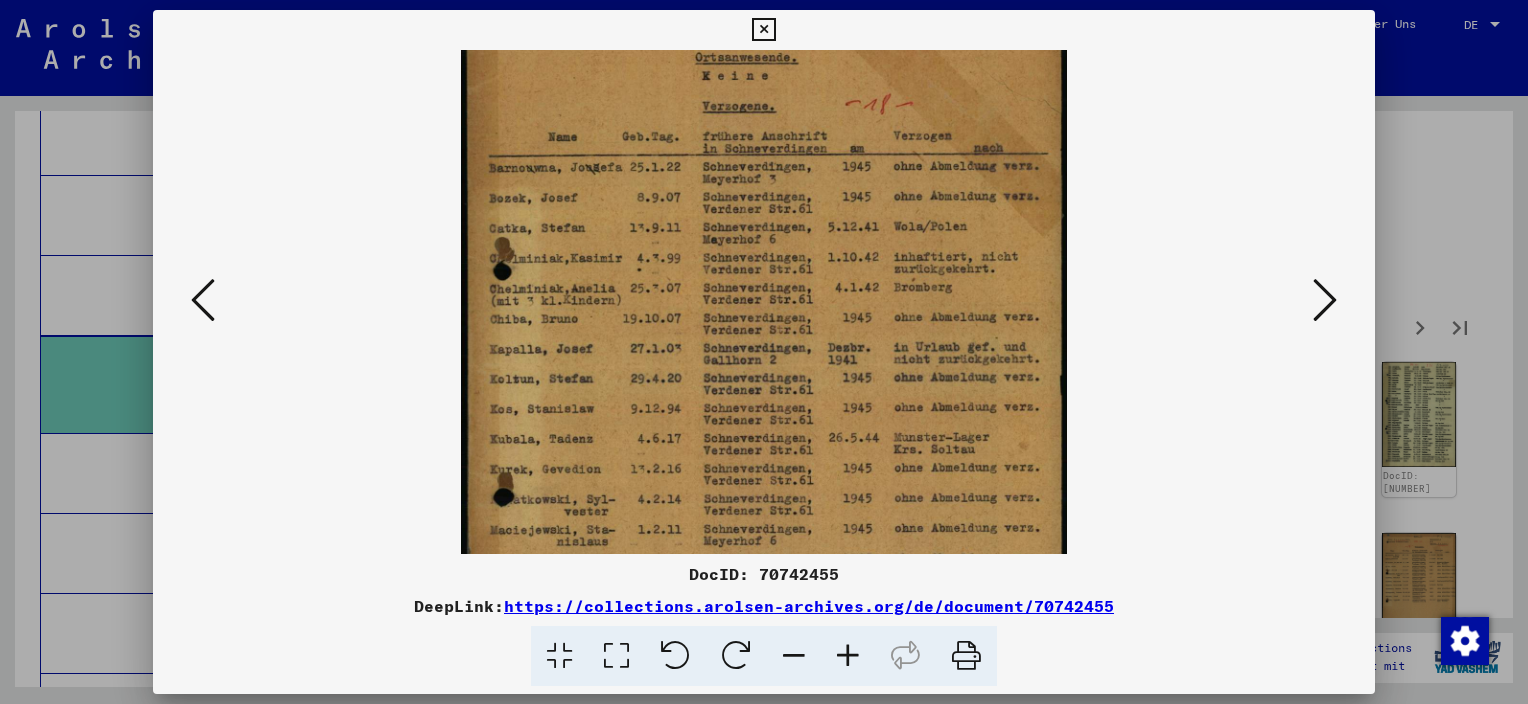 scroll, scrollTop: 92, scrollLeft: 0, axis: vertical 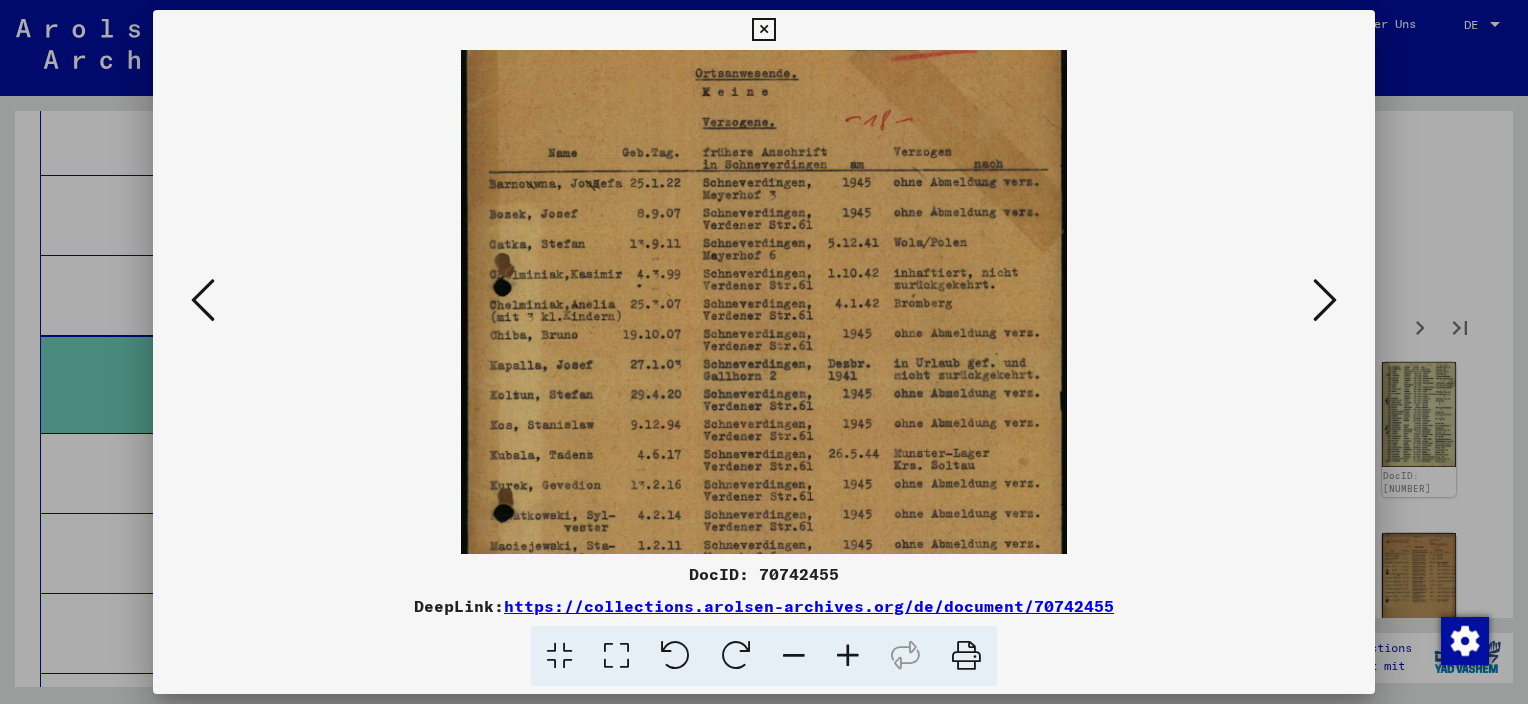 drag, startPoint x: 772, startPoint y: 184, endPoint x: 861, endPoint y: 435, distance: 266.31186 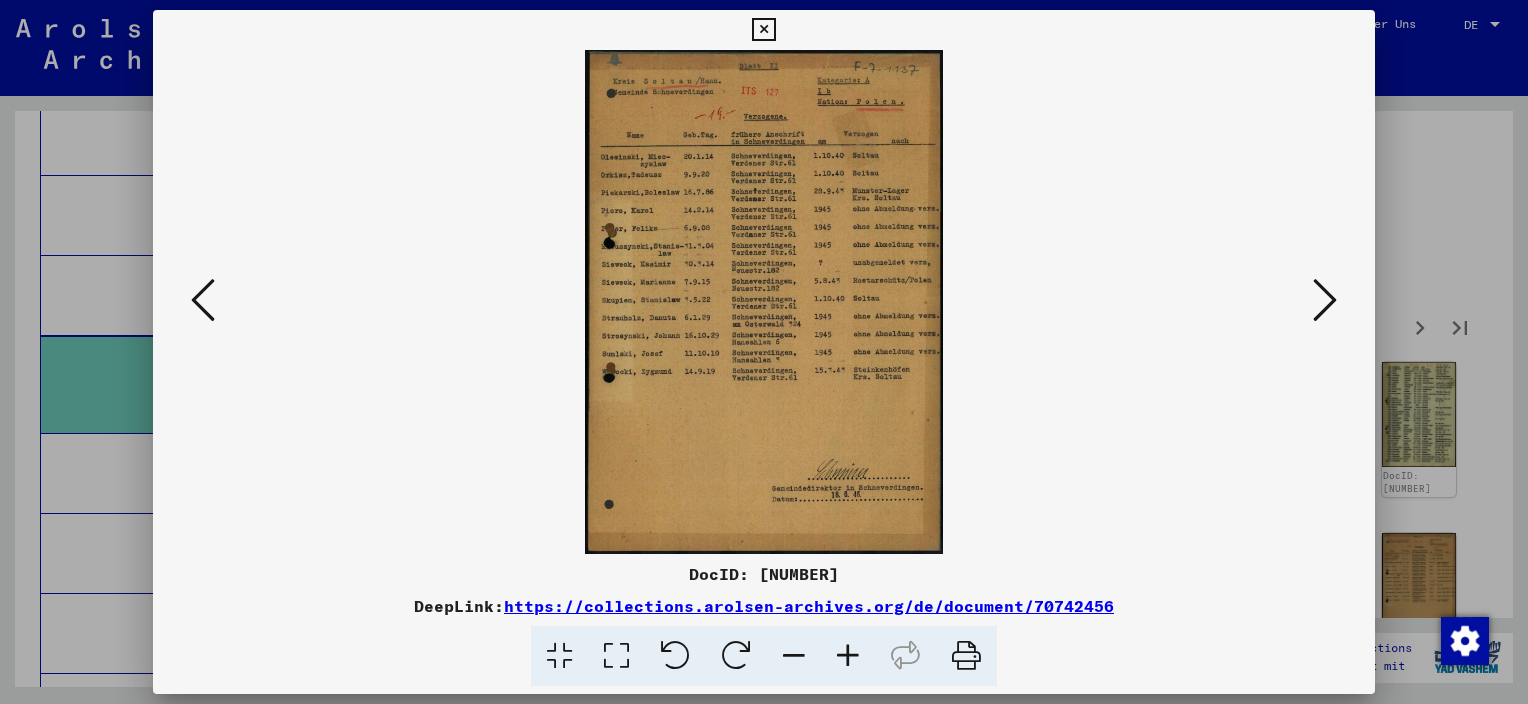 click at bounding box center (848, 656) 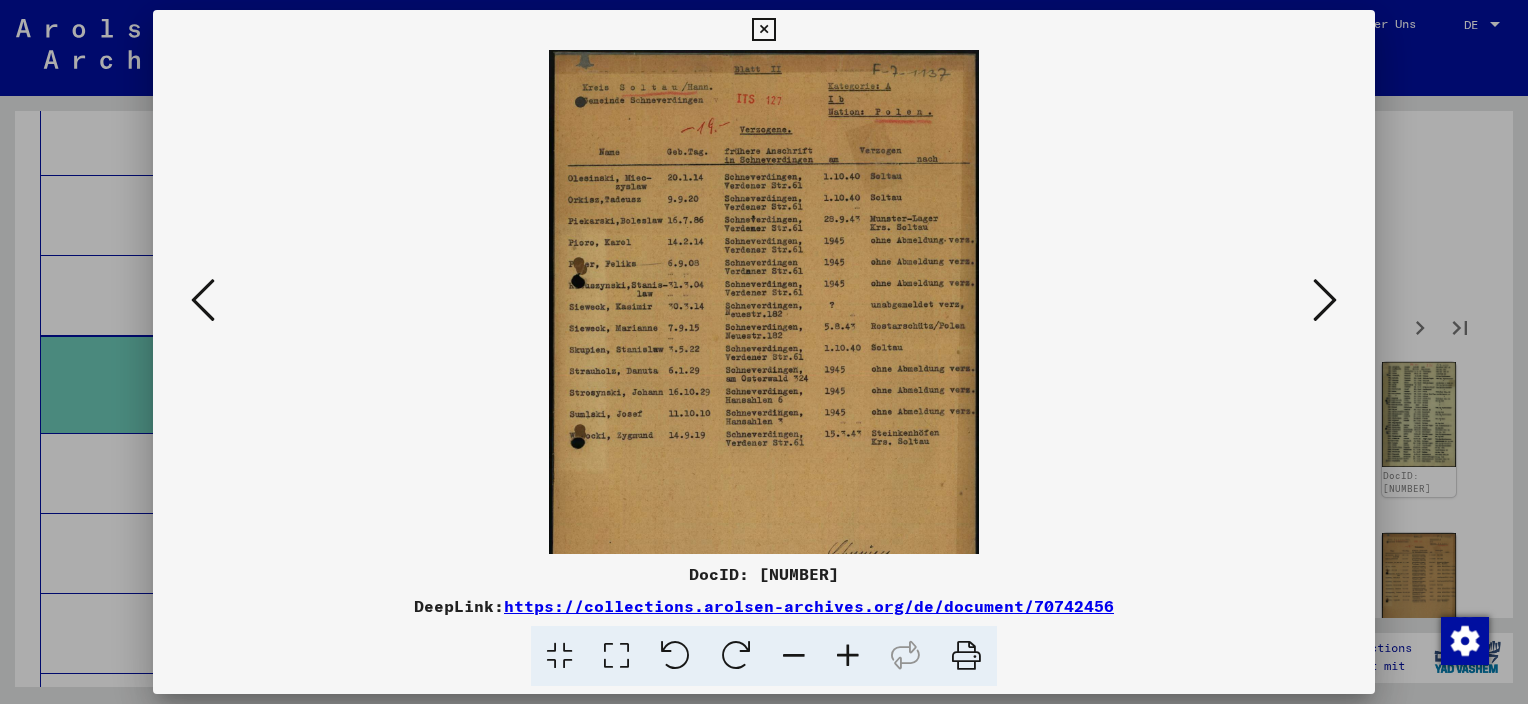 click at bounding box center [848, 656] 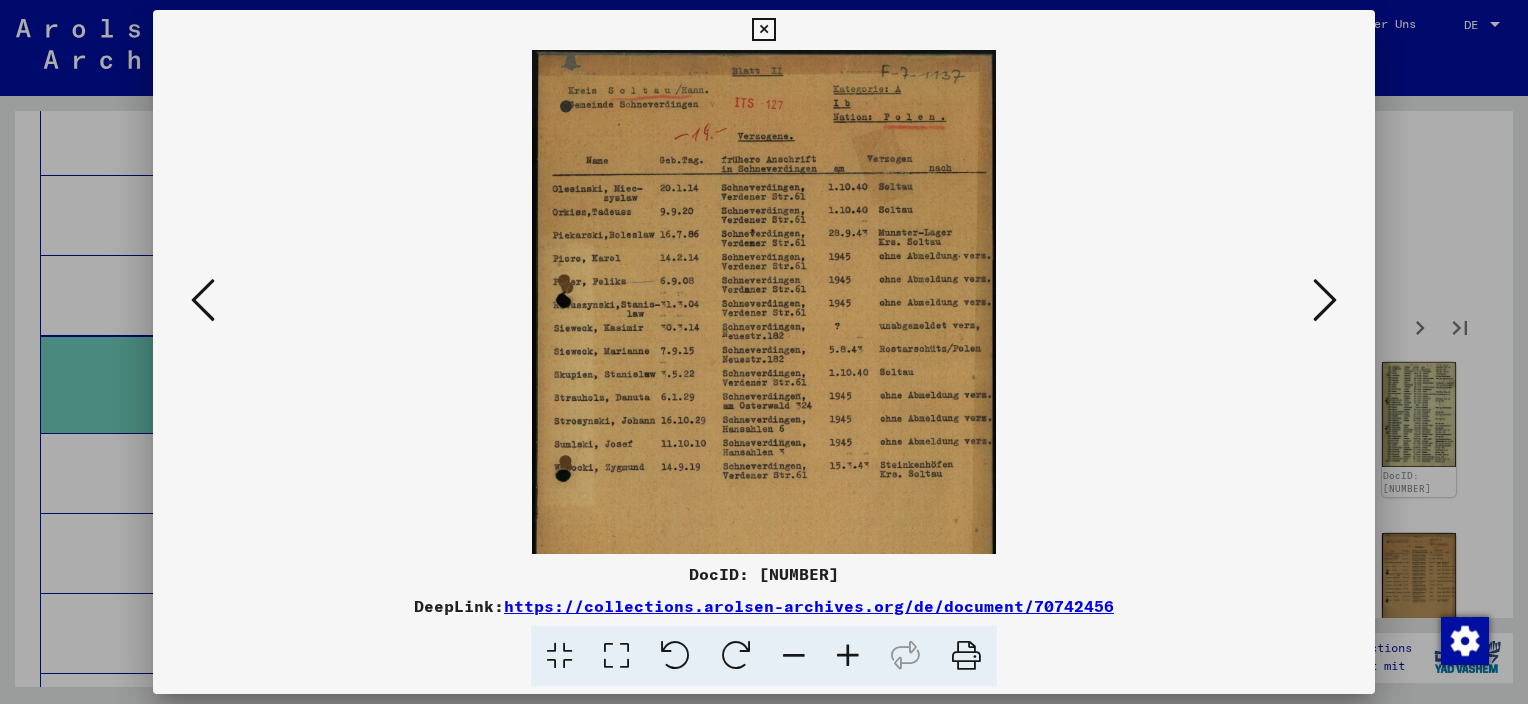 click at bounding box center (848, 656) 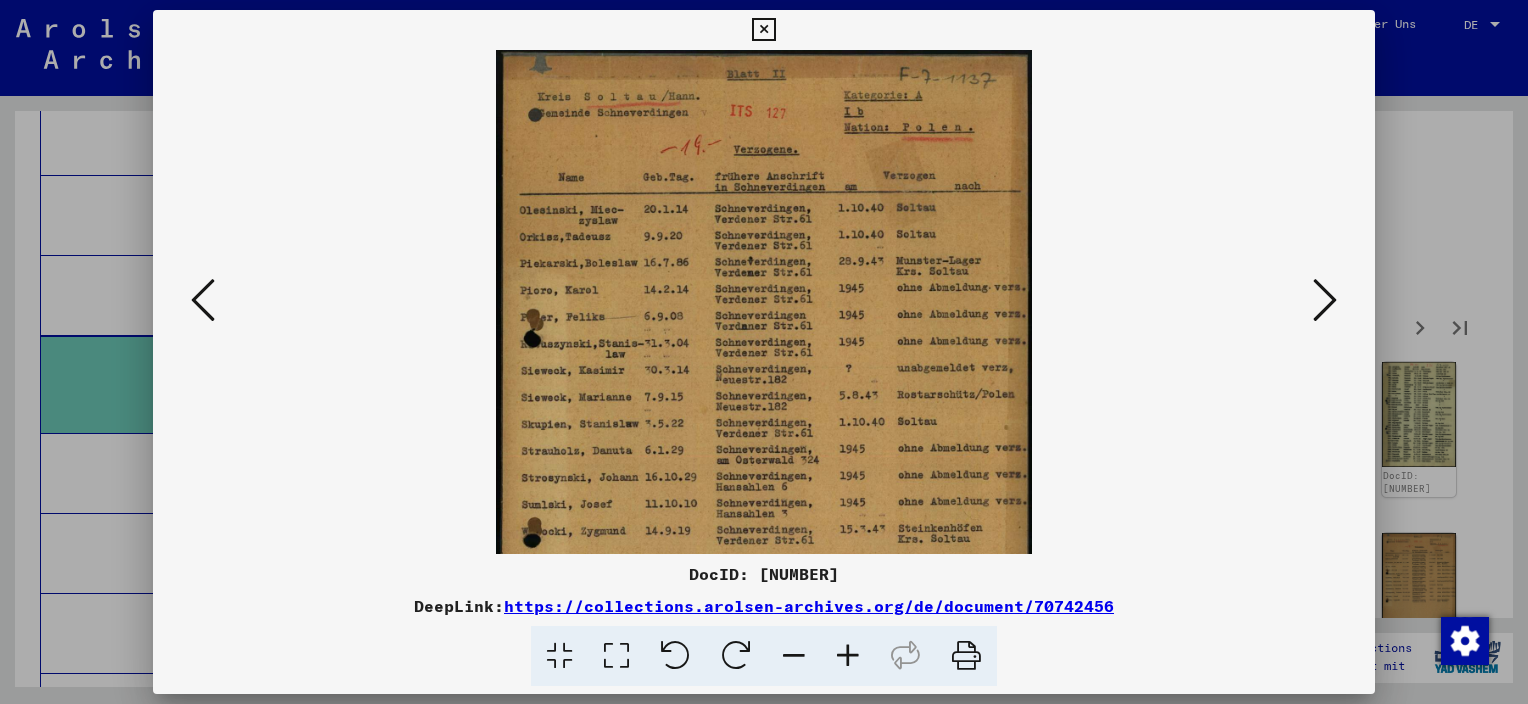 click at bounding box center [1325, 300] 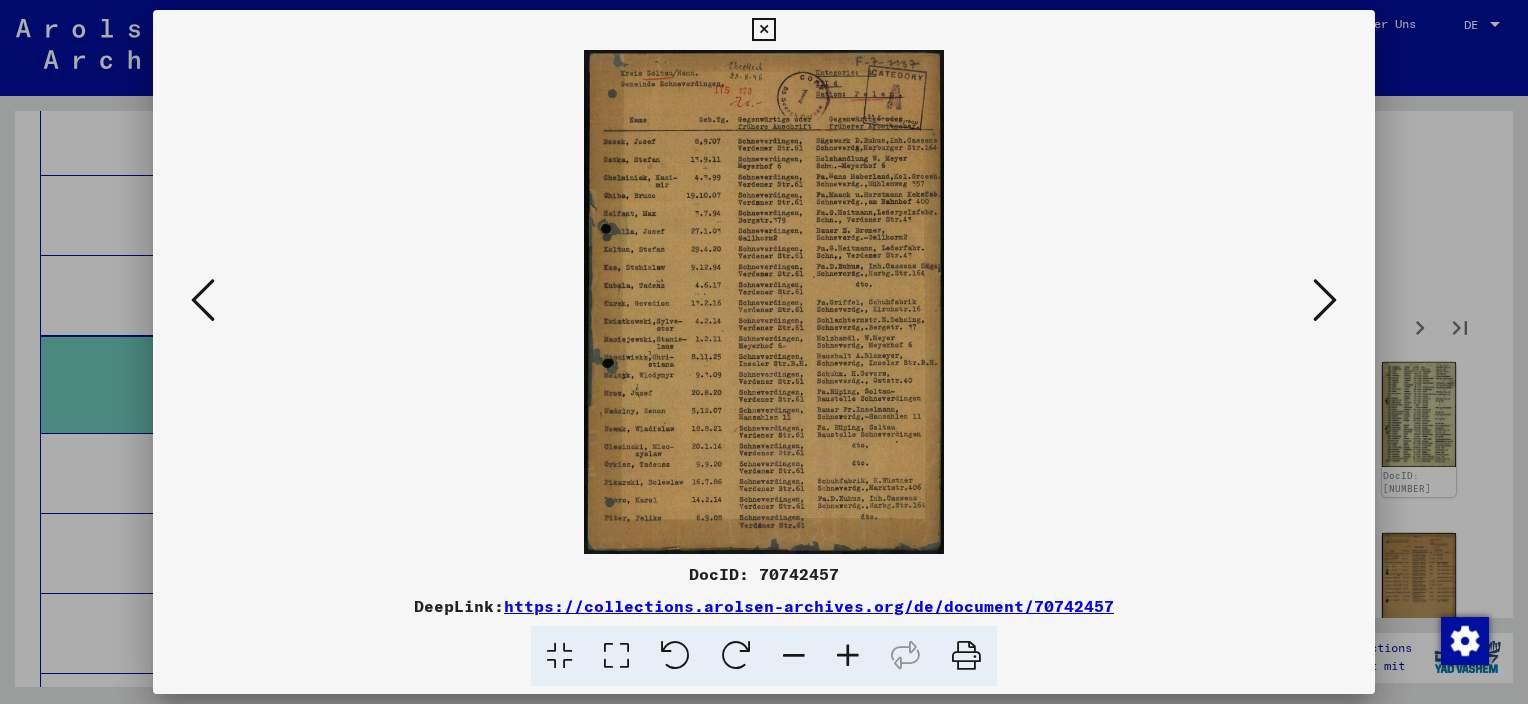click at bounding box center [848, 656] 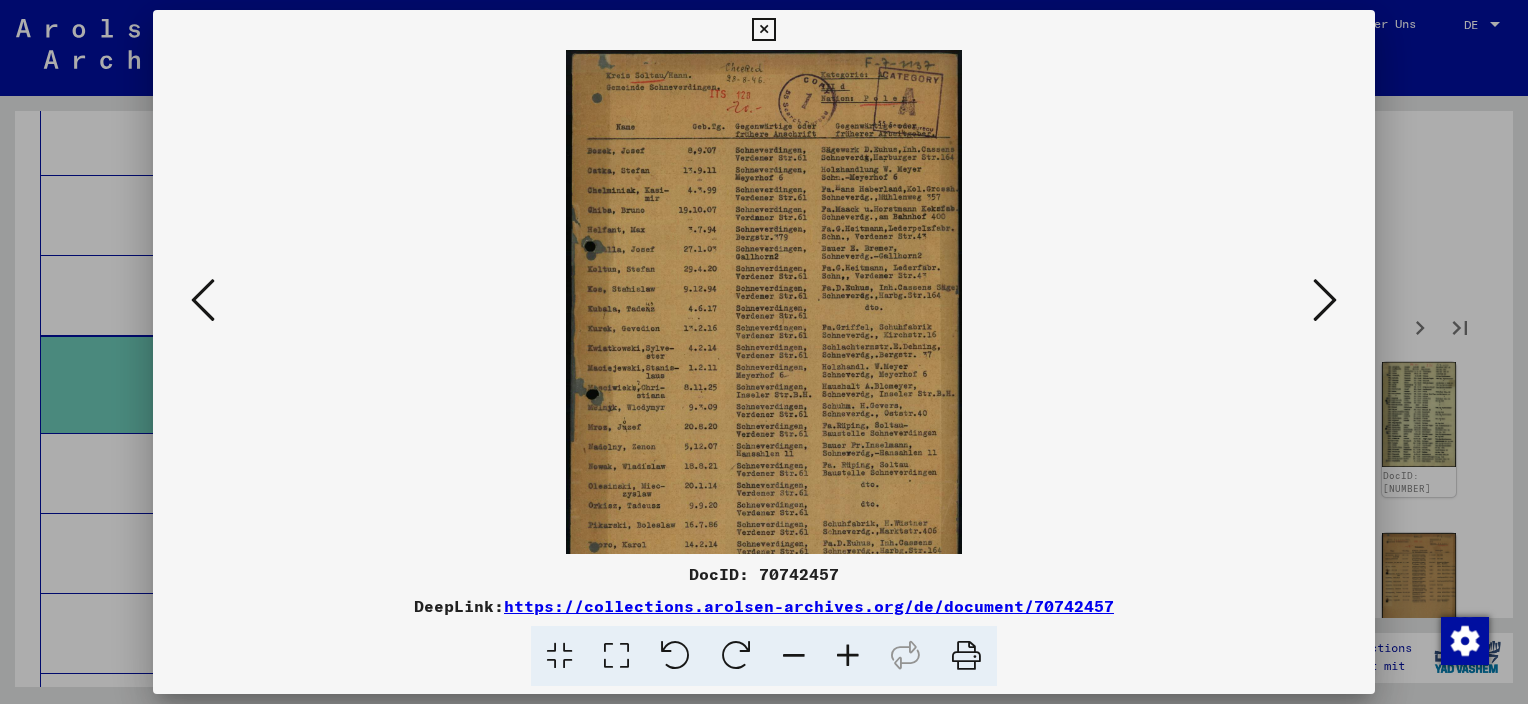 click at bounding box center [848, 656] 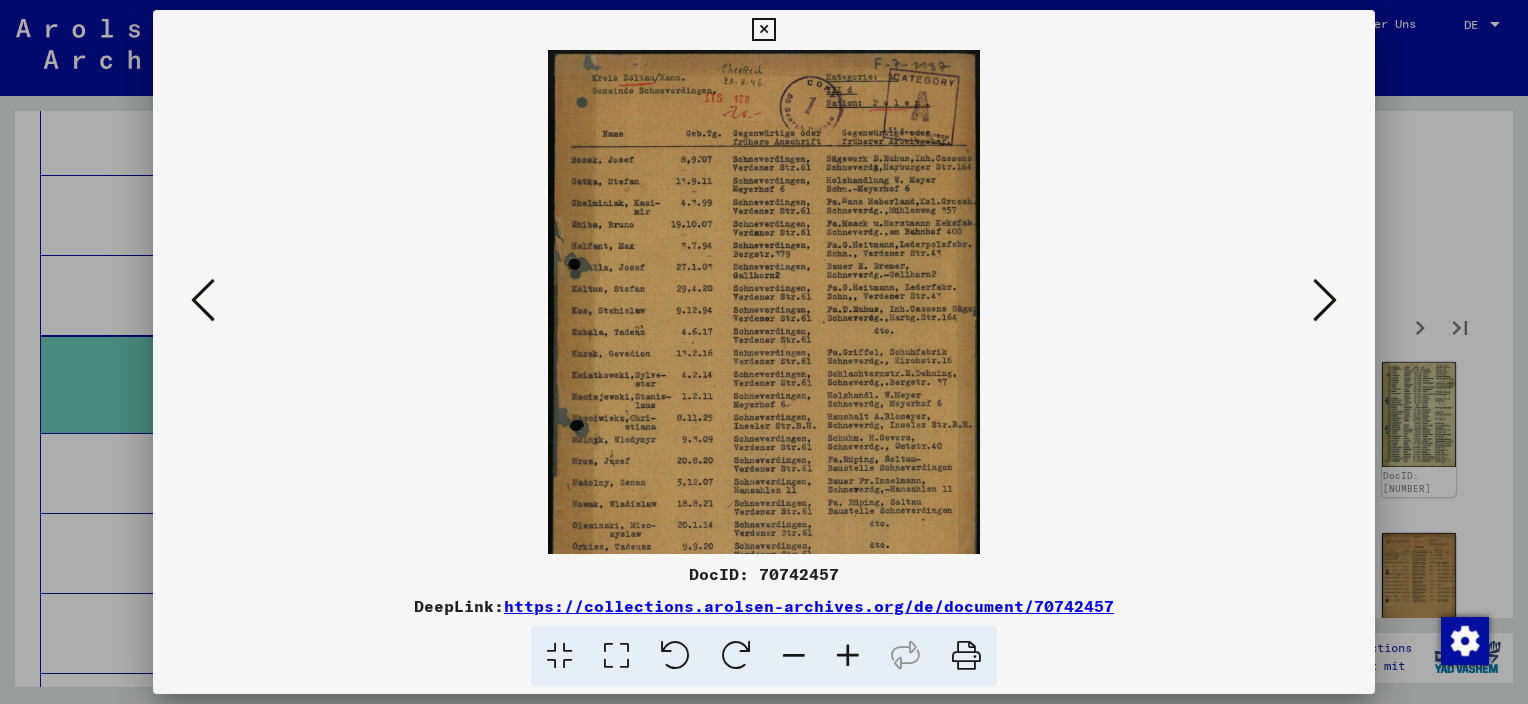 click at bounding box center (848, 656) 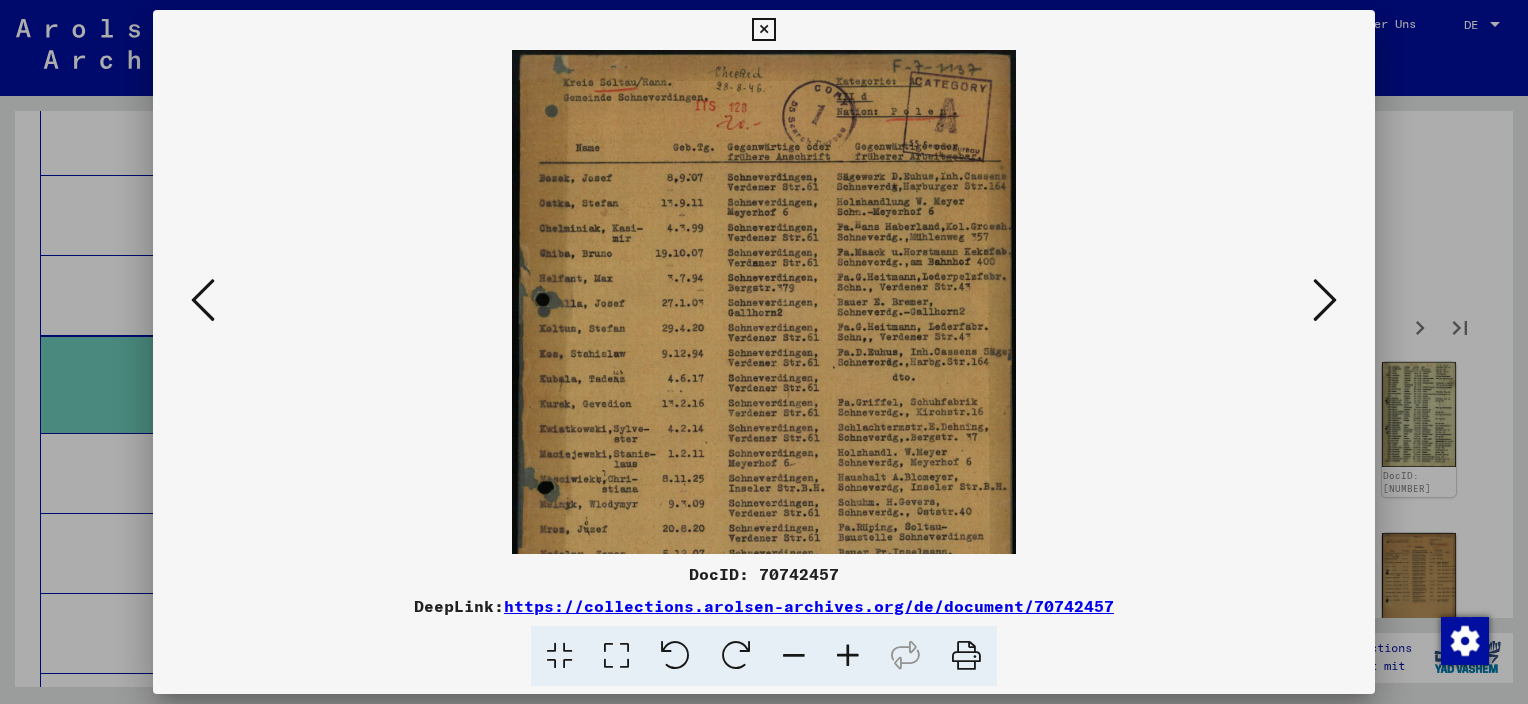 click at bounding box center [848, 656] 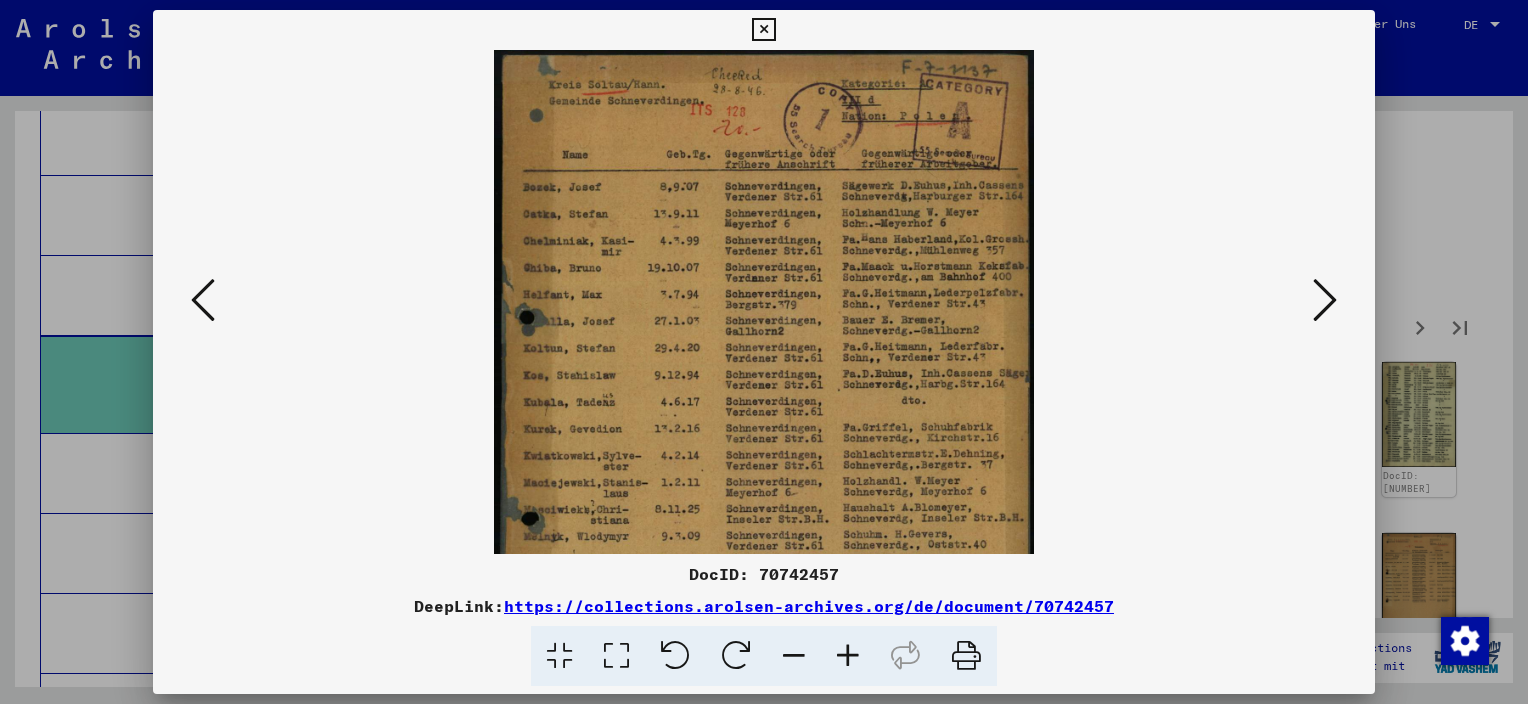 drag, startPoint x: 840, startPoint y: 659, endPoint x: 802, endPoint y: 632, distance: 46.615448 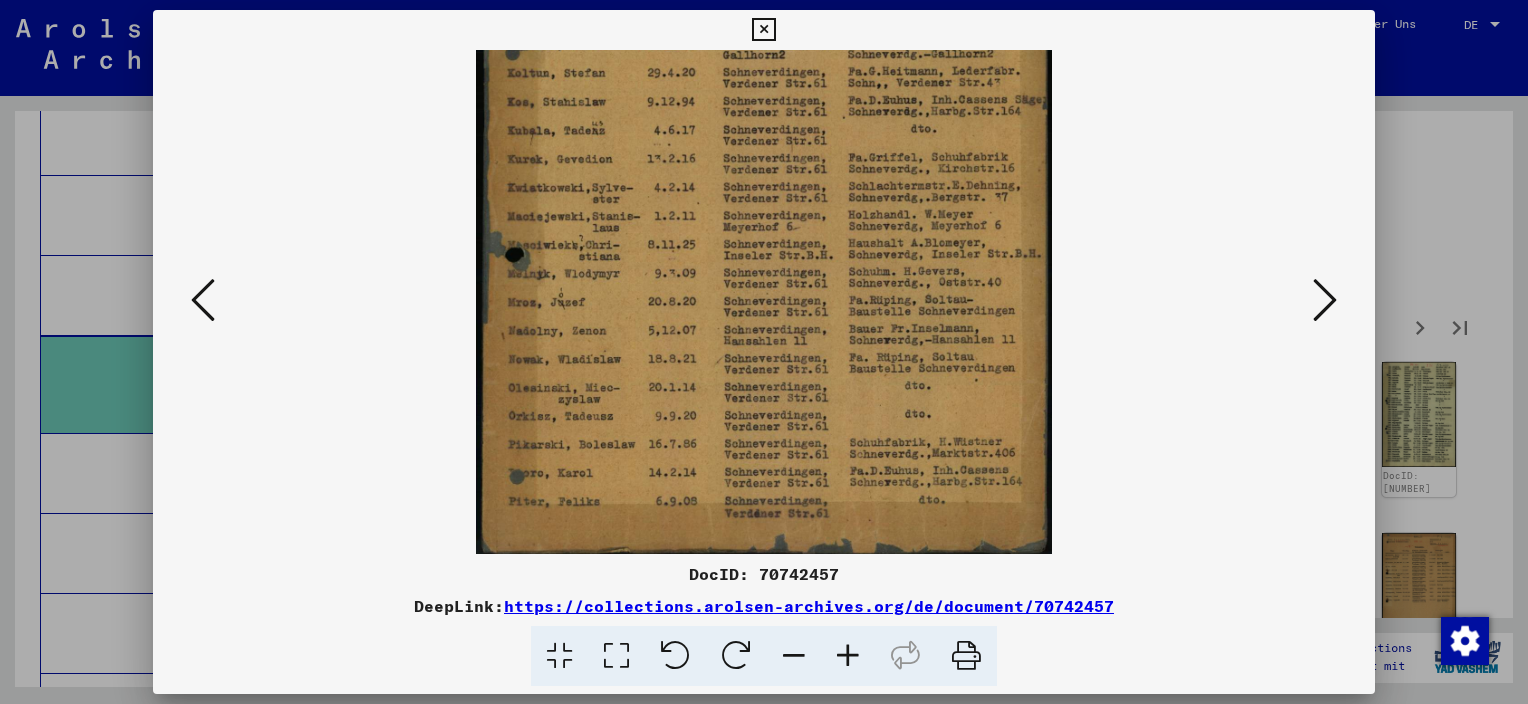scroll, scrollTop: 284, scrollLeft: 0, axis: vertical 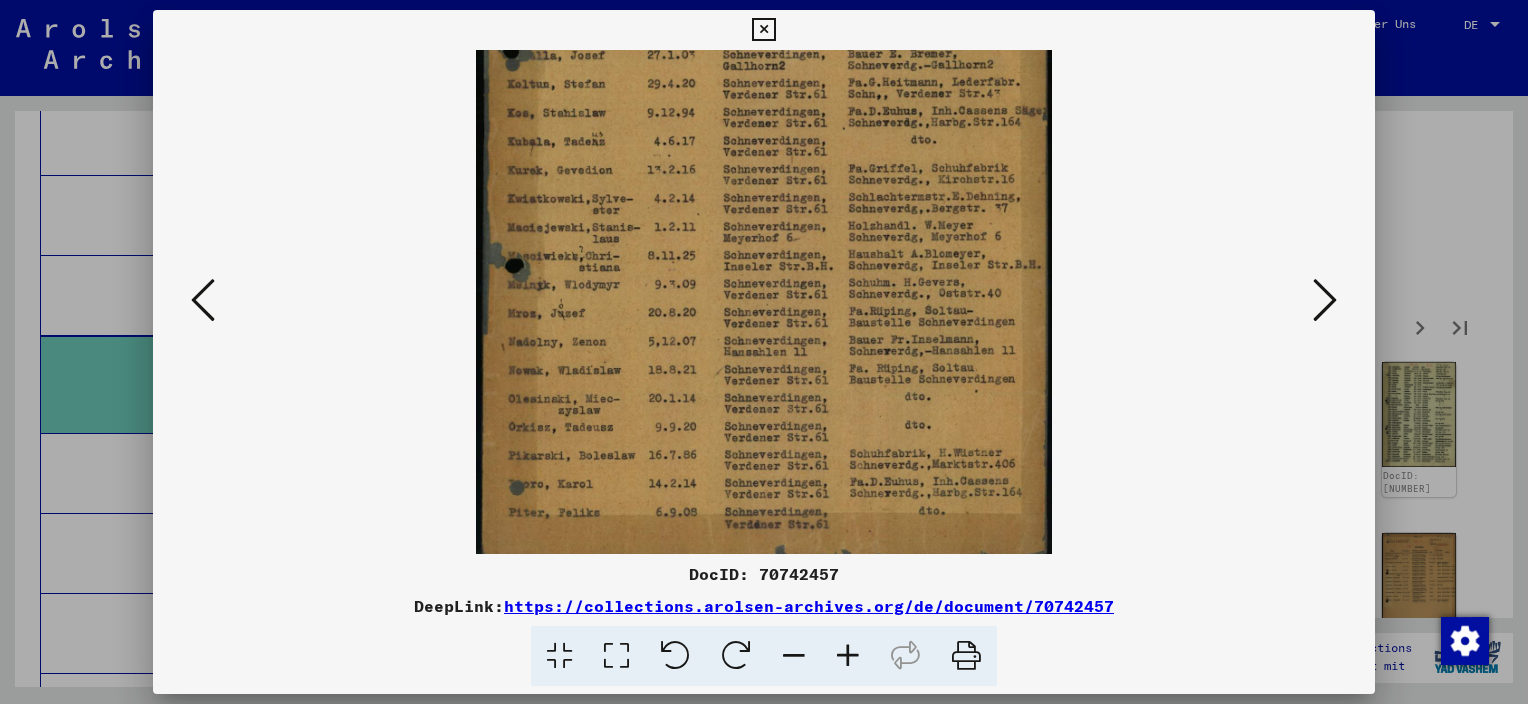 drag, startPoint x: 707, startPoint y: 501, endPoint x: 769, endPoint y: 192, distance: 315.1587 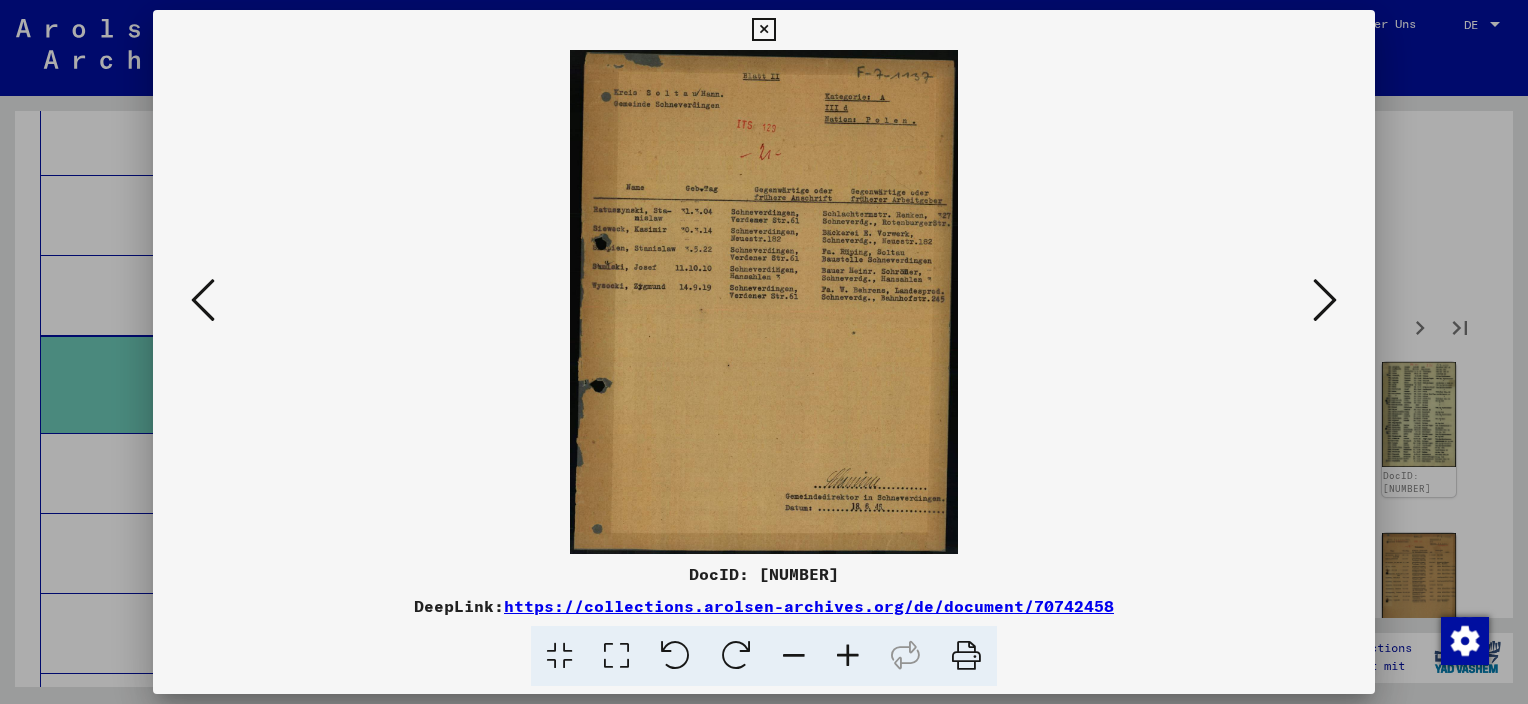 click at bounding box center (1325, 300) 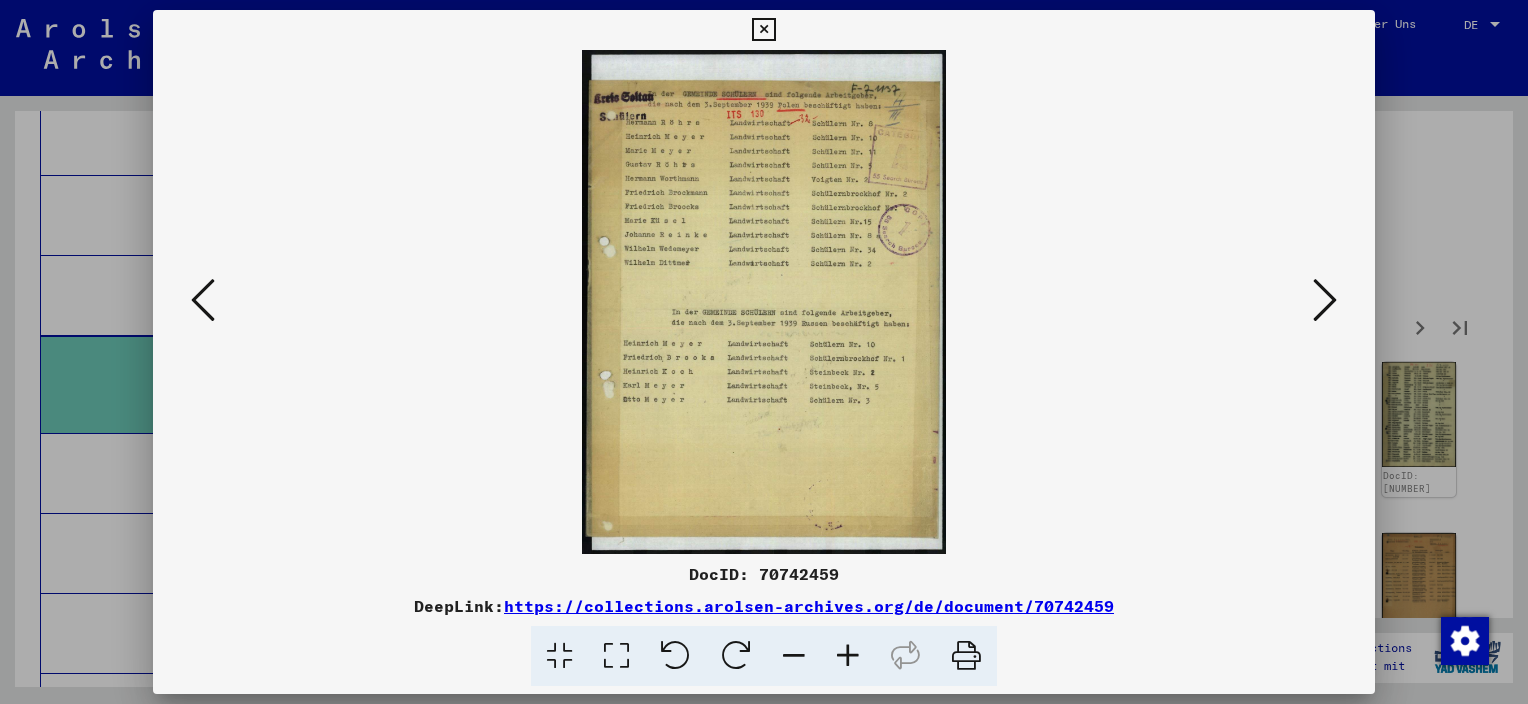 click at bounding box center (848, 656) 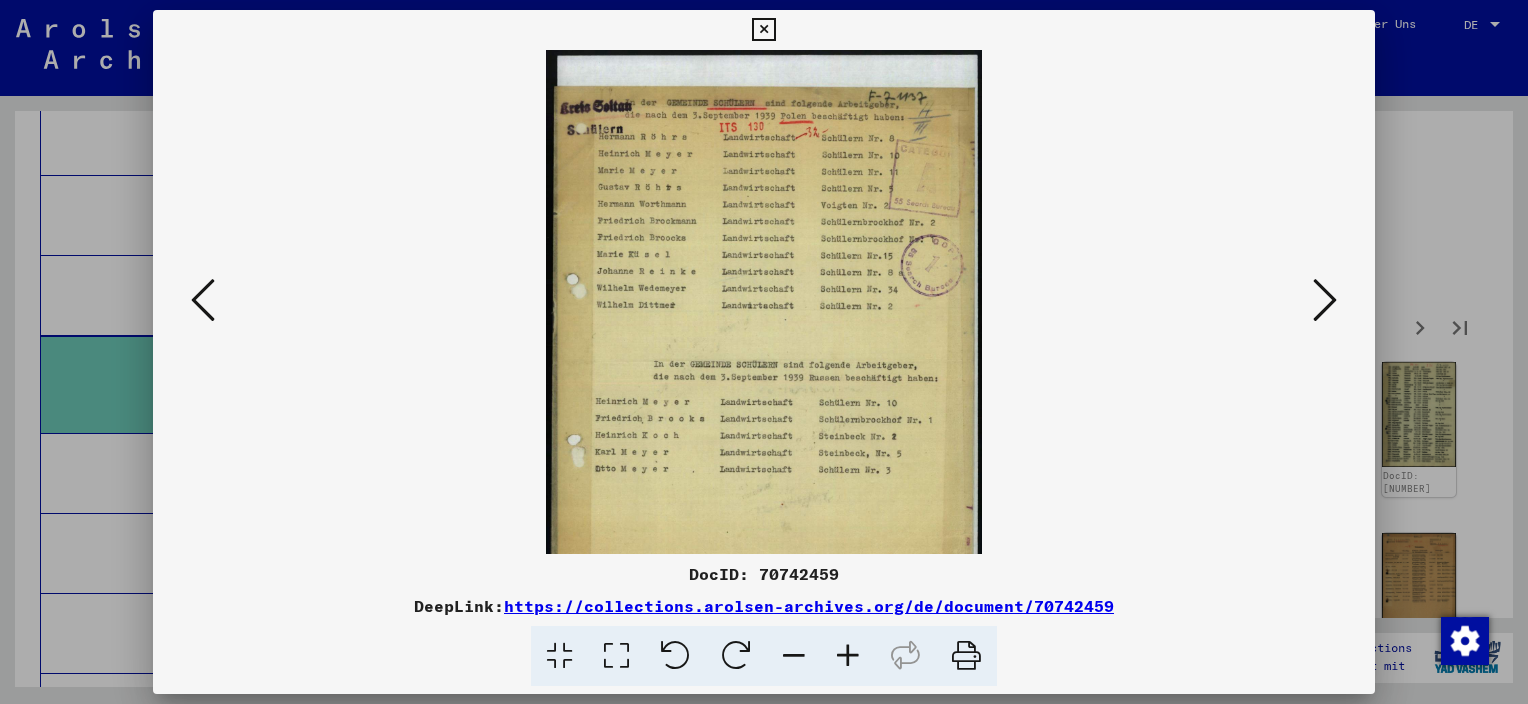 click at bounding box center [848, 656] 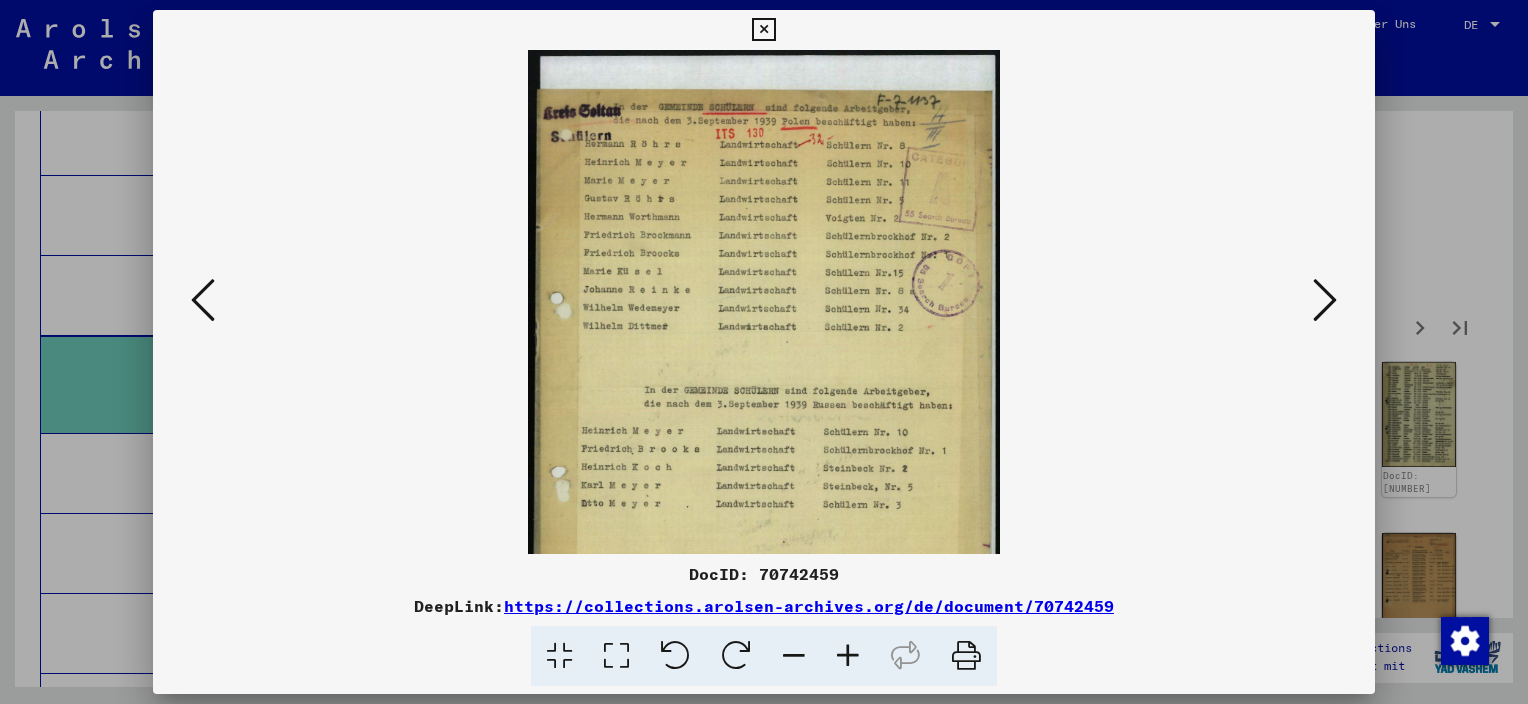 click at bounding box center (848, 656) 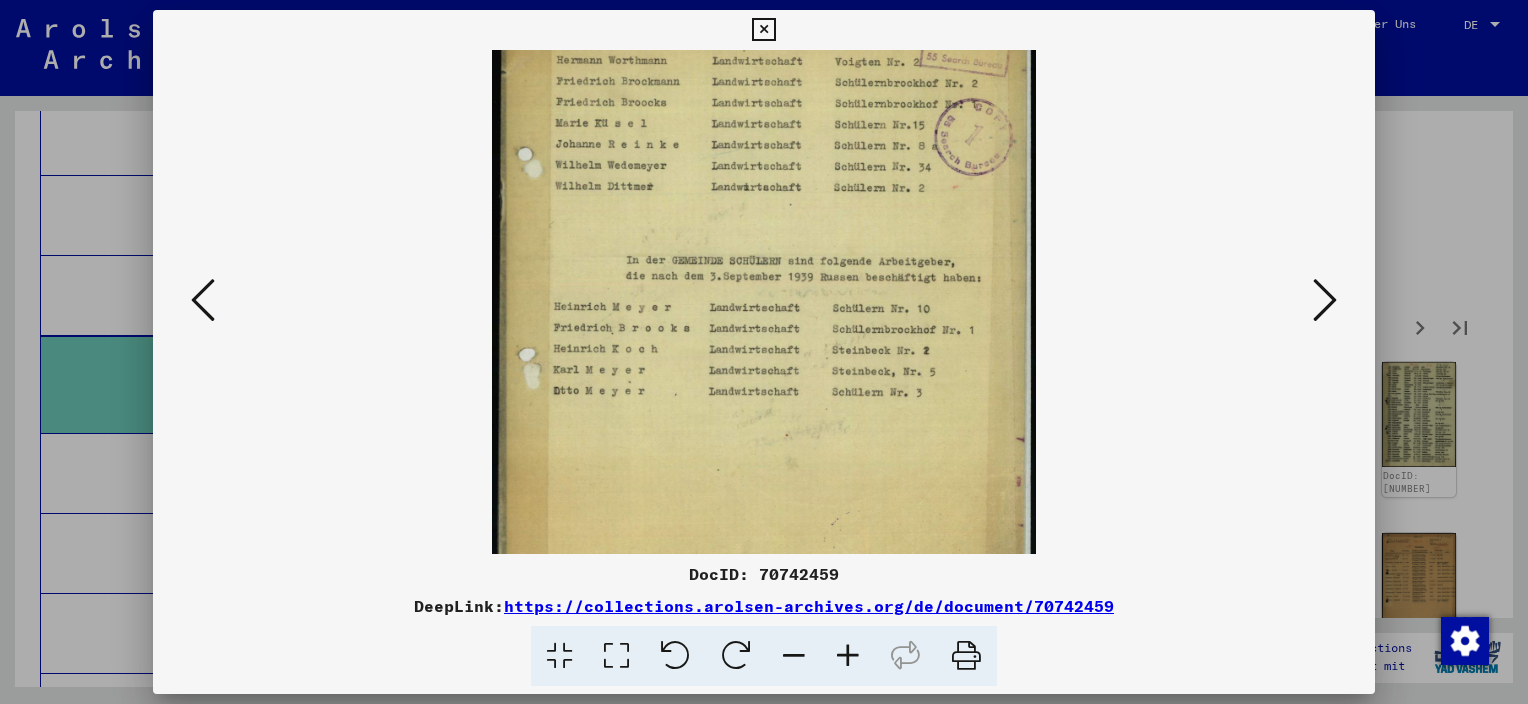 scroll, scrollTop: 190, scrollLeft: 0, axis: vertical 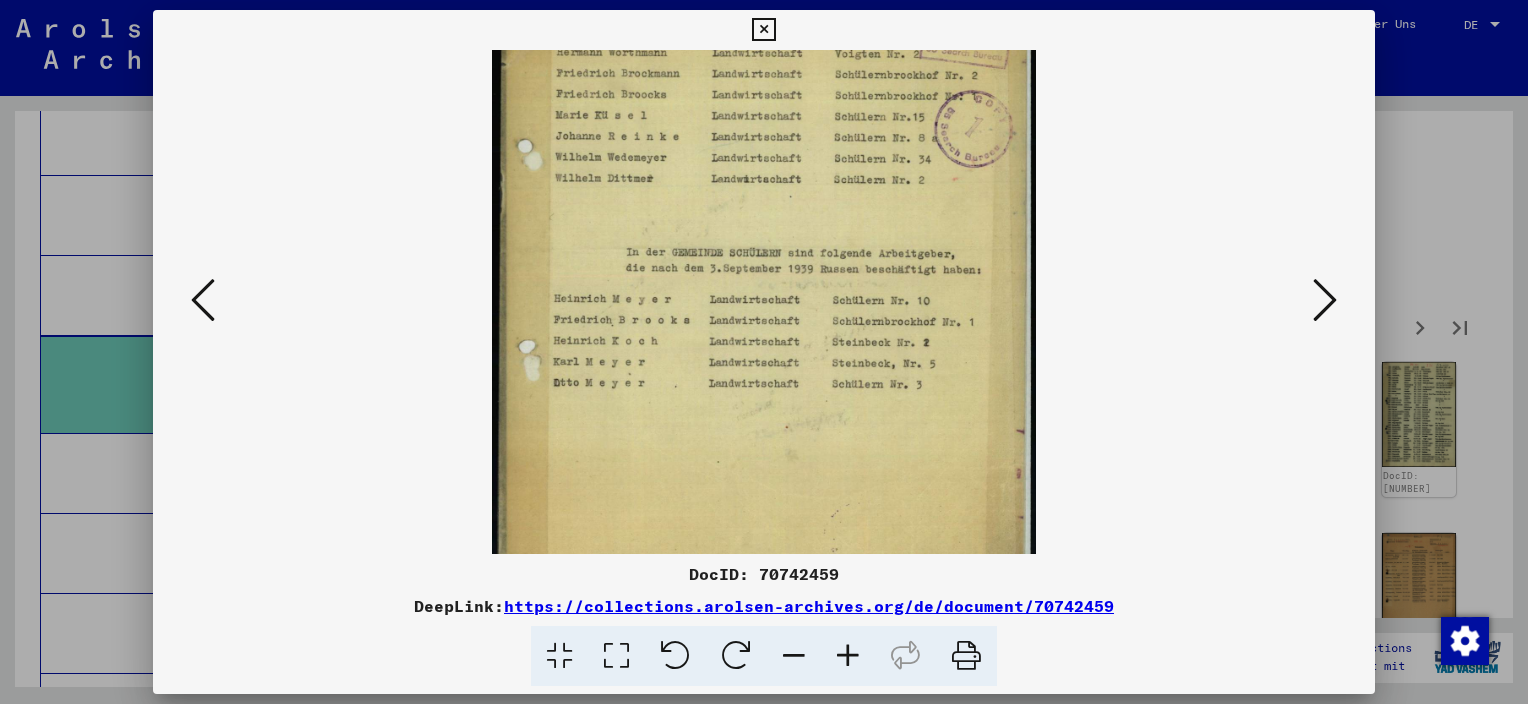 drag, startPoint x: 833, startPoint y: 458, endPoint x: 836, endPoint y: 286, distance: 172.02615 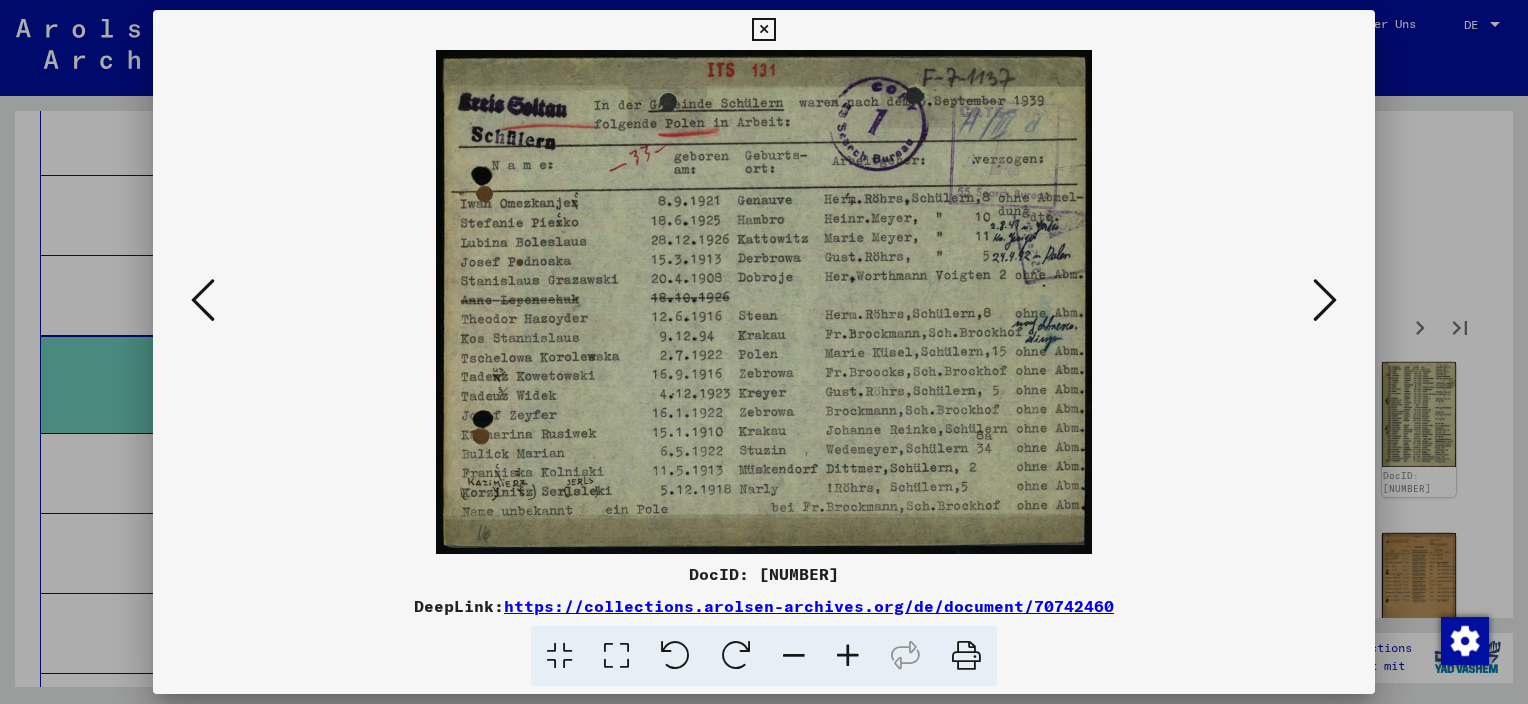 scroll, scrollTop: 0, scrollLeft: 0, axis: both 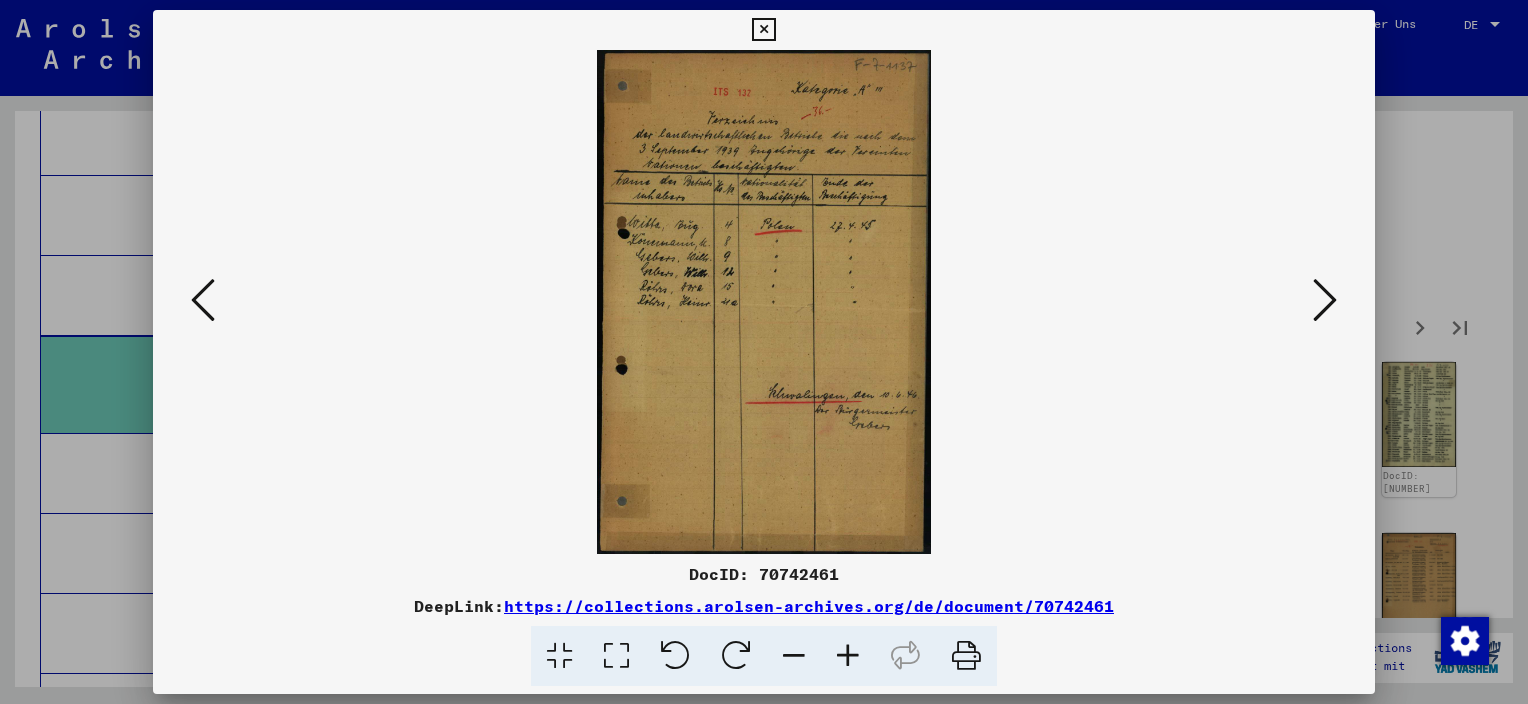 click at bounding box center (1325, 300) 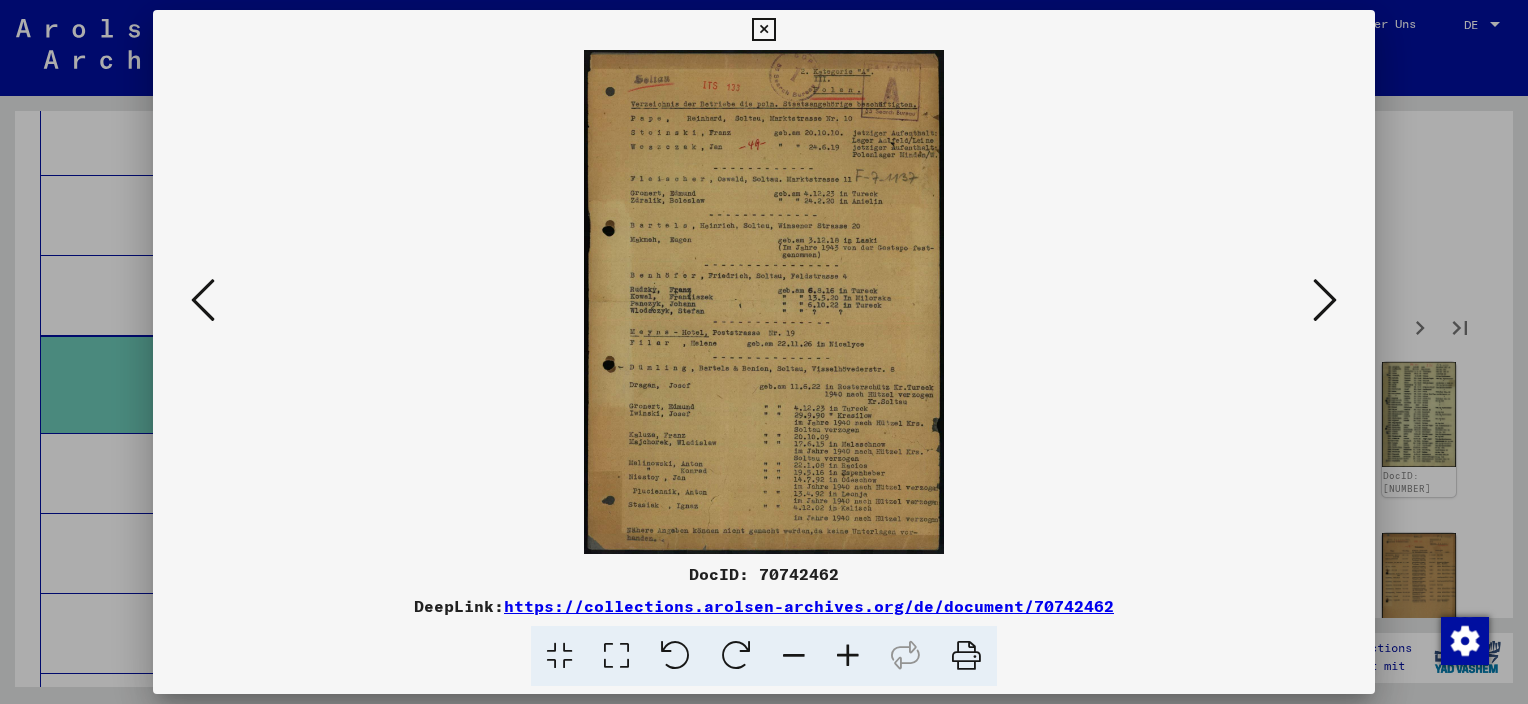 click at bounding box center (848, 656) 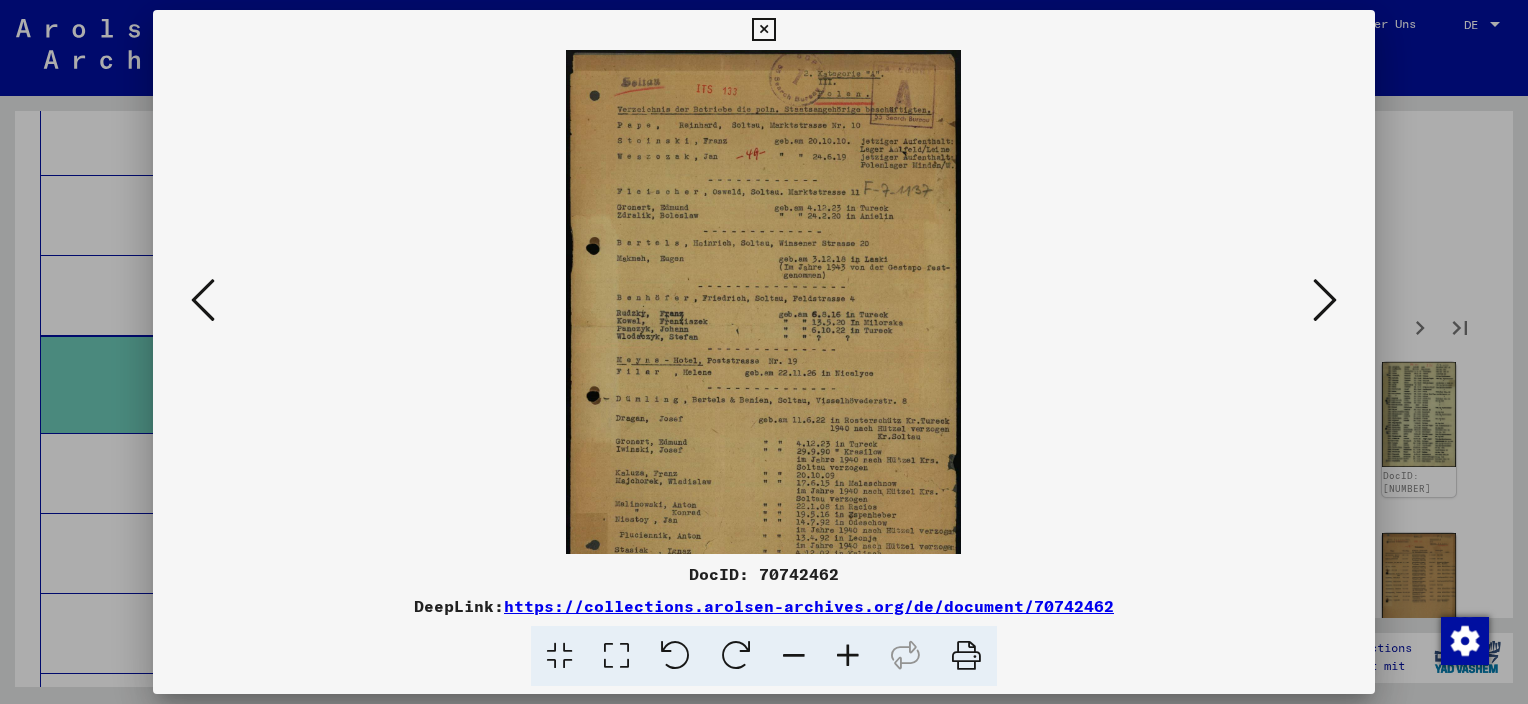click at bounding box center [848, 656] 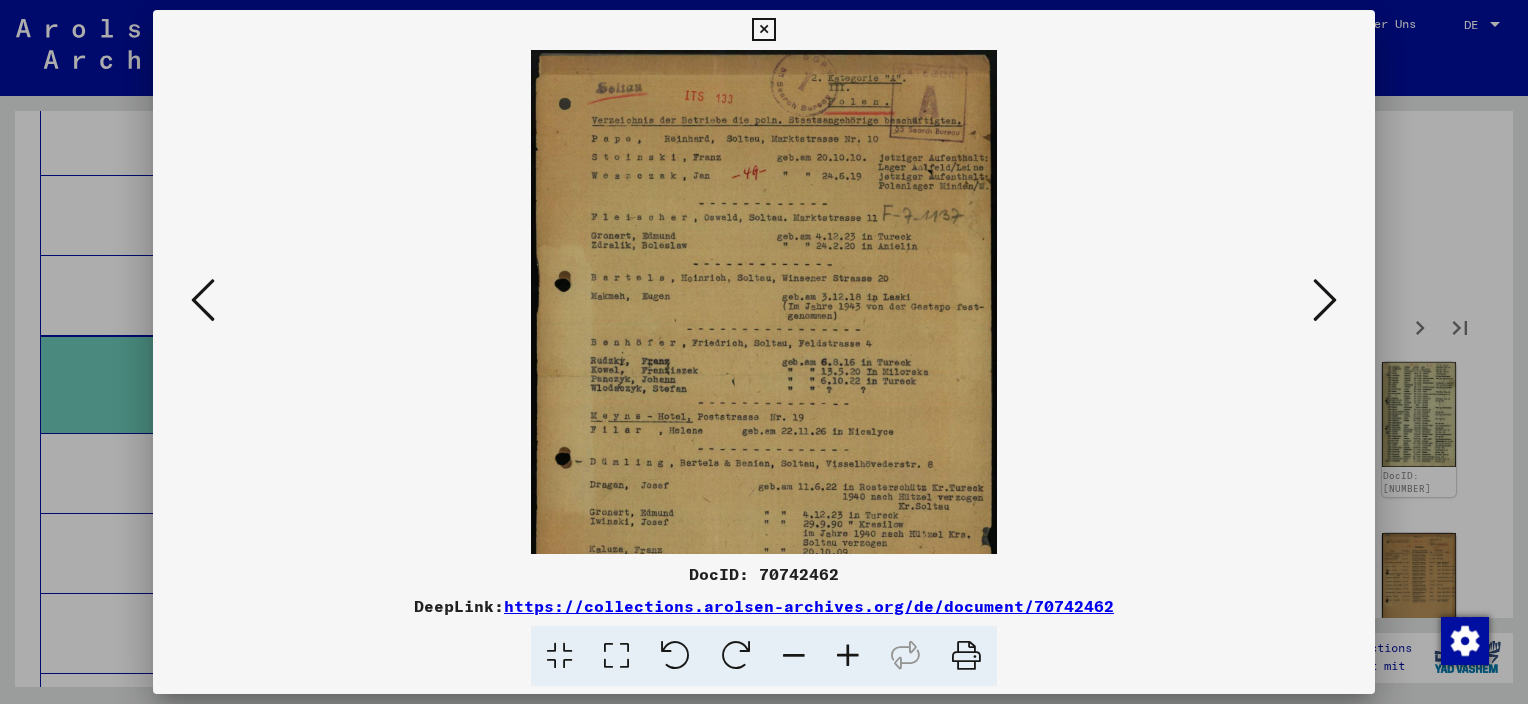 click at bounding box center [848, 656] 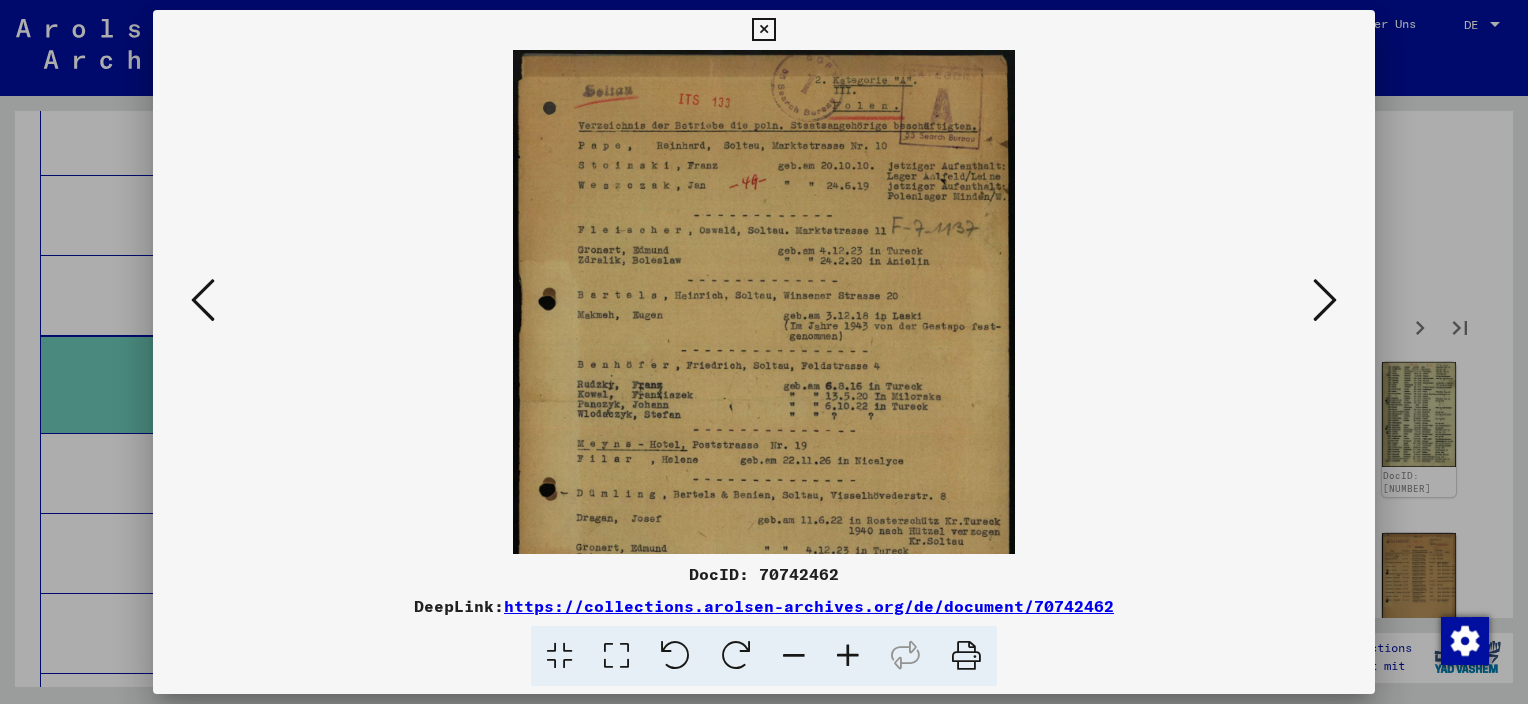 click at bounding box center (848, 656) 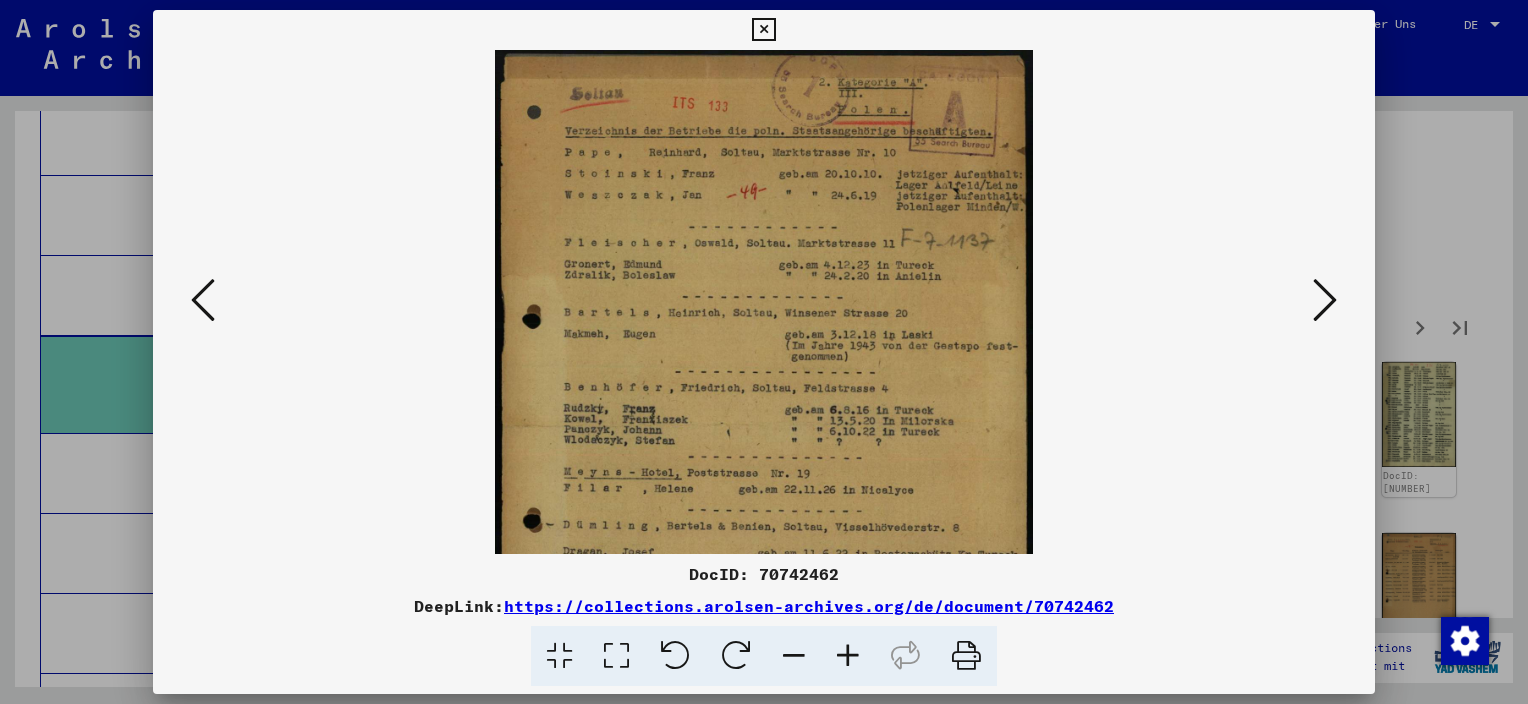 click at bounding box center (848, 656) 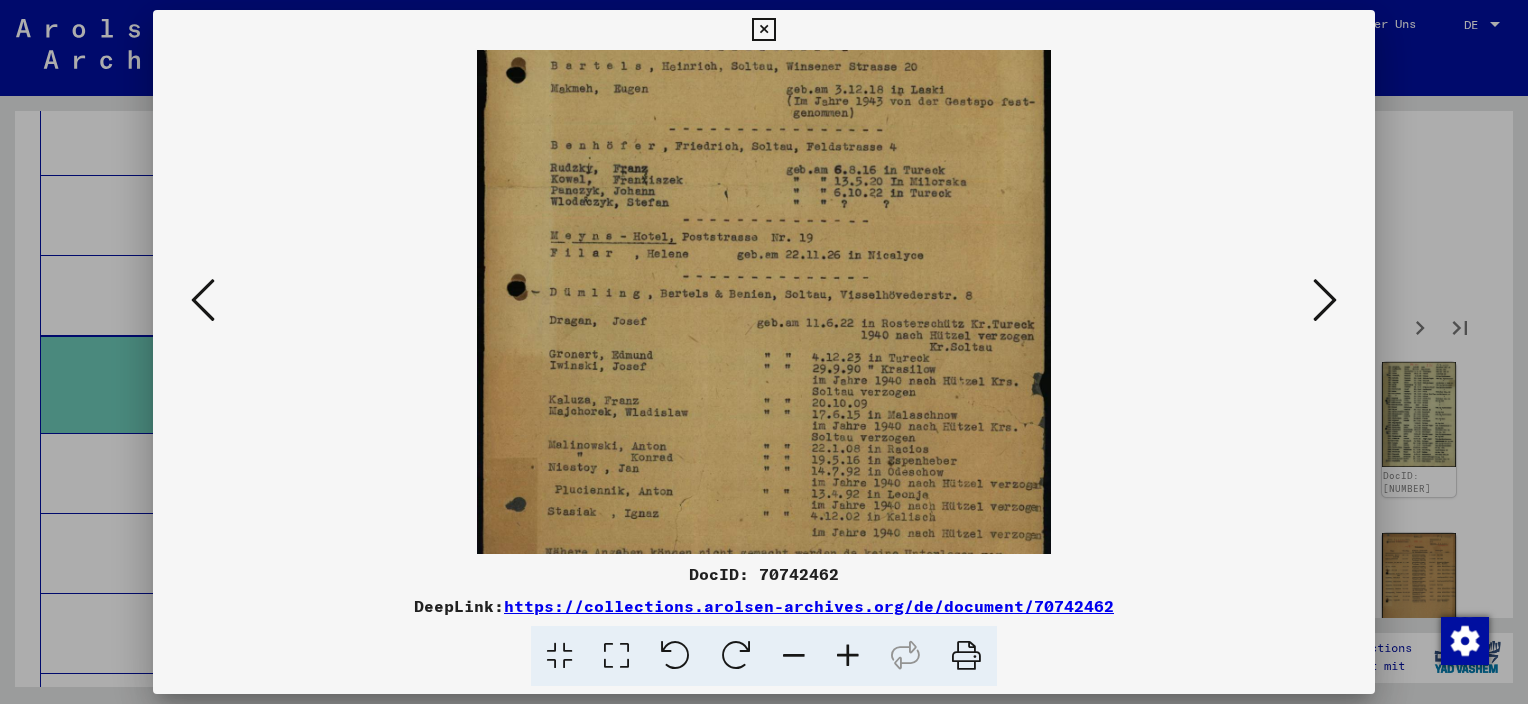 drag, startPoint x: 852, startPoint y: 483, endPoint x: 857, endPoint y: 223, distance: 260.04807 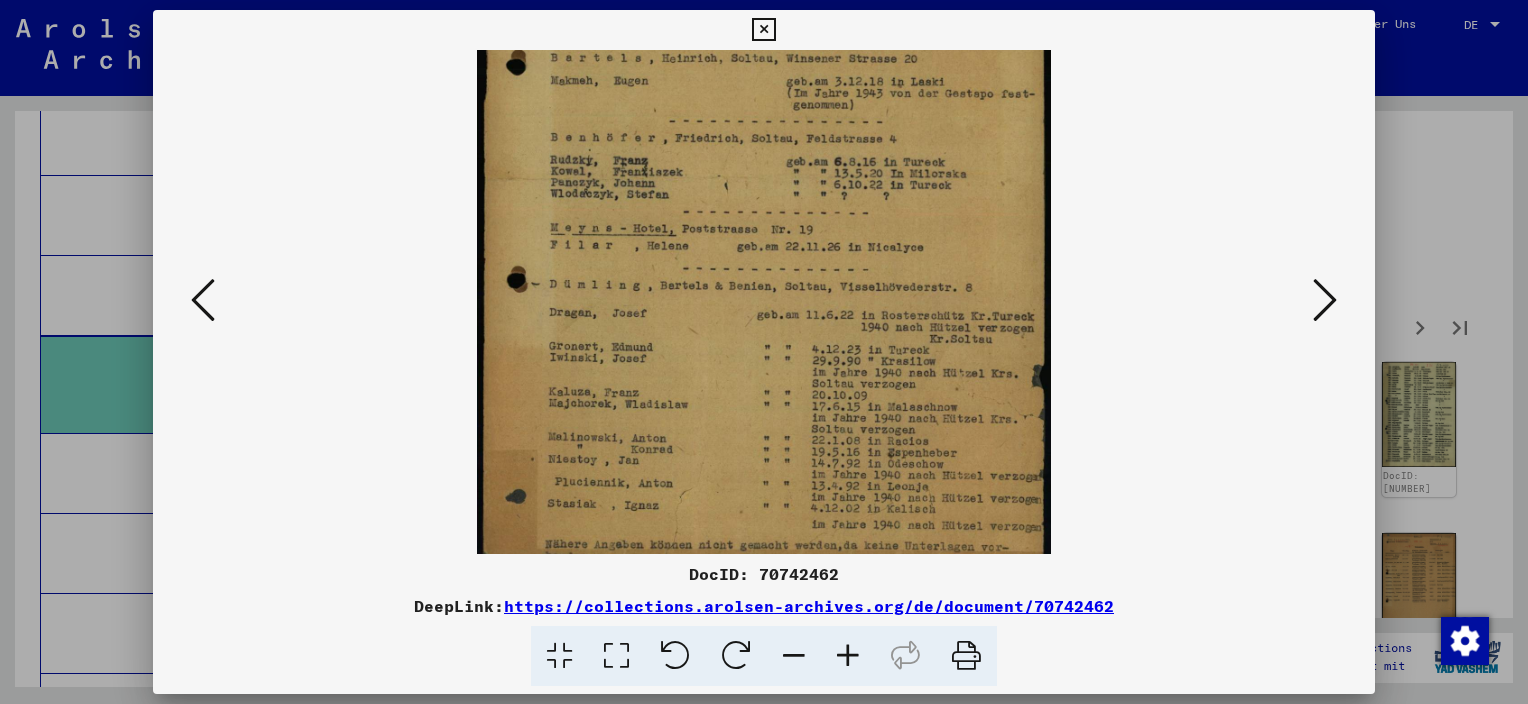 click at bounding box center (1325, 300) 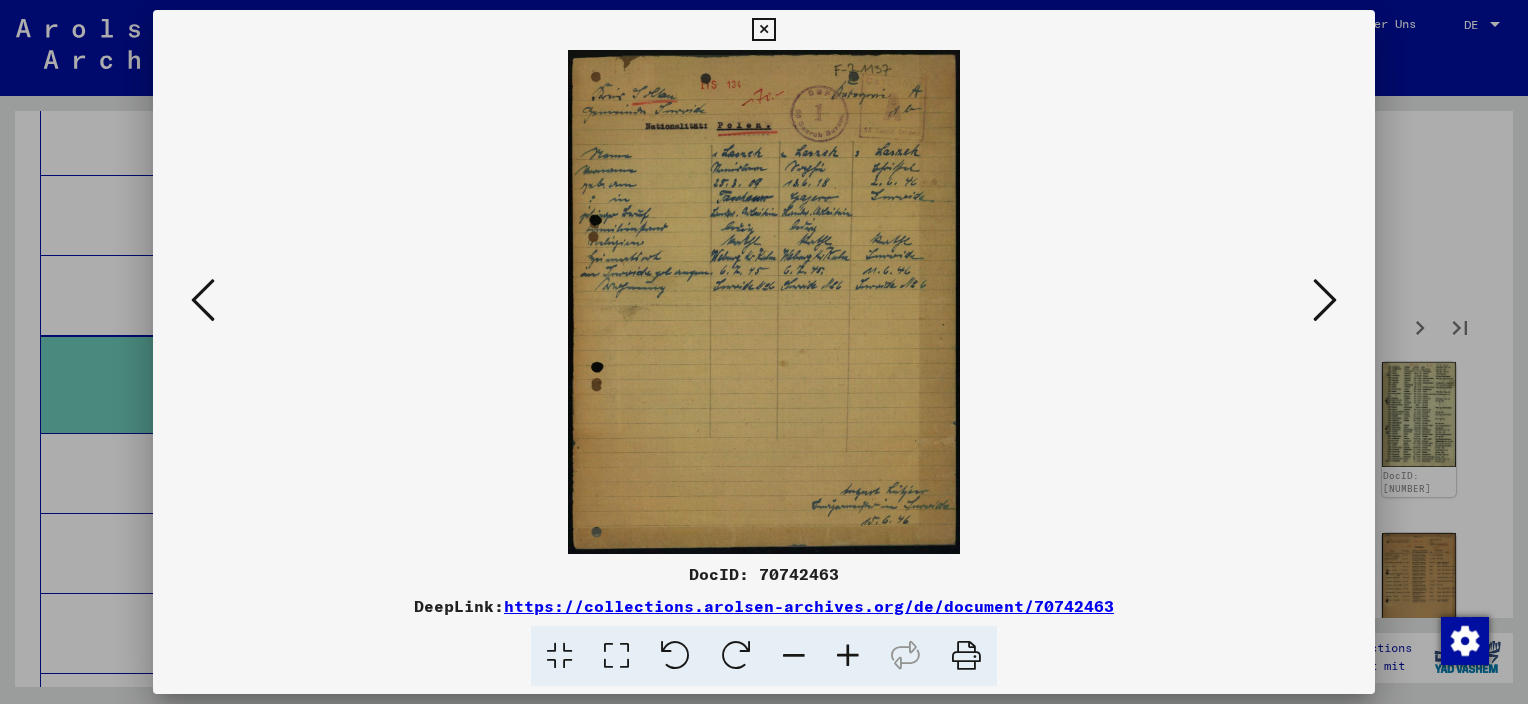 scroll, scrollTop: 0, scrollLeft: 0, axis: both 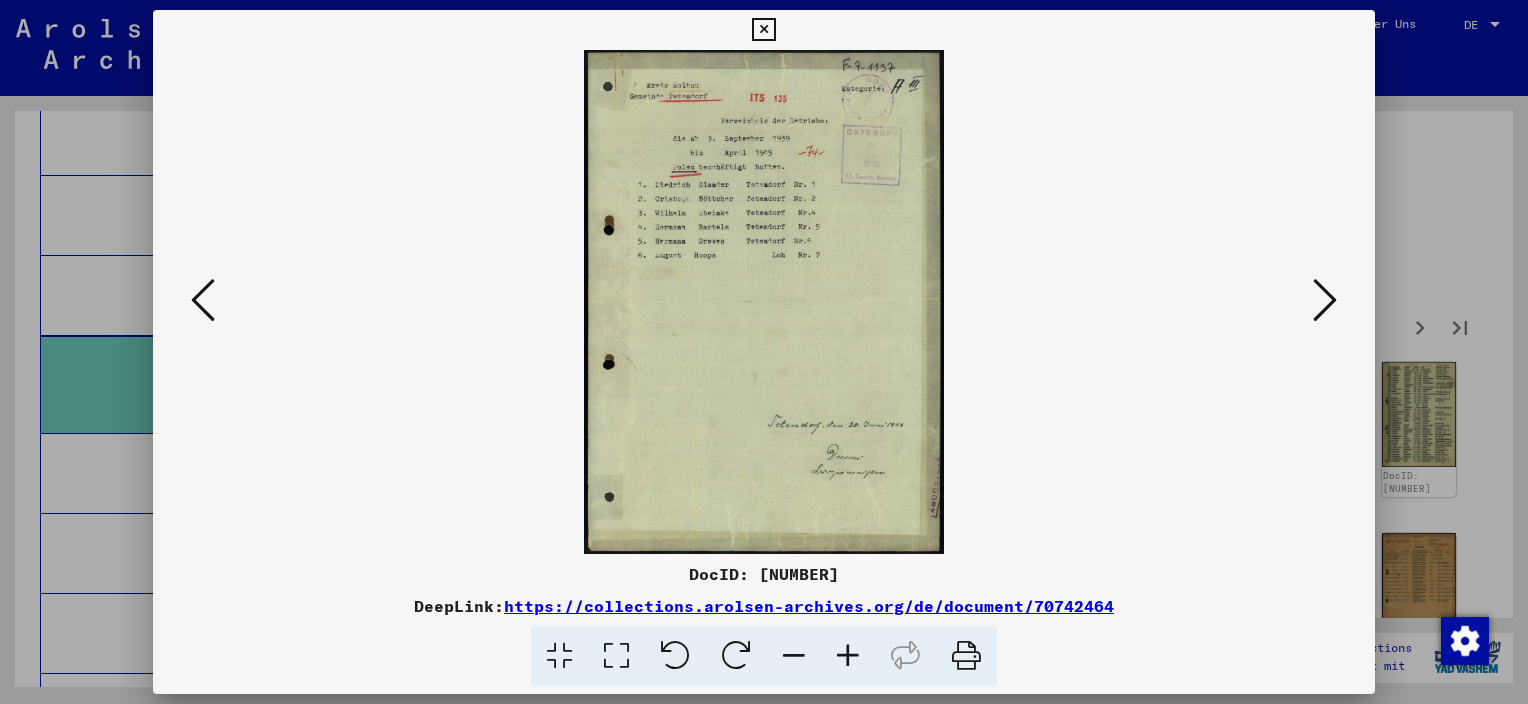 click at bounding box center (1325, 300) 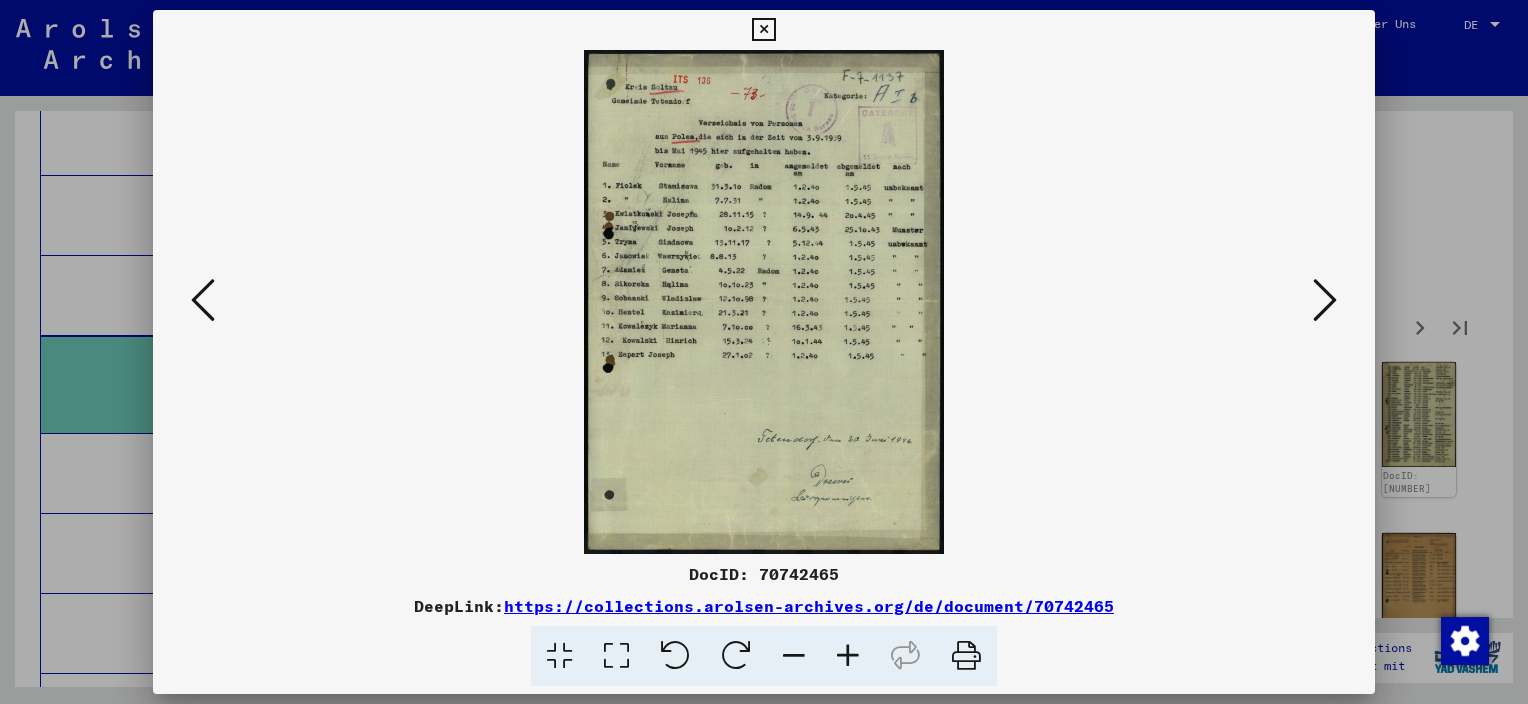 click at bounding box center [1325, 300] 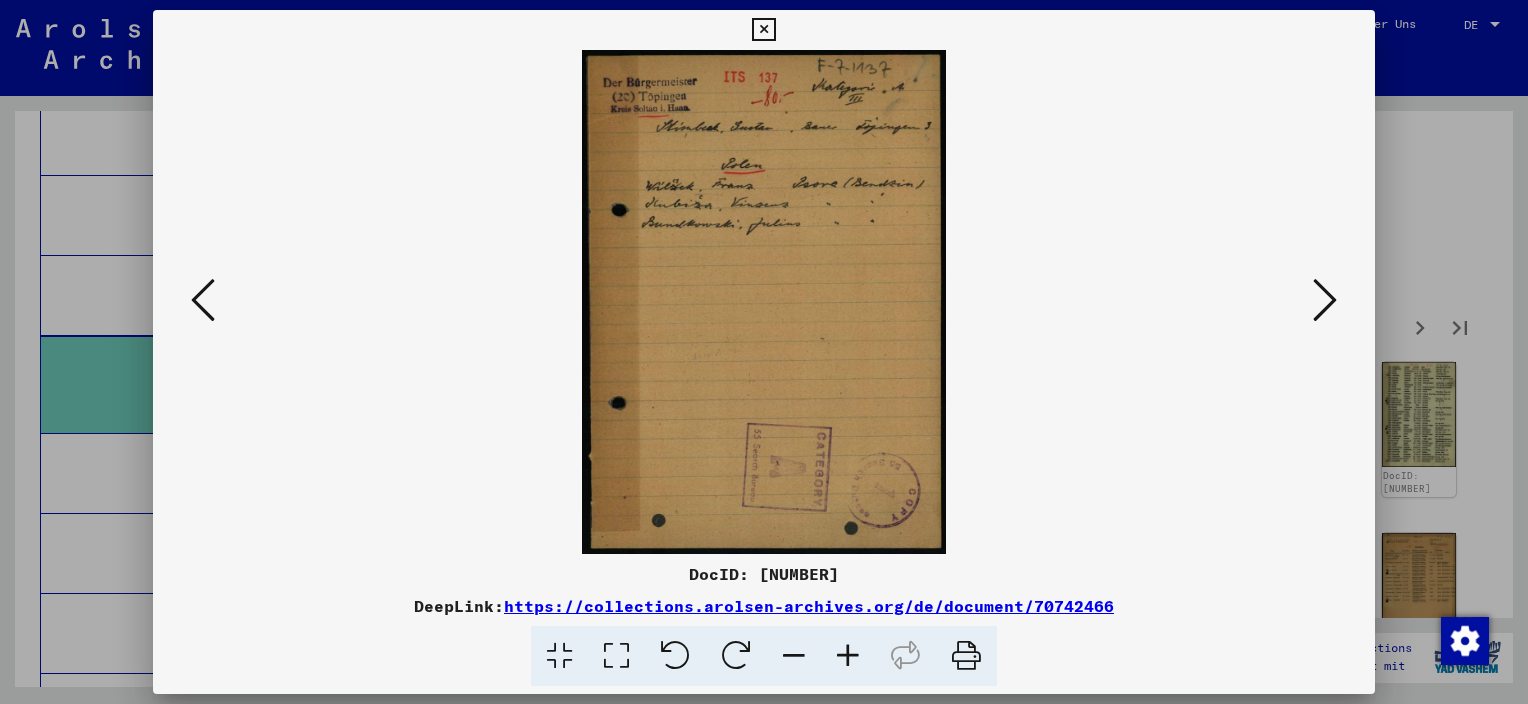 click at bounding box center (1325, 300) 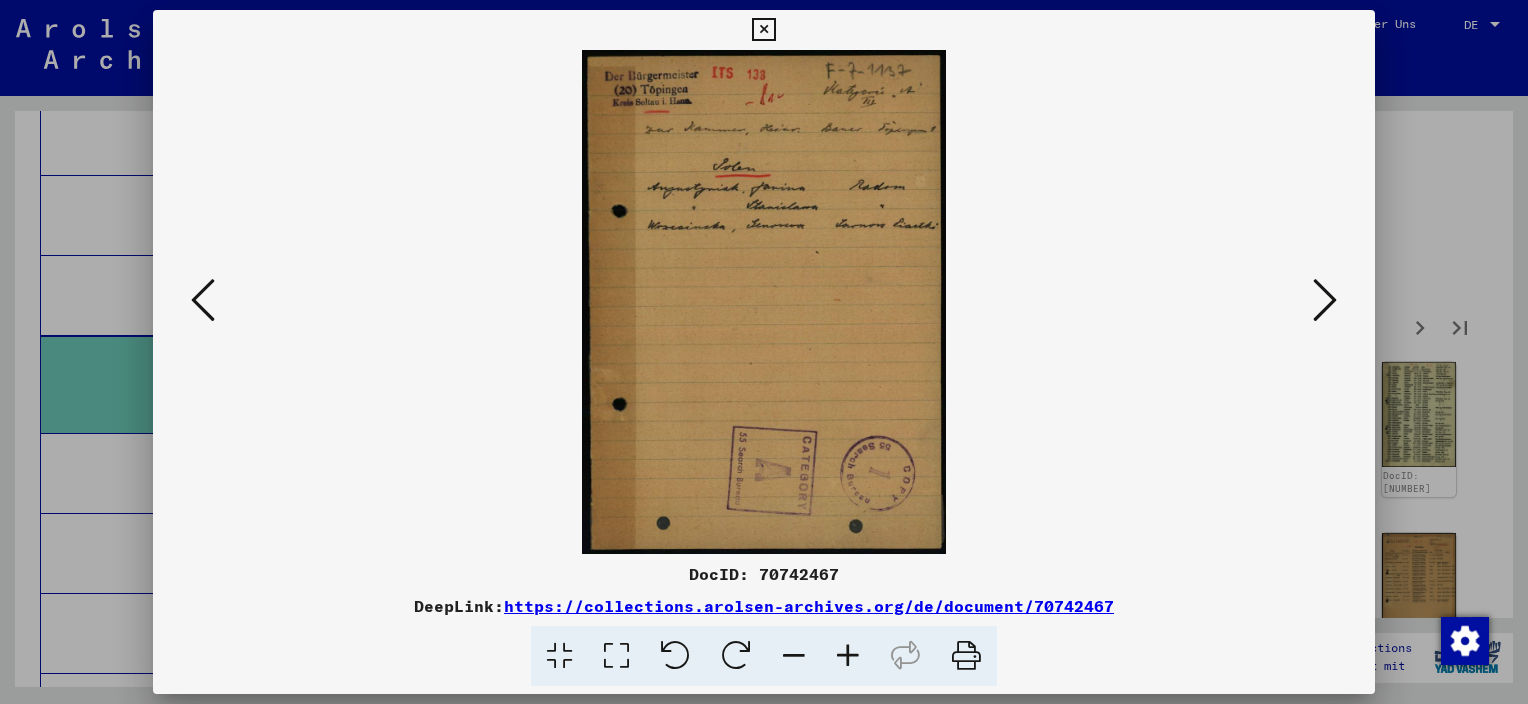 click at bounding box center [1325, 300] 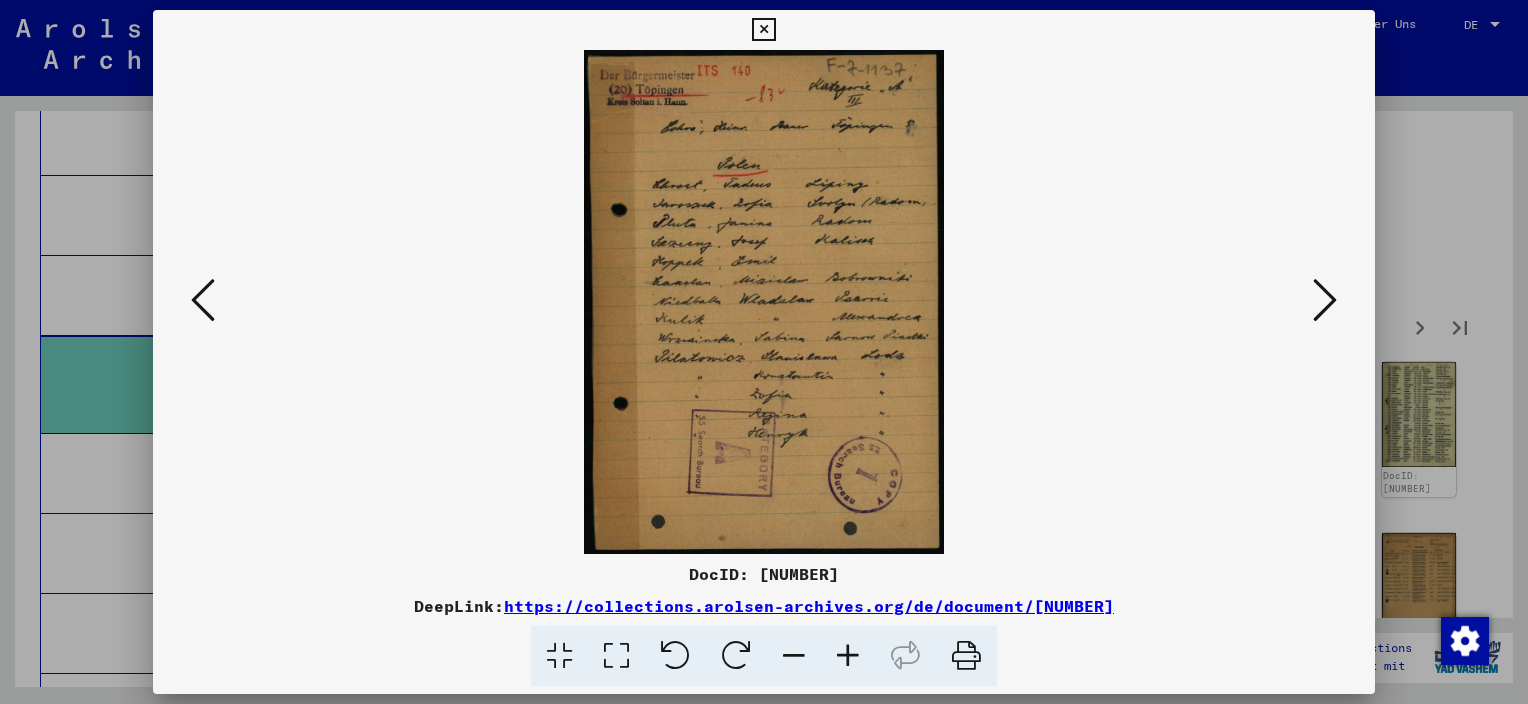click at bounding box center (1325, 300) 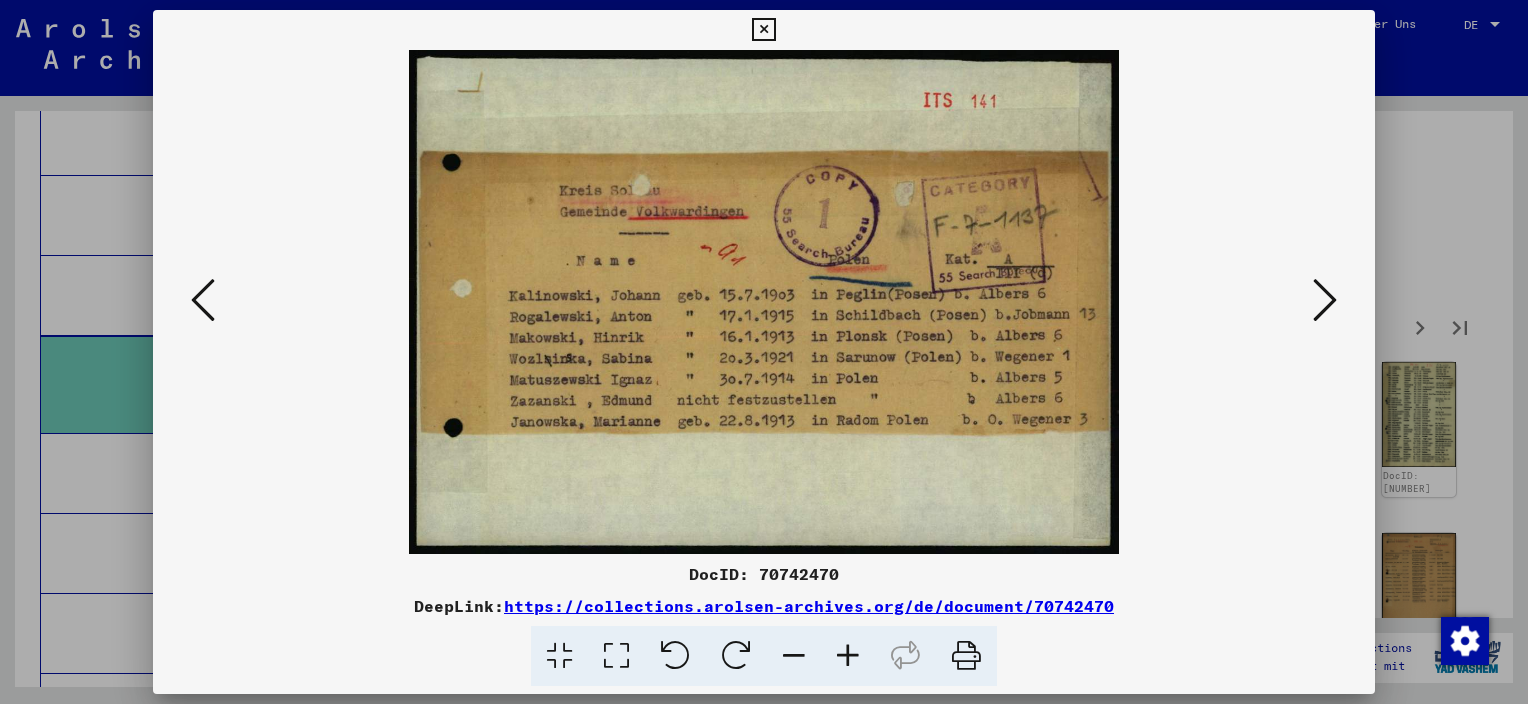 click at bounding box center [1325, 300] 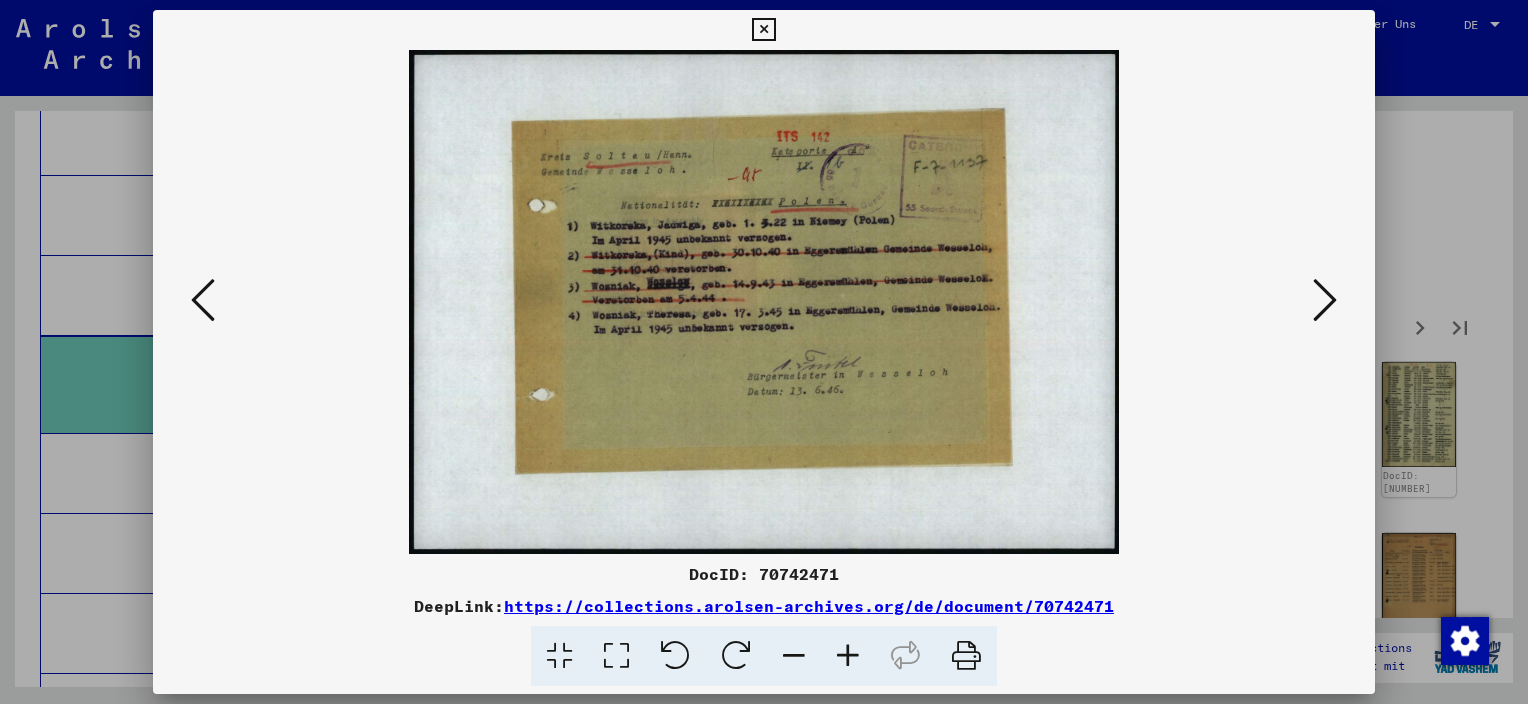 click at bounding box center [1325, 300] 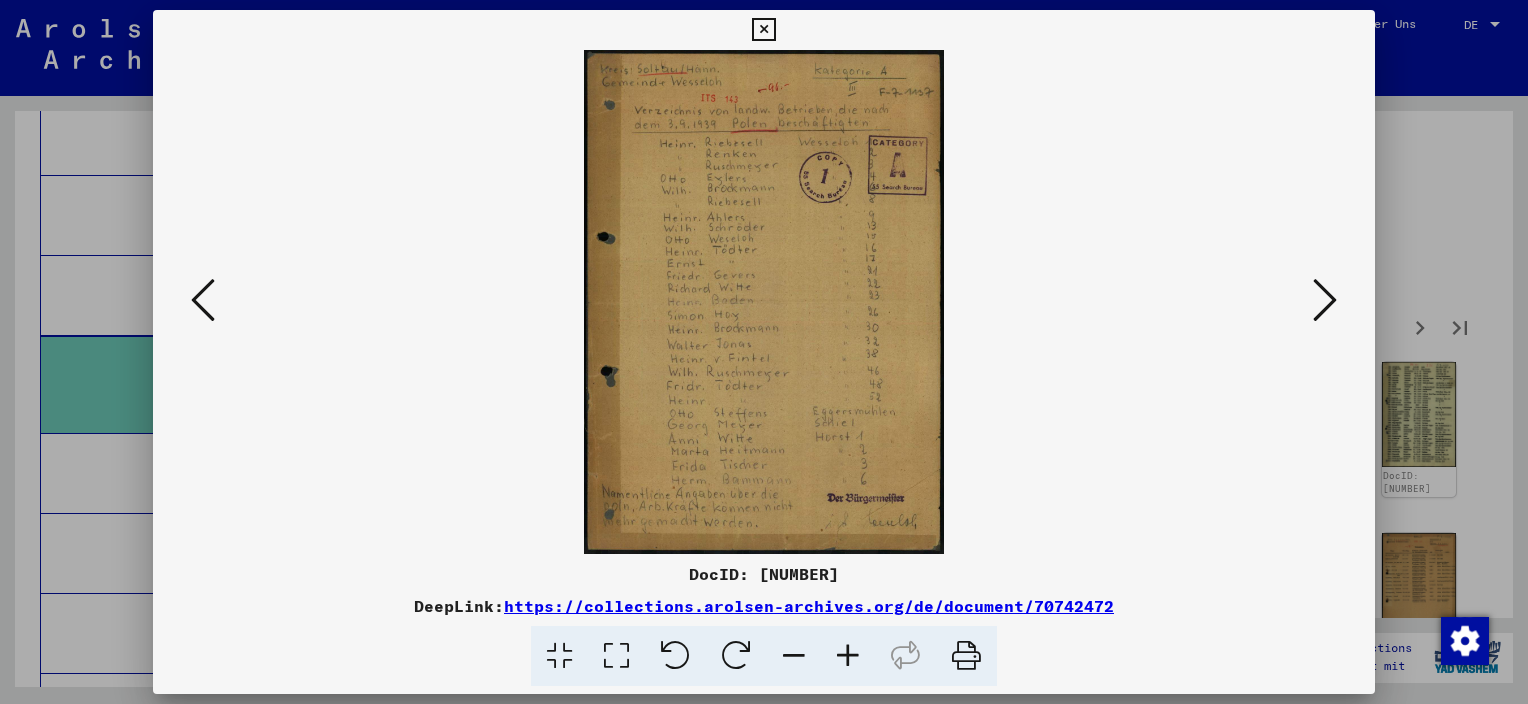 click at bounding box center (1325, 300) 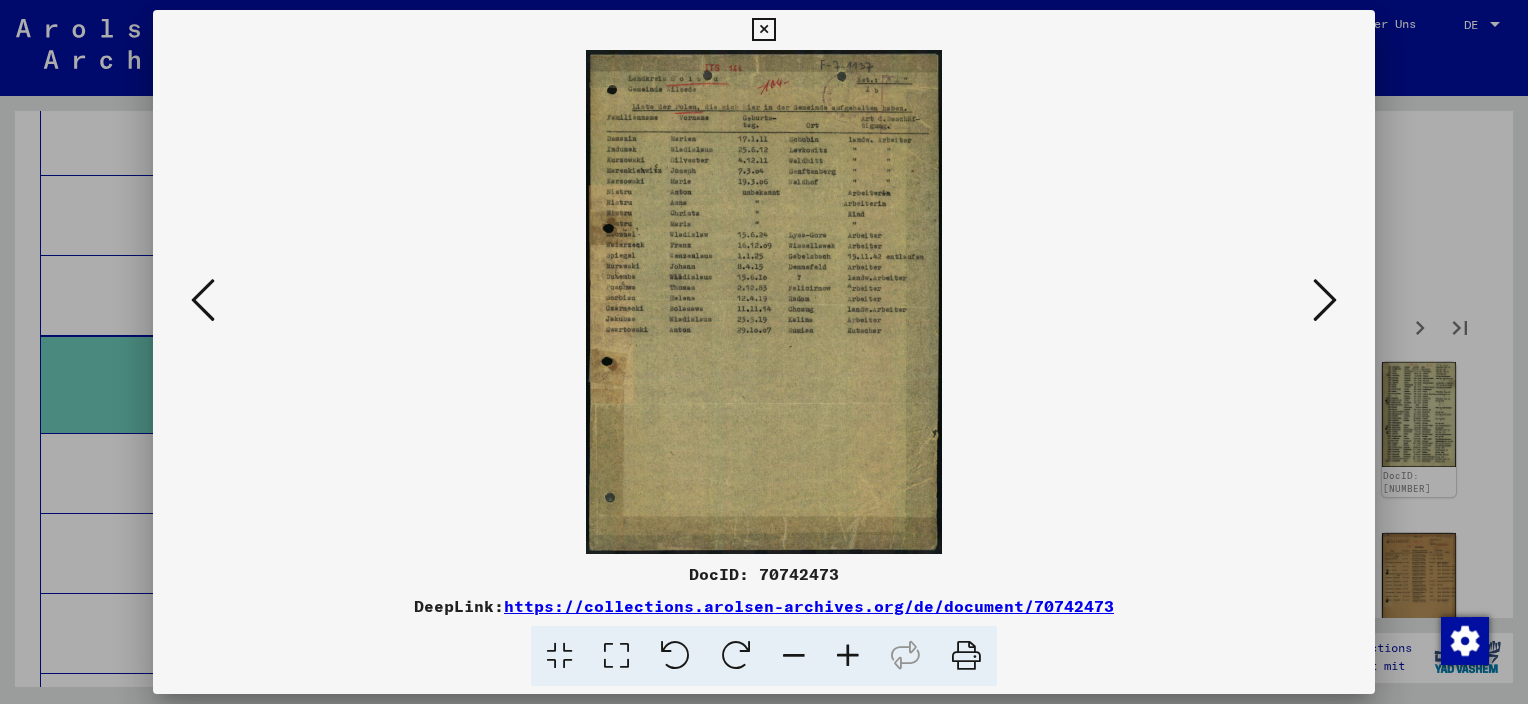 click at bounding box center (1325, 300) 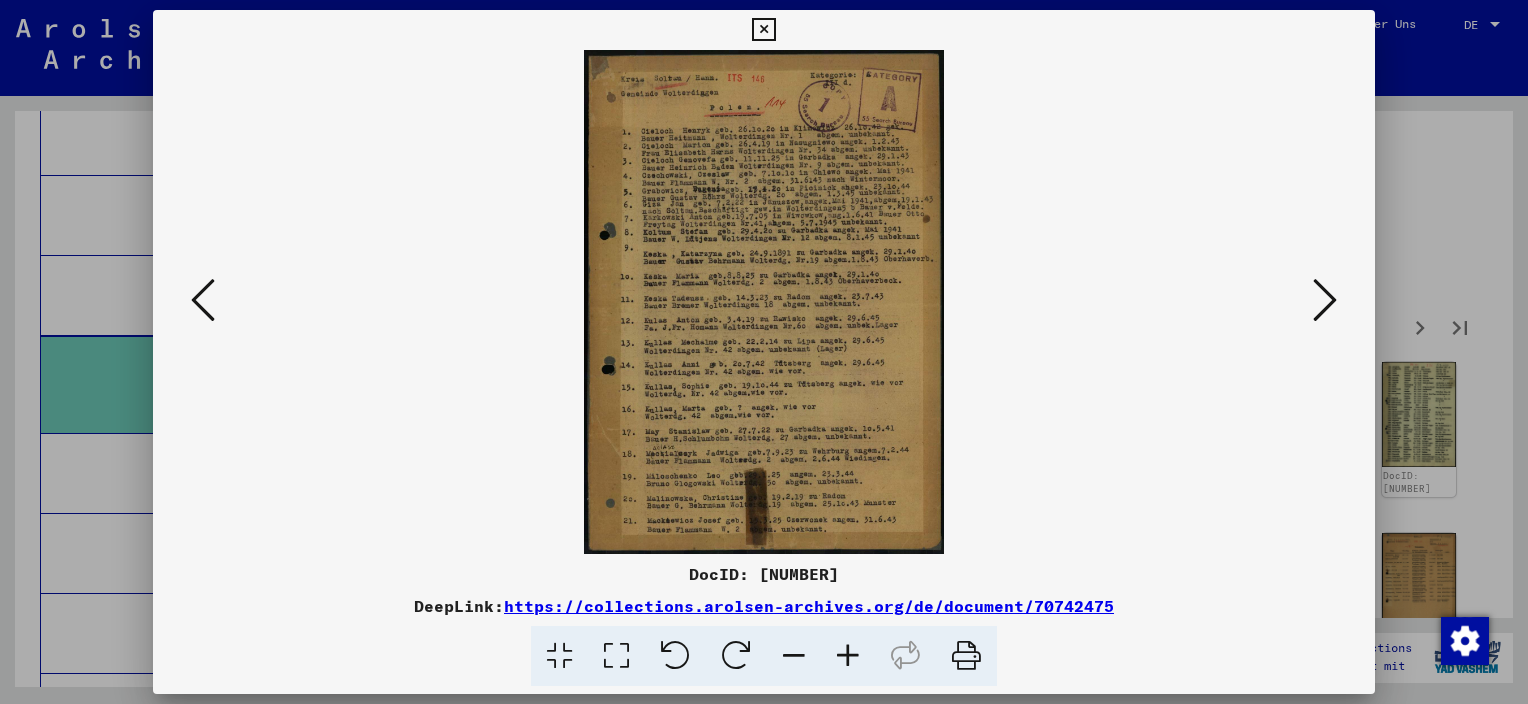 click at bounding box center [1325, 300] 